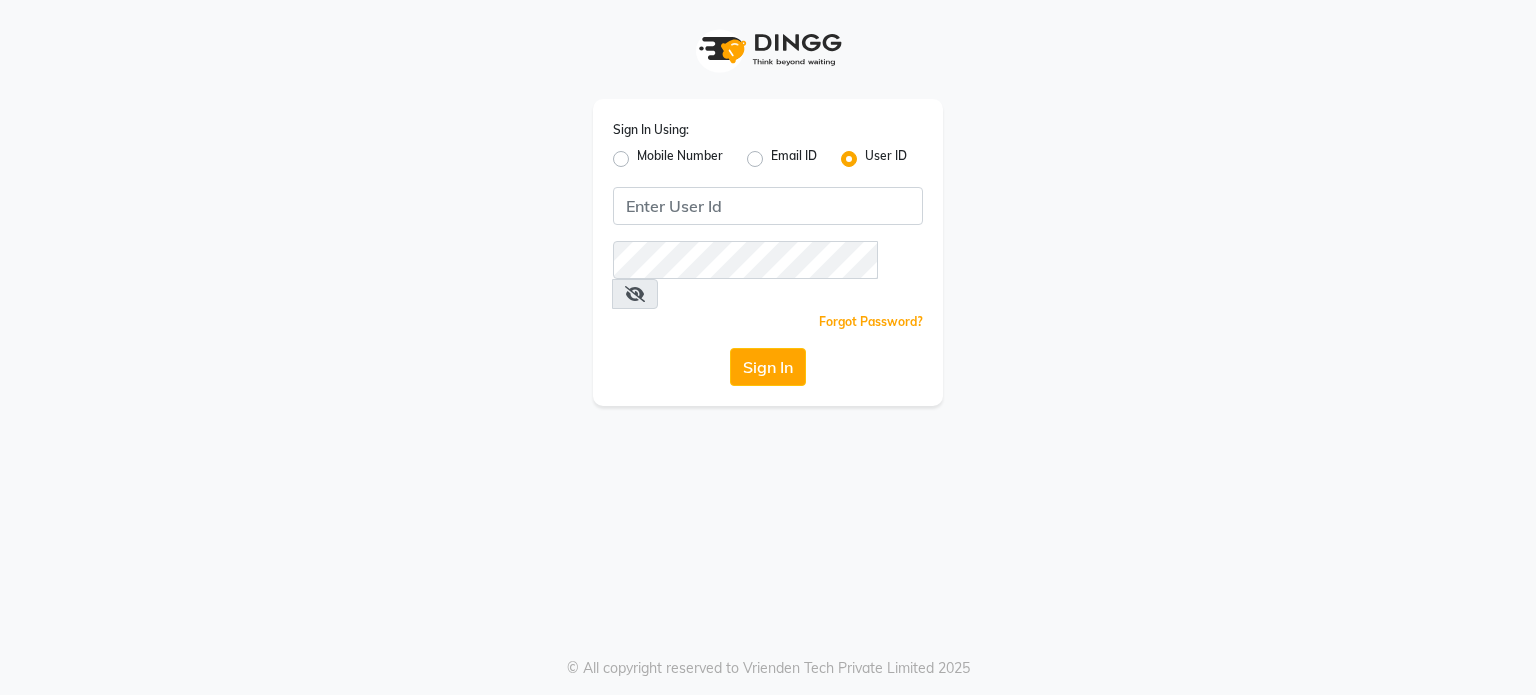 scroll, scrollTop: 0, scrollLeft: 0, axis: both 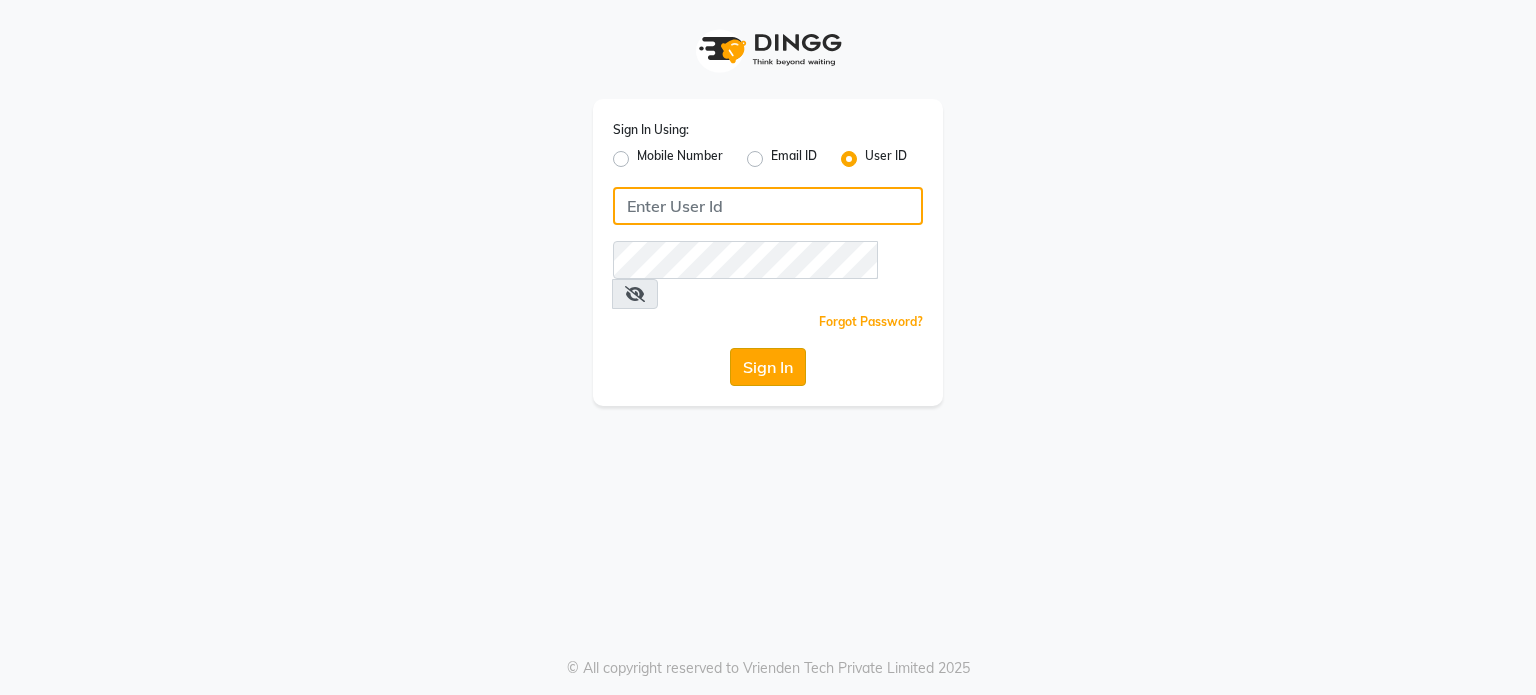type on "luxuriouslookssalon" 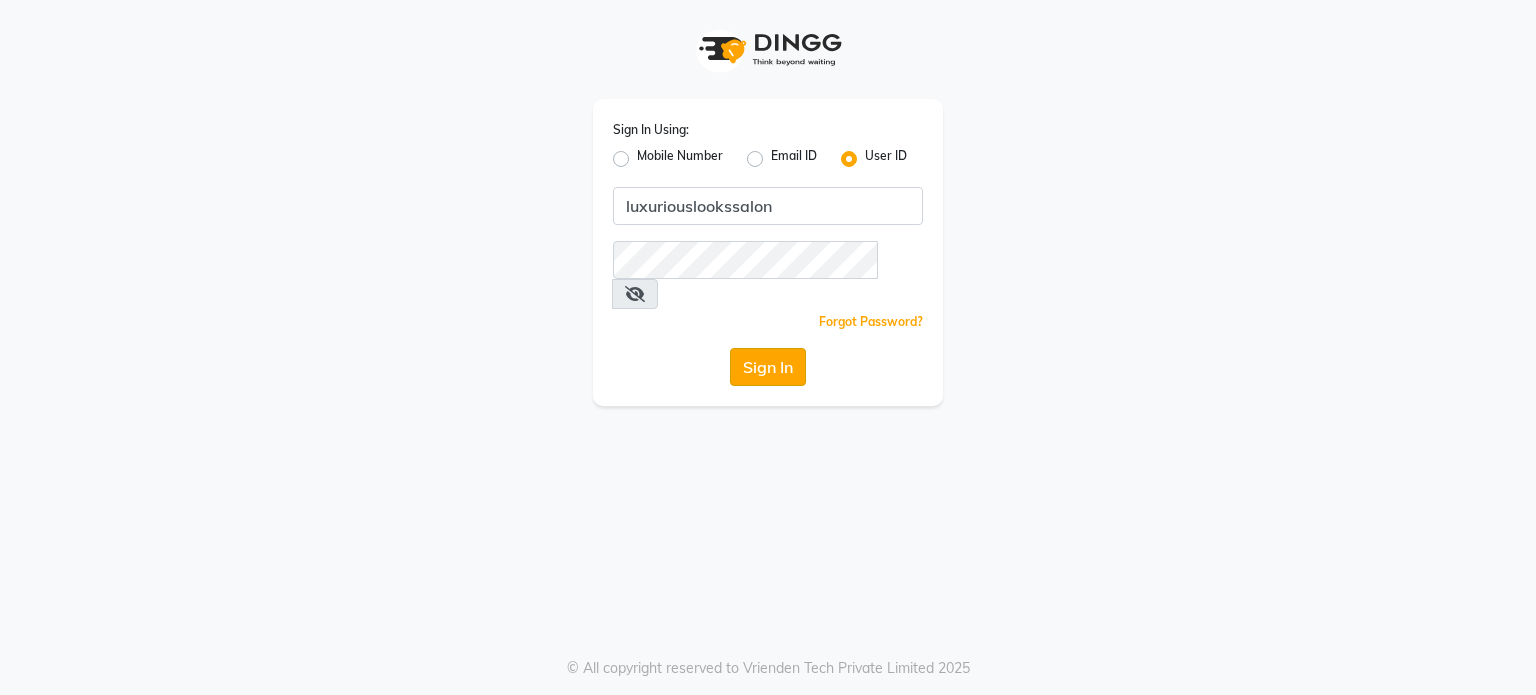 click on "Sign In" 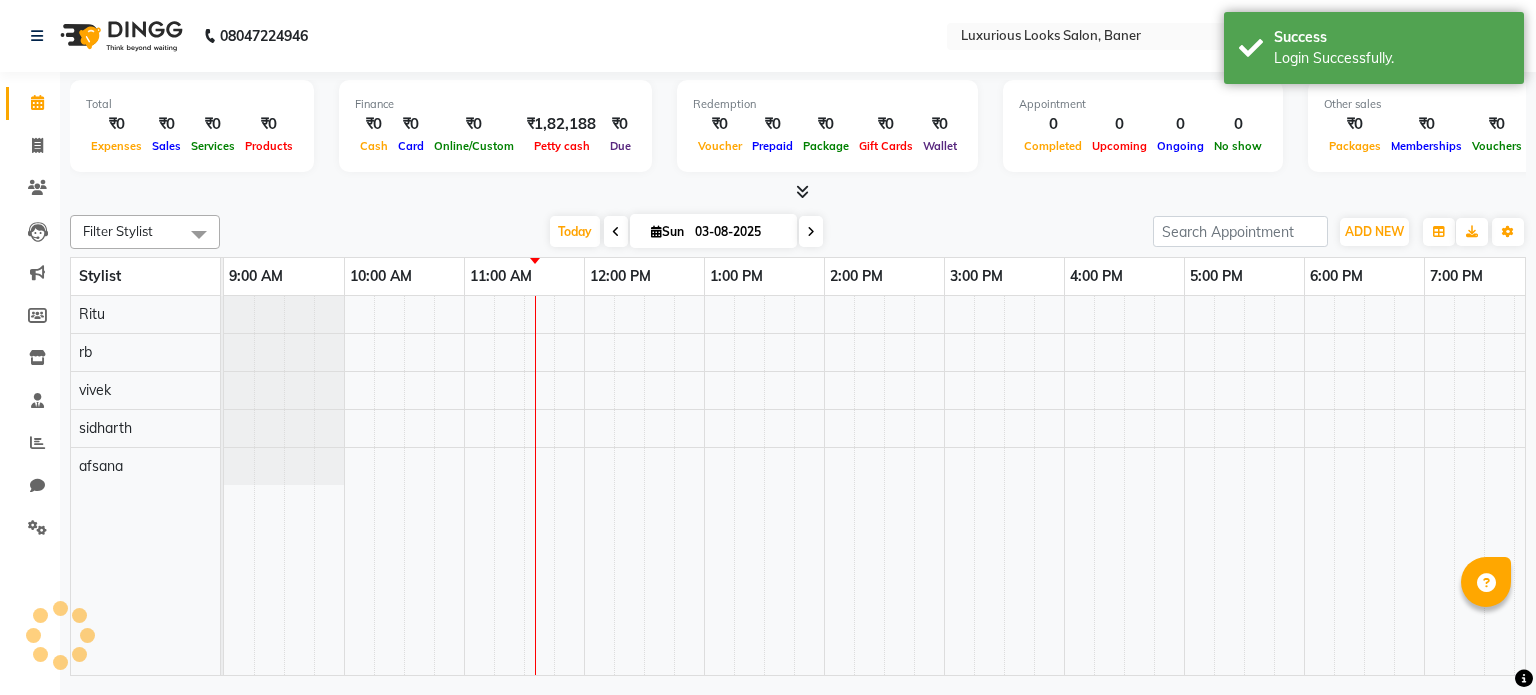scroll, scrollTop: 0, scrollLeft: 0, axis: both 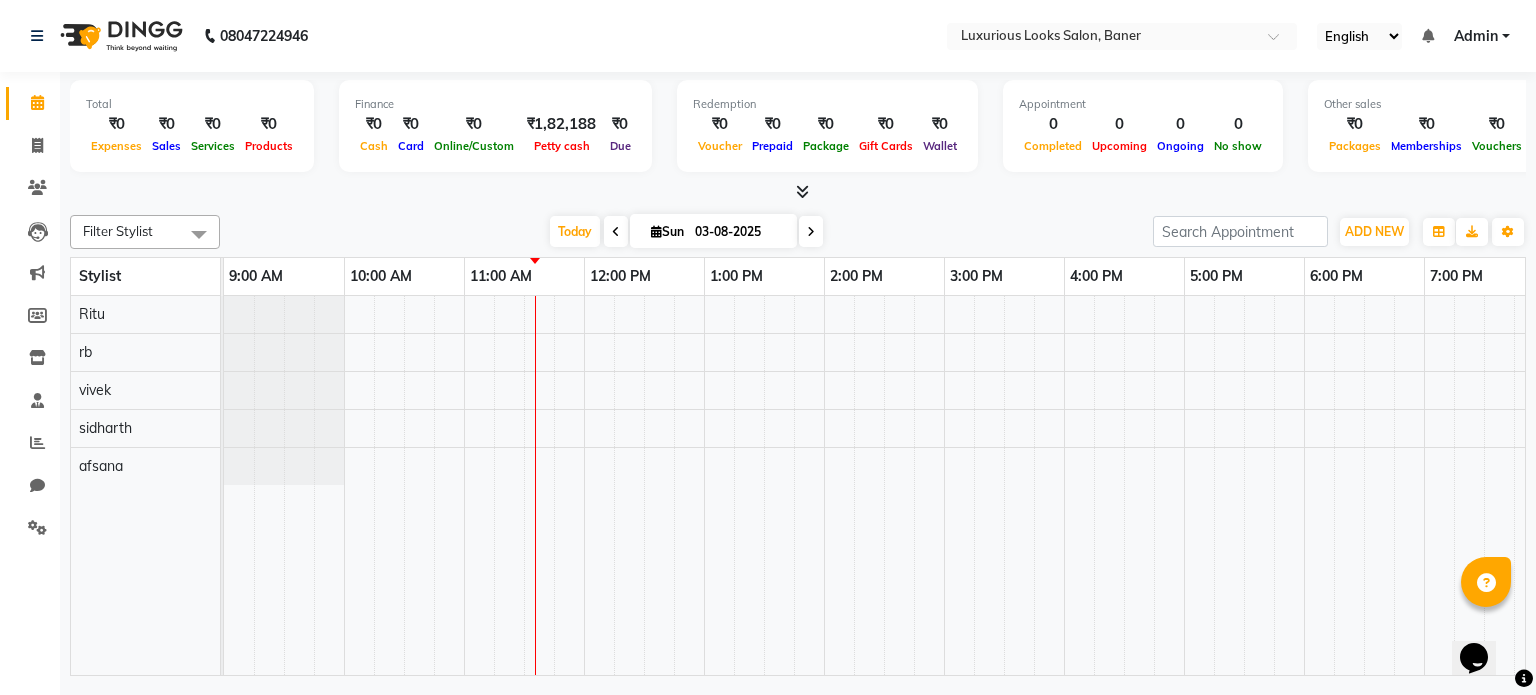 click at bounding box center (616, 232) 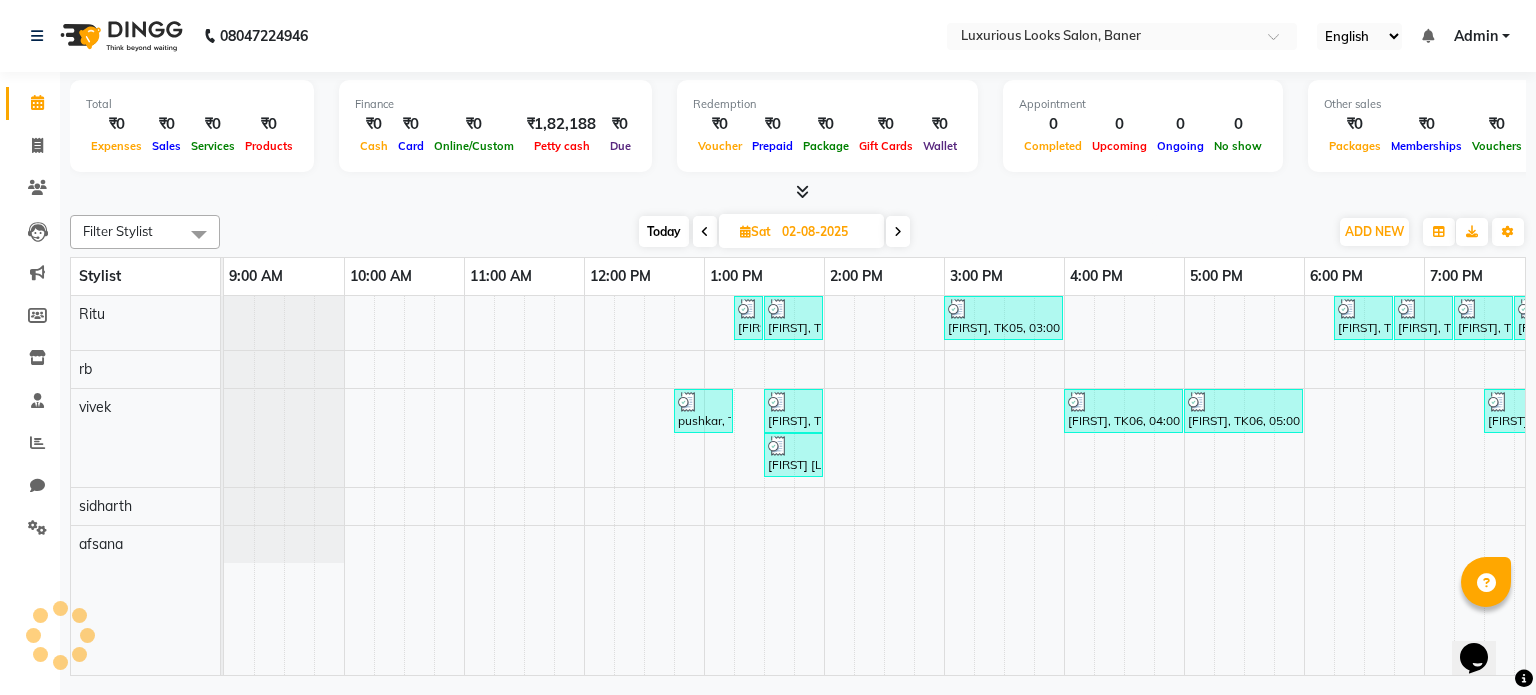 scroll, scrollTop: 0, scrollLeft: 240, axis: horizontal 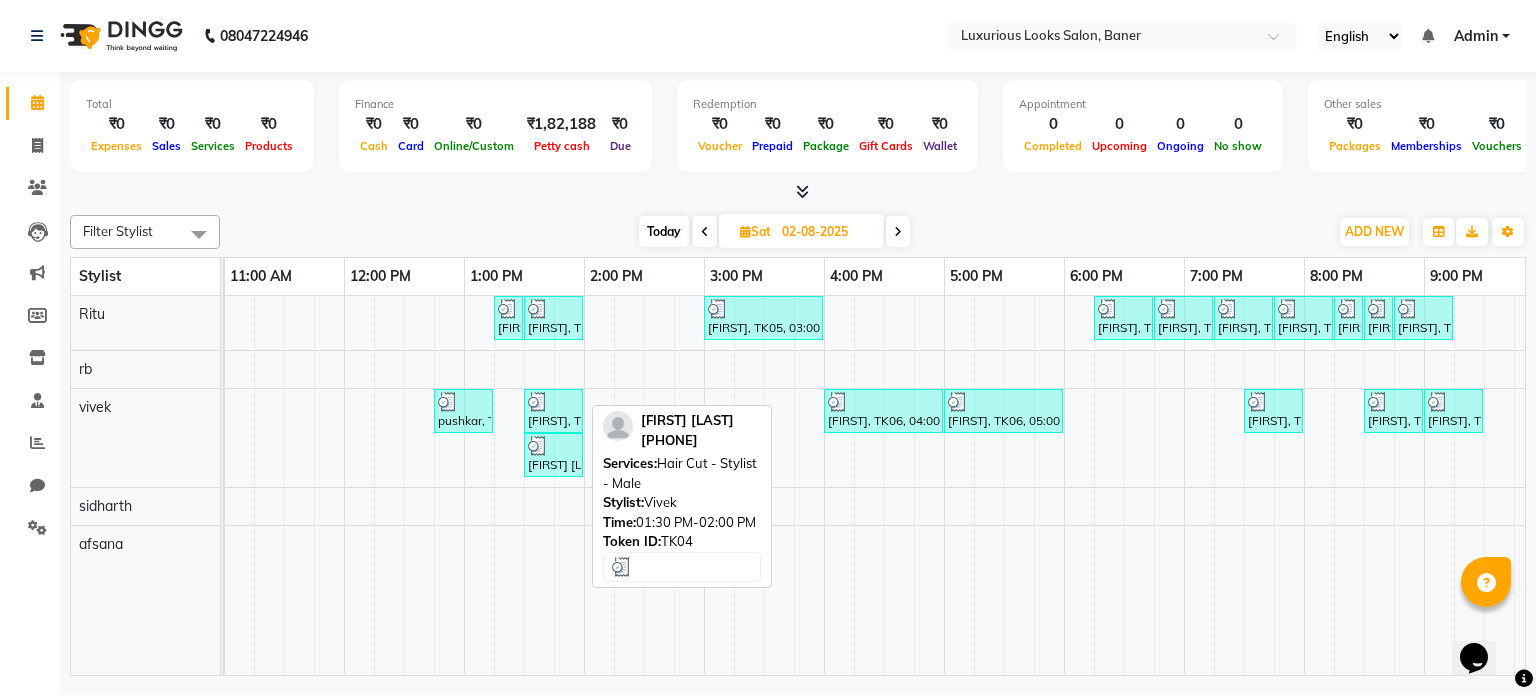 click at bounding box center [553, 446] 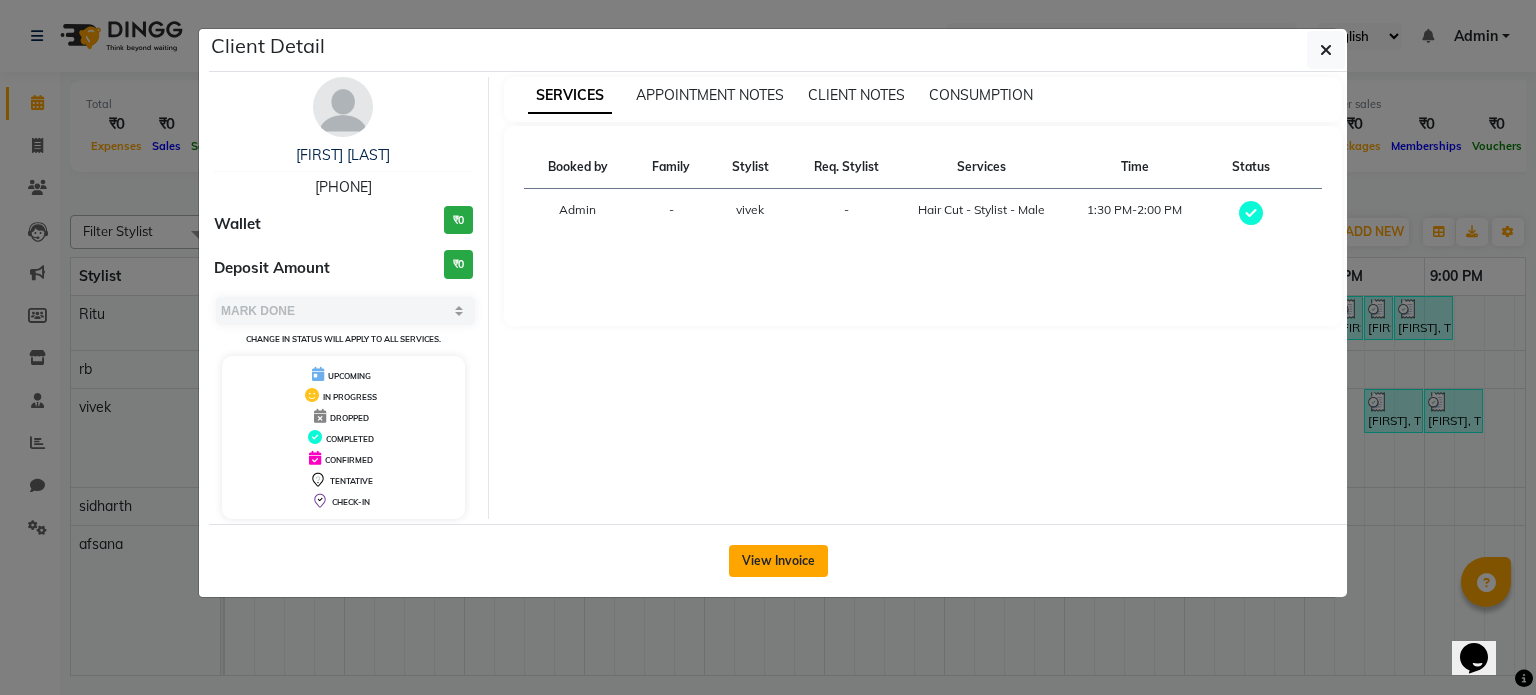 click on "View Invoice" 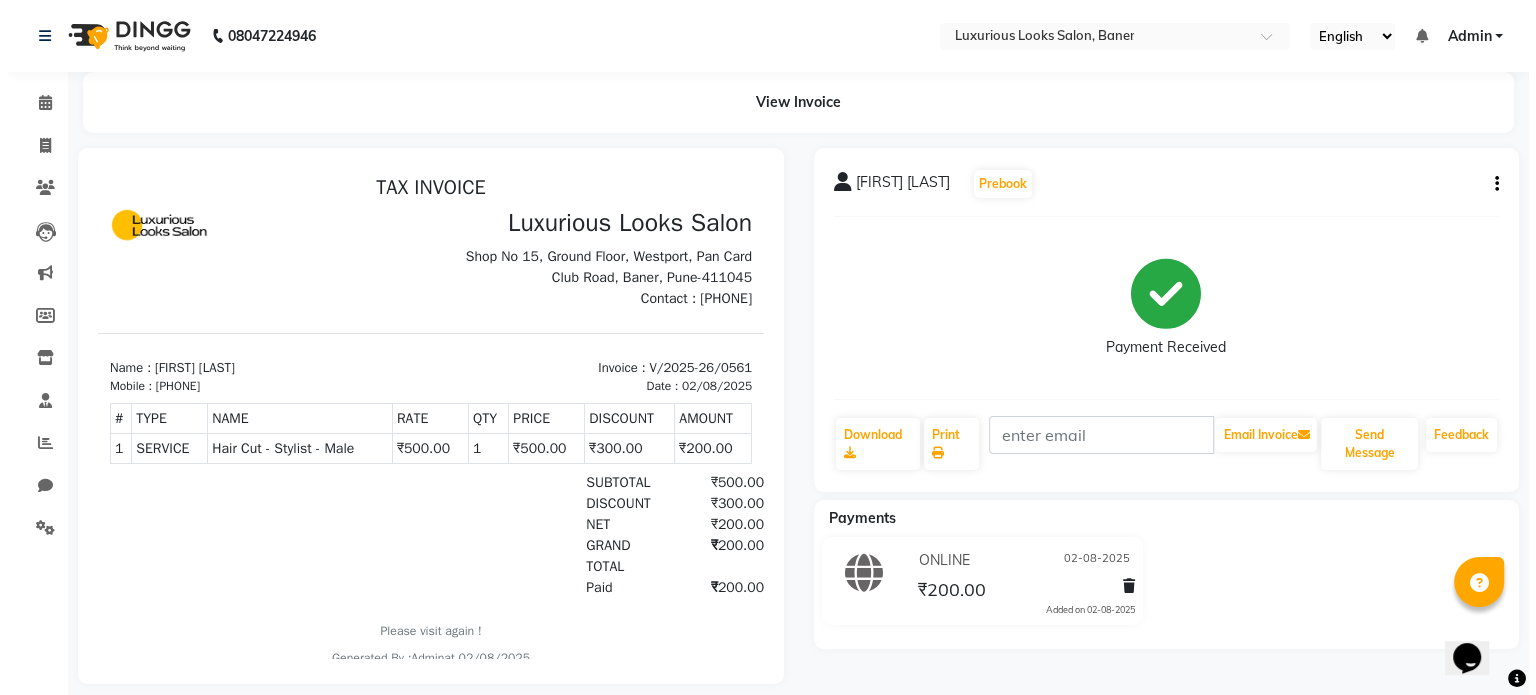 scroll, scrollTop: 0, scrollLeft: 0, axis: both 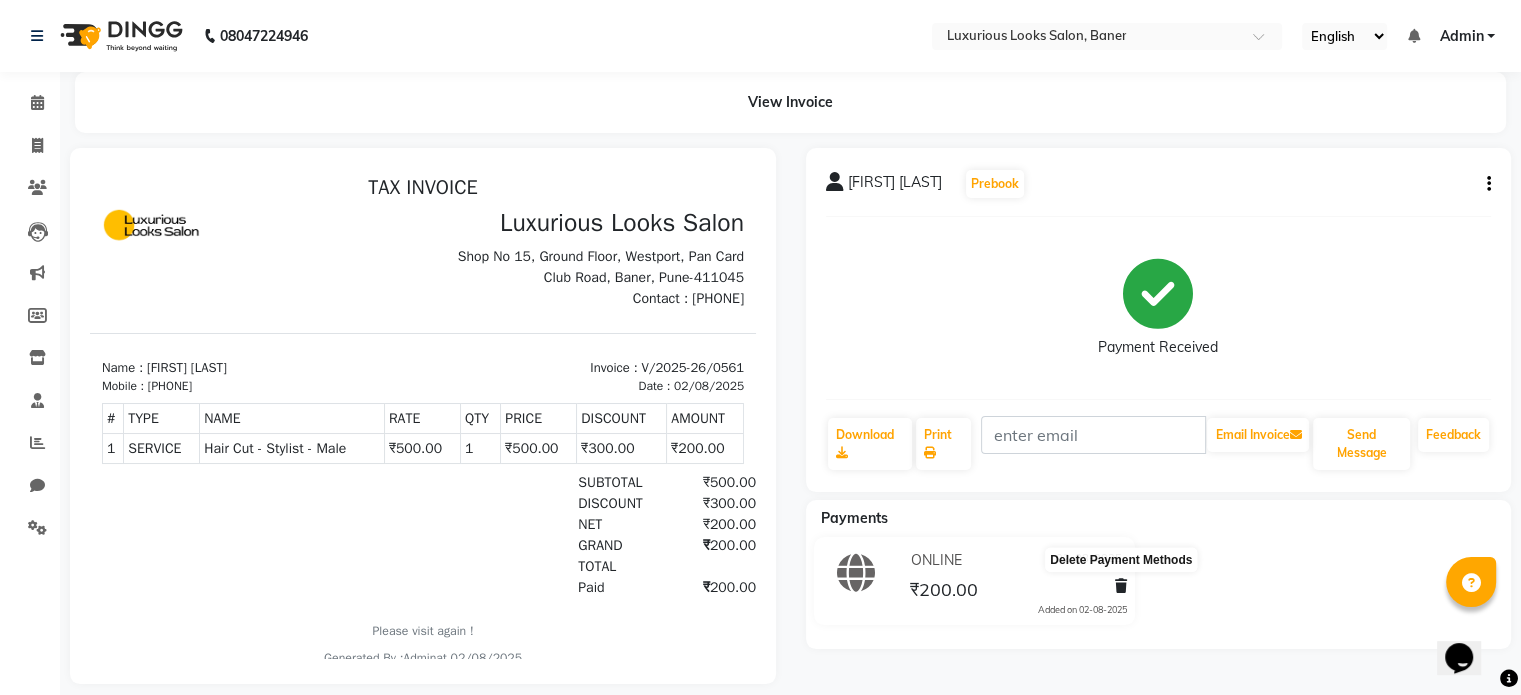 click 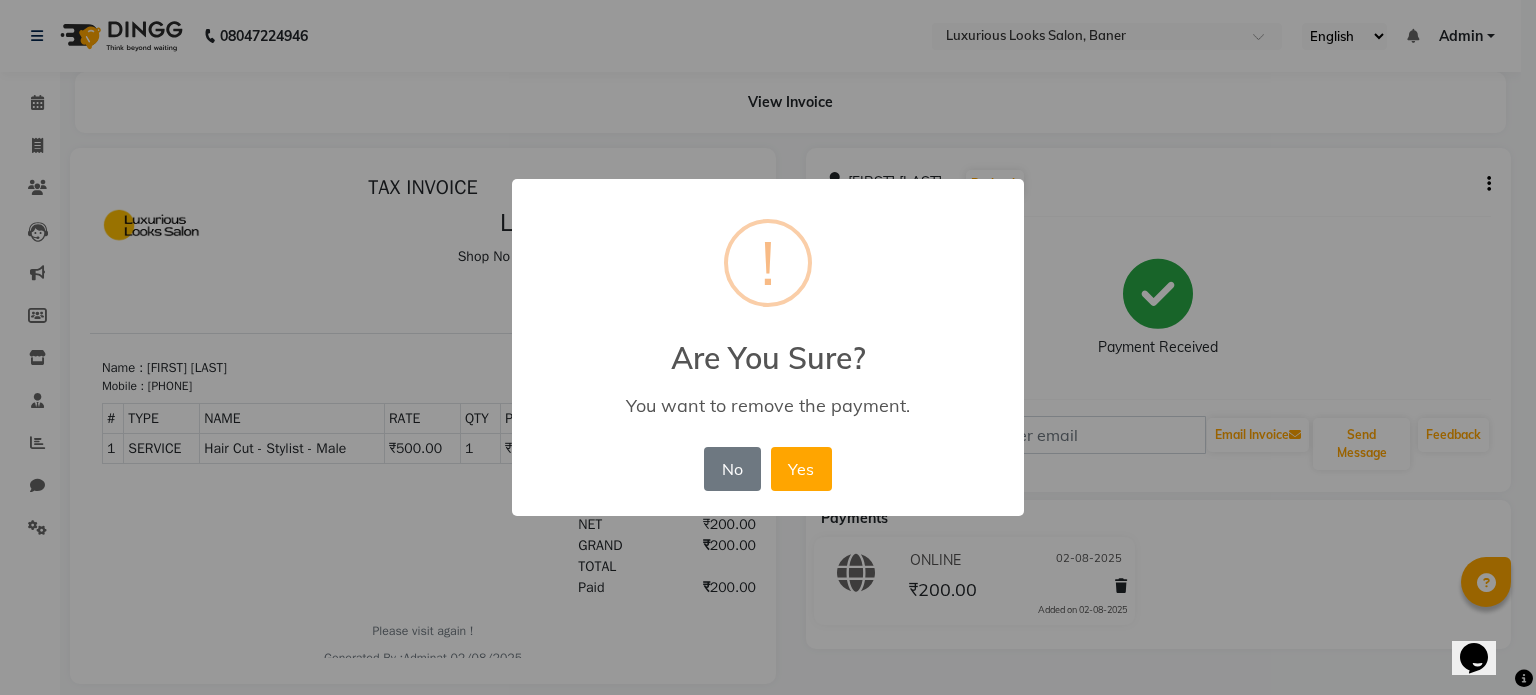 click on "× ! Are You Sure? You want to remove the payment. No No Yes" at bounding box center (768, 347) 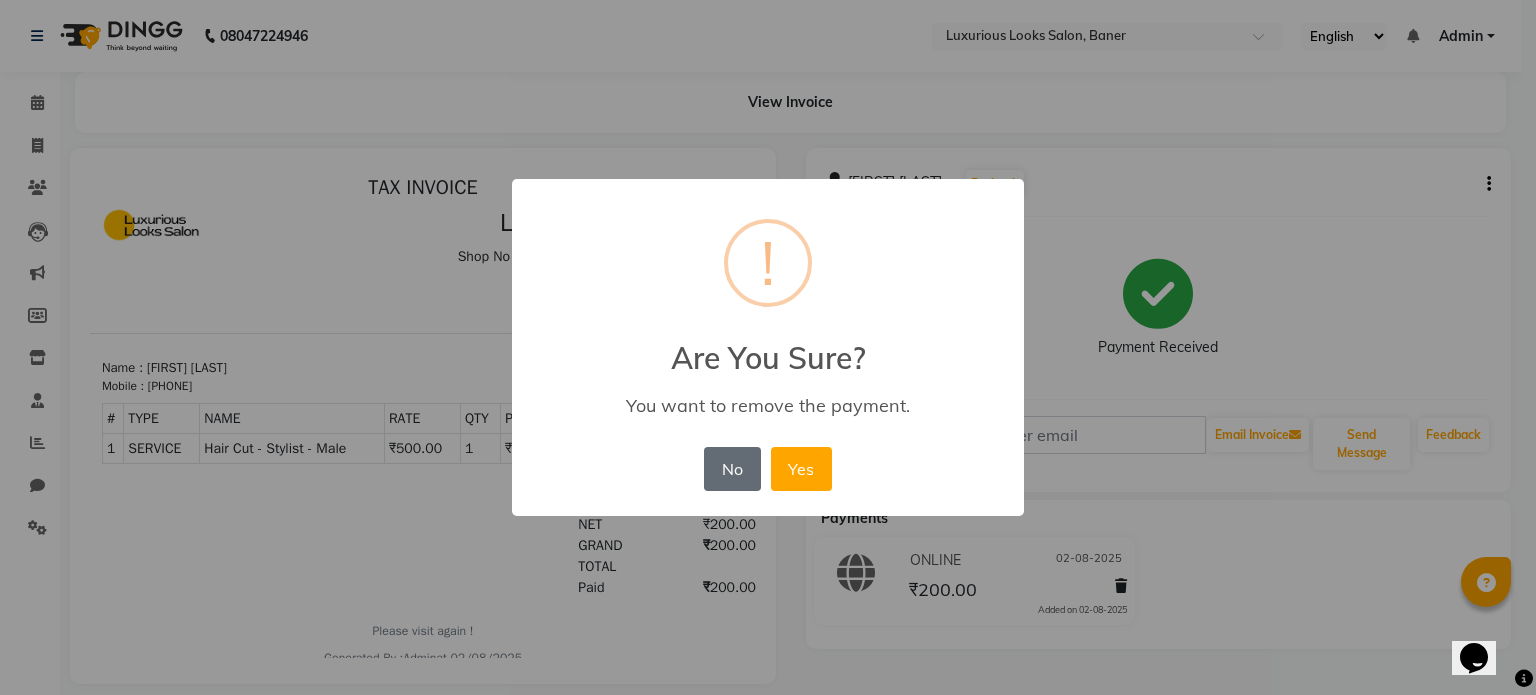 click on "No" at bounding box center (732, 469) 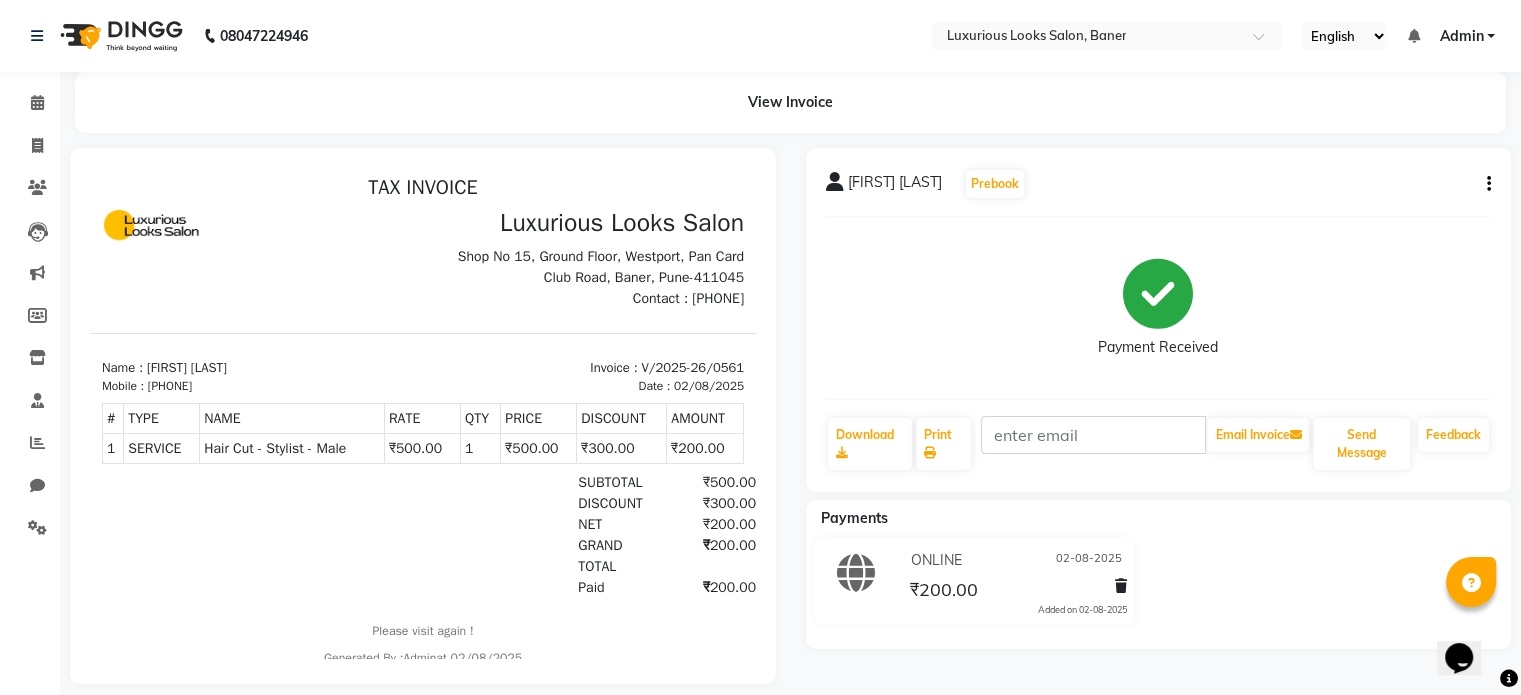 click 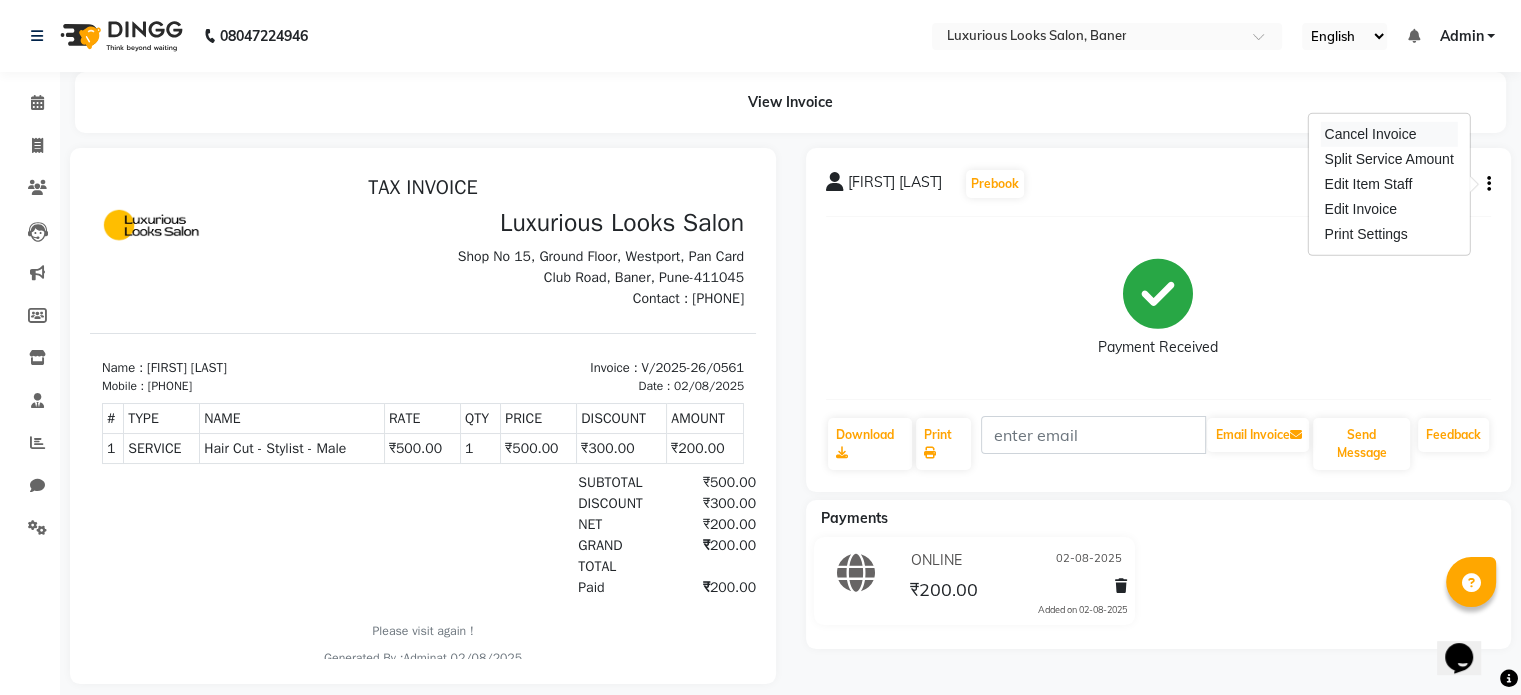 click on "Cancel Invoice" at bounding box center [1388, 134] 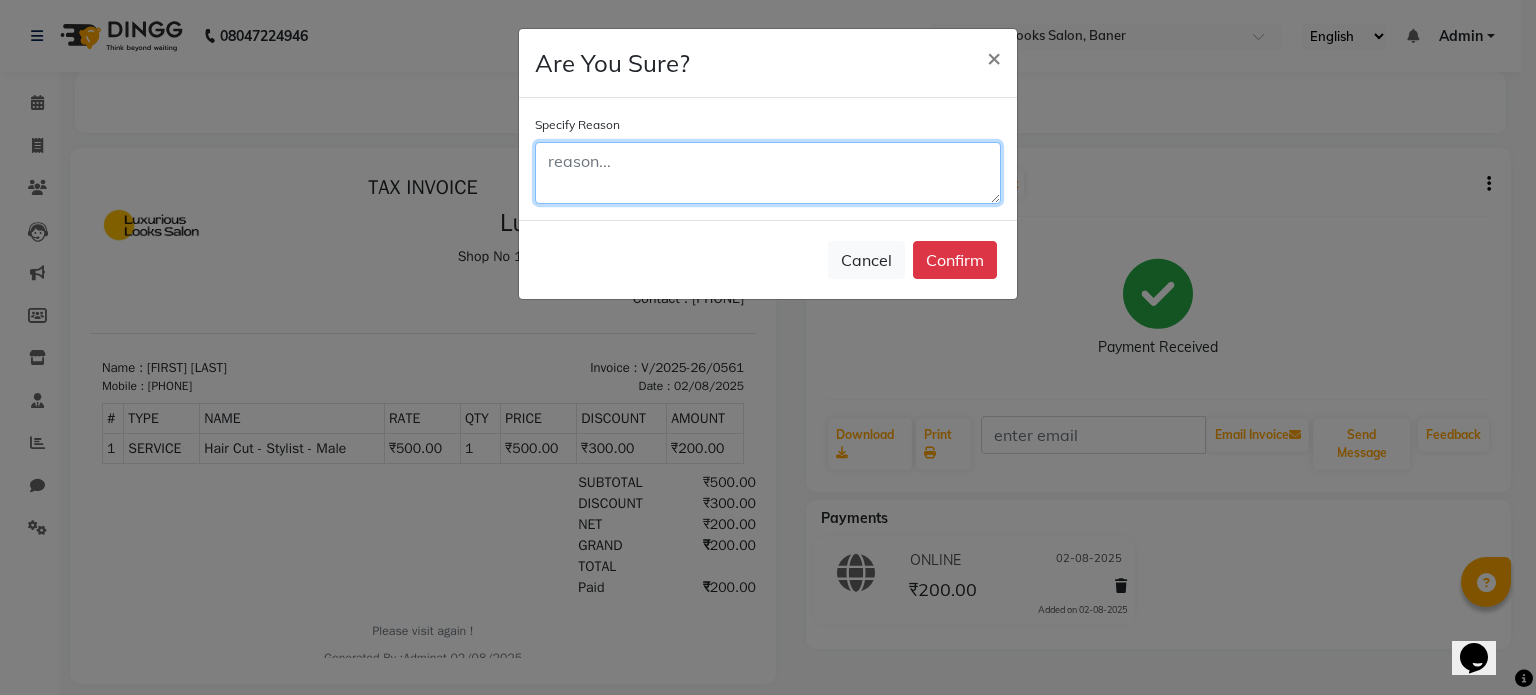 click 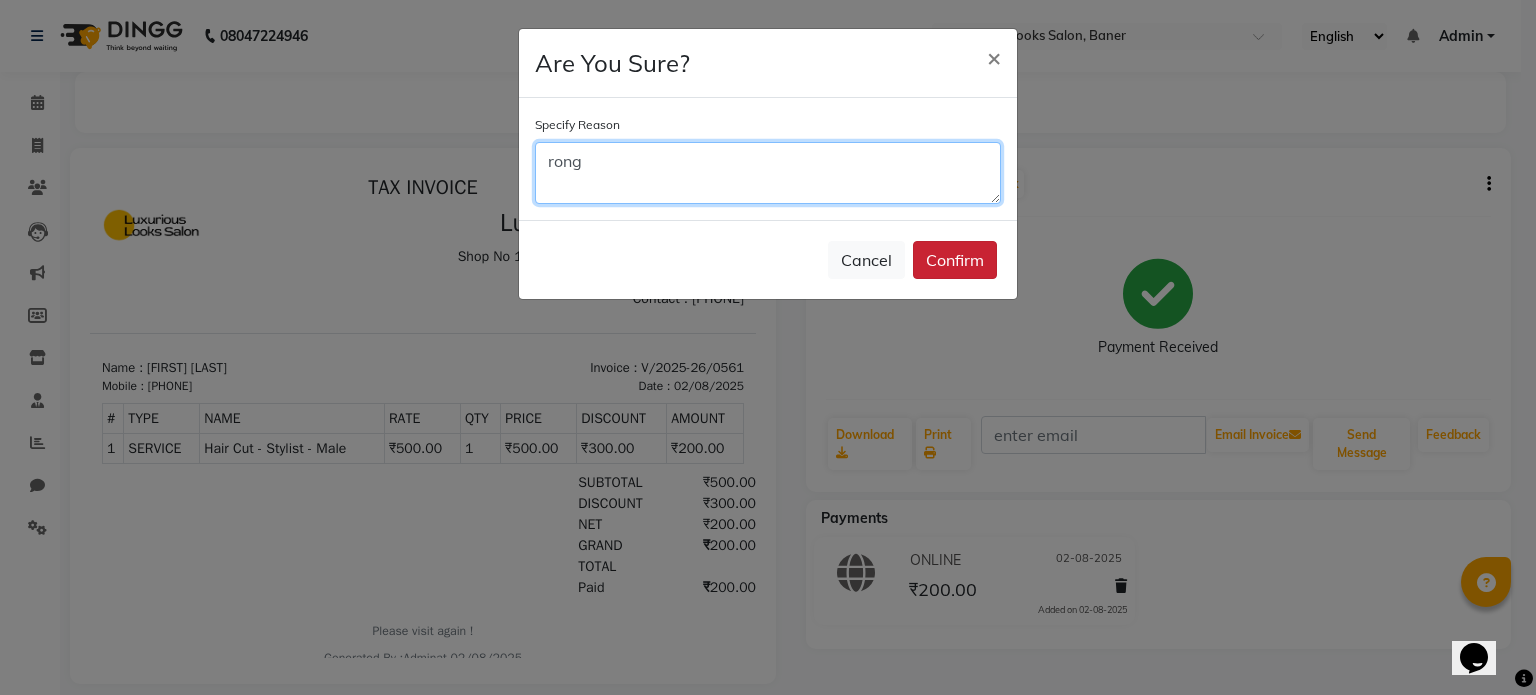 type on "rong" 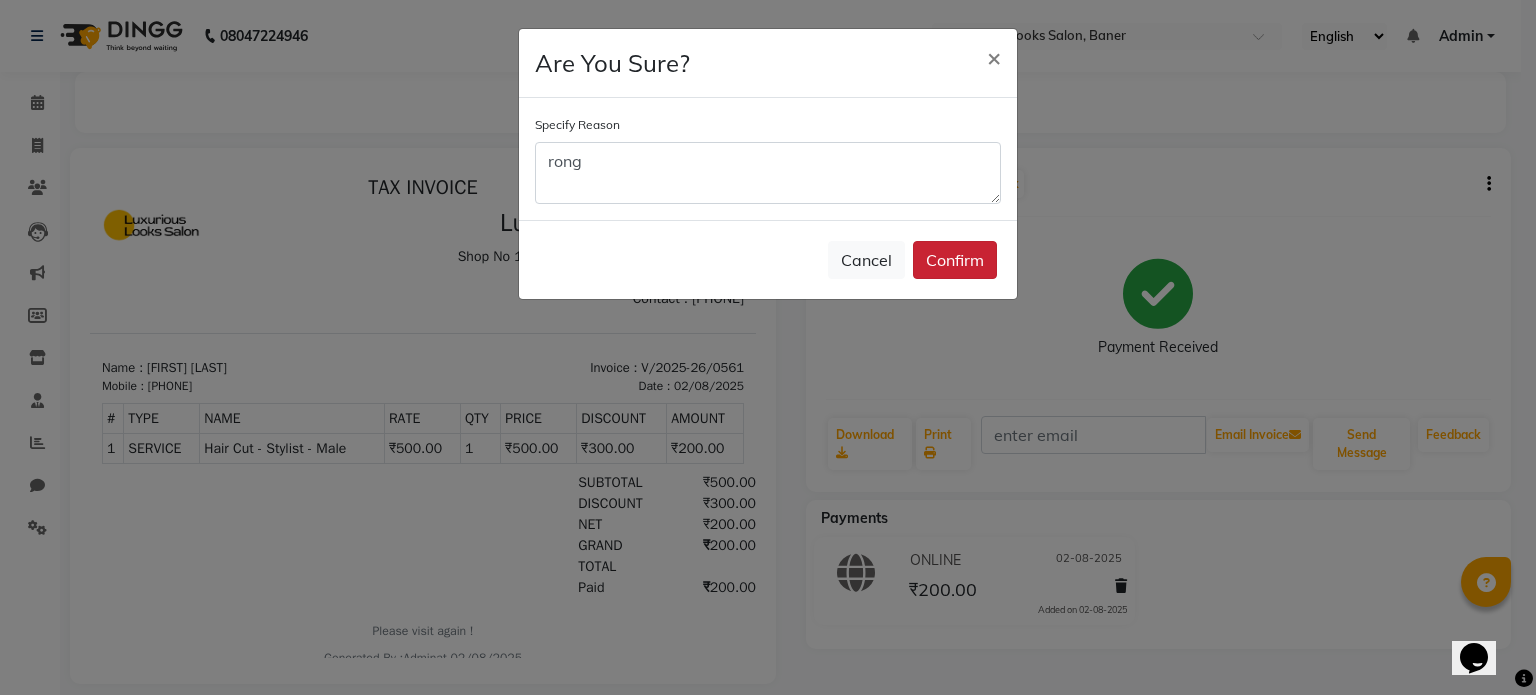 click on "Confirm" 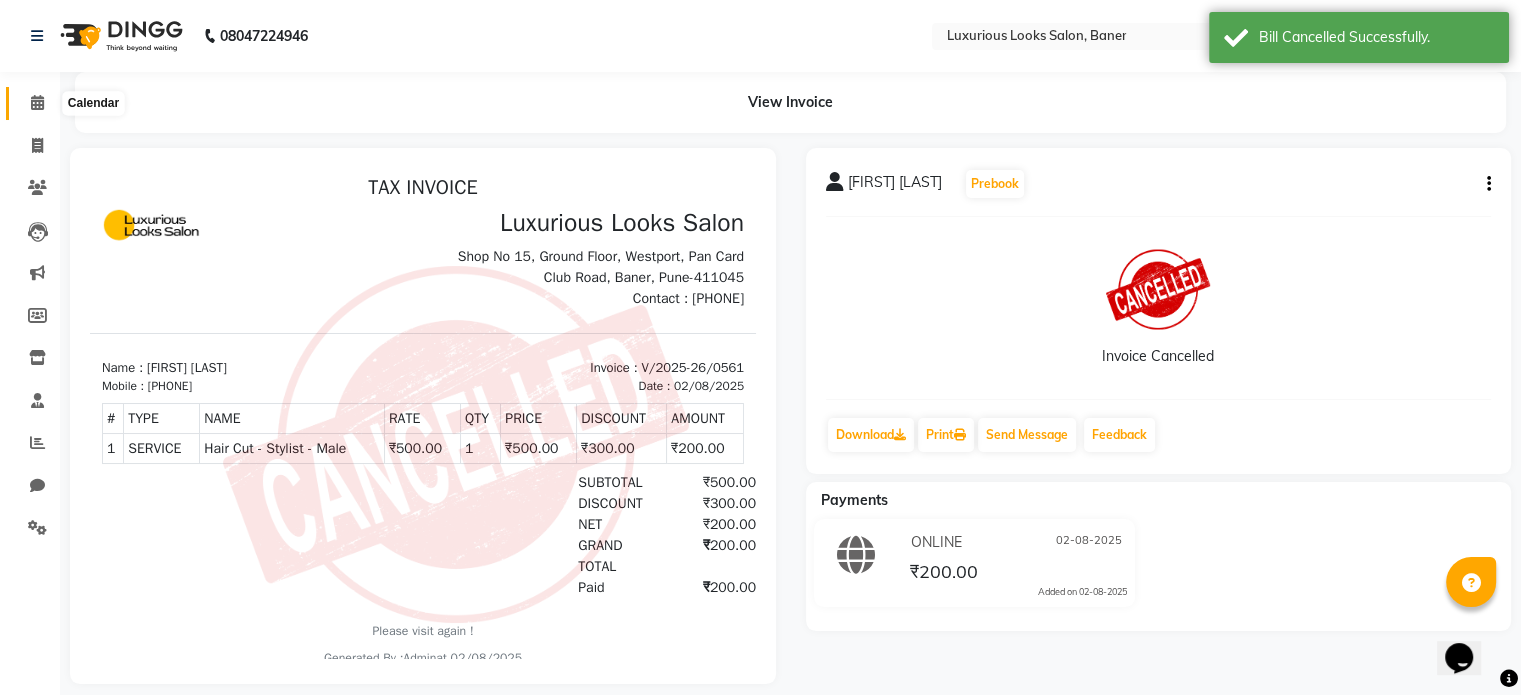 click 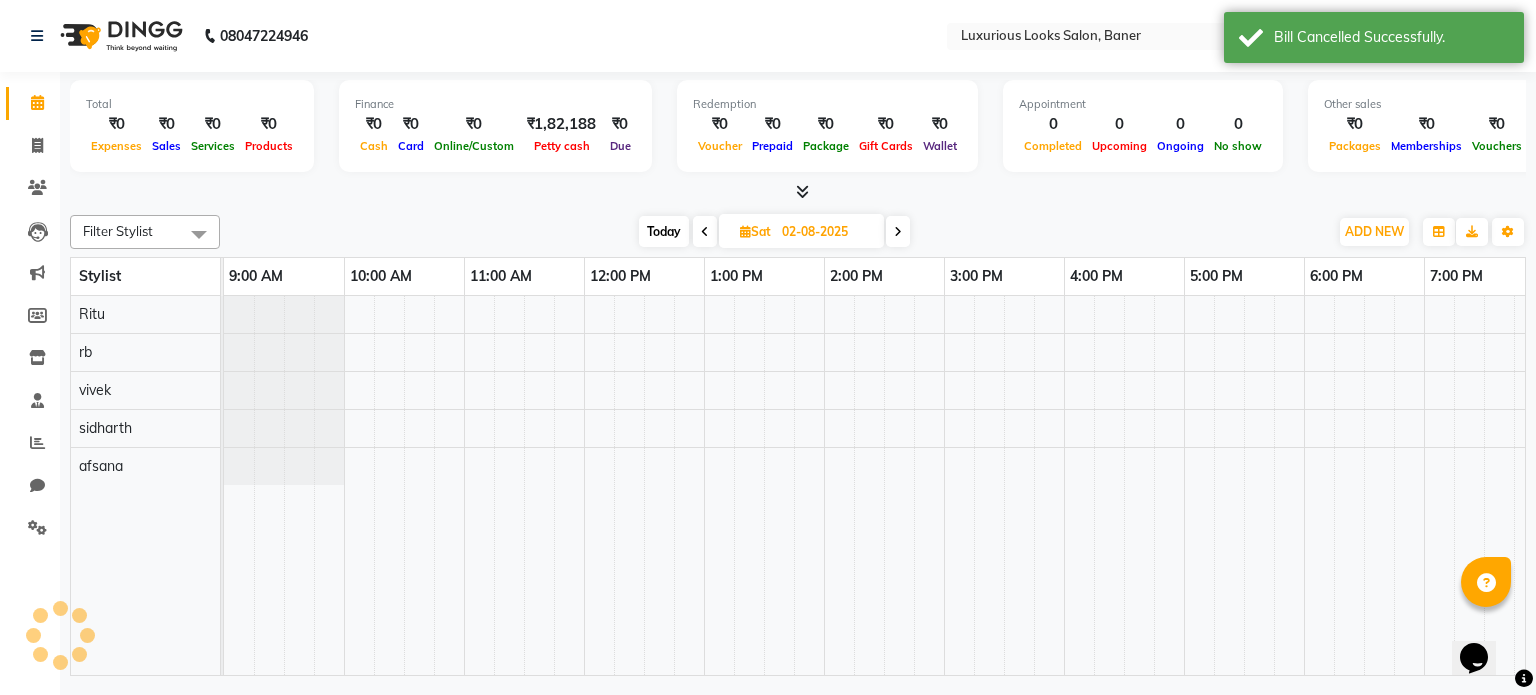 scroll, scrollTop: 0, scrollLeft: 0, axis: both 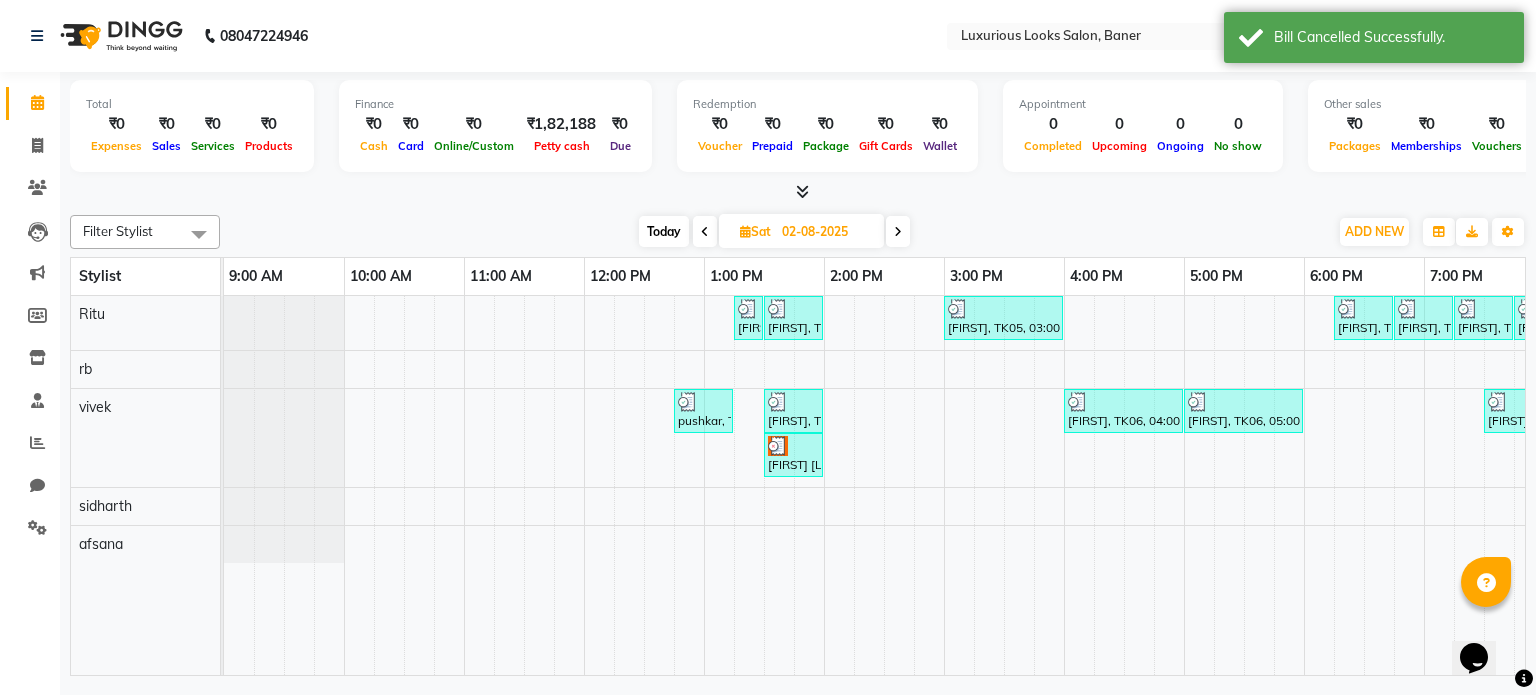 click at bounding box center [898, 231] 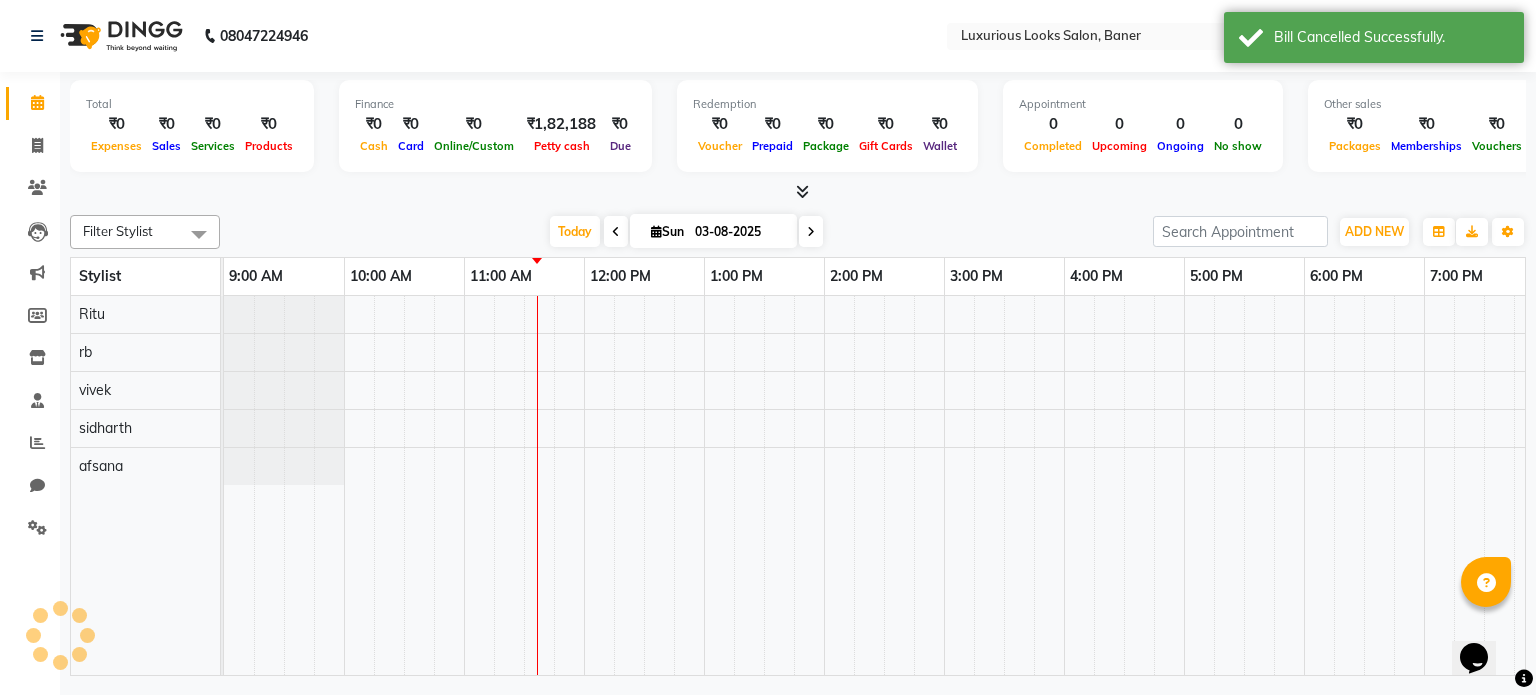 scroll, scrollTop: 0, scrollLeft: 240, axis: horizontal 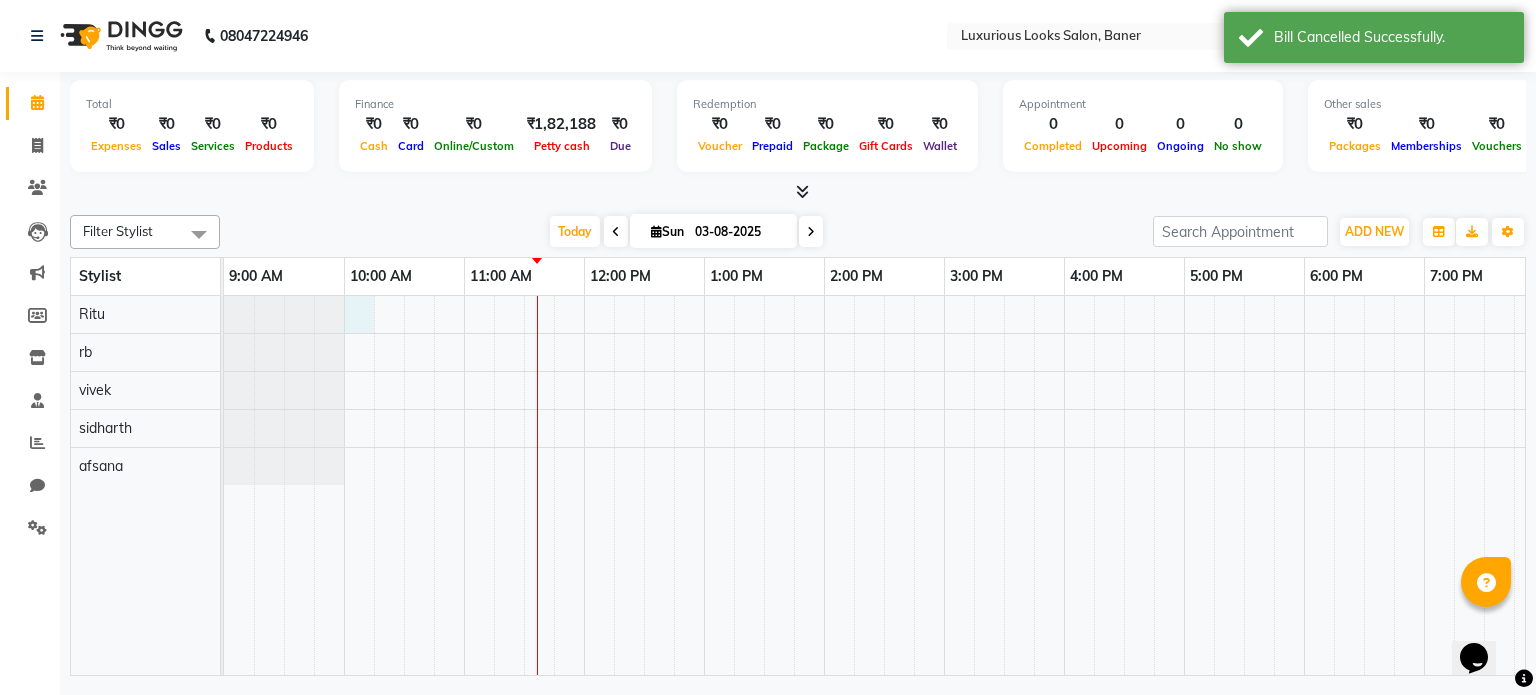 click at bounding box center [1064, 486] 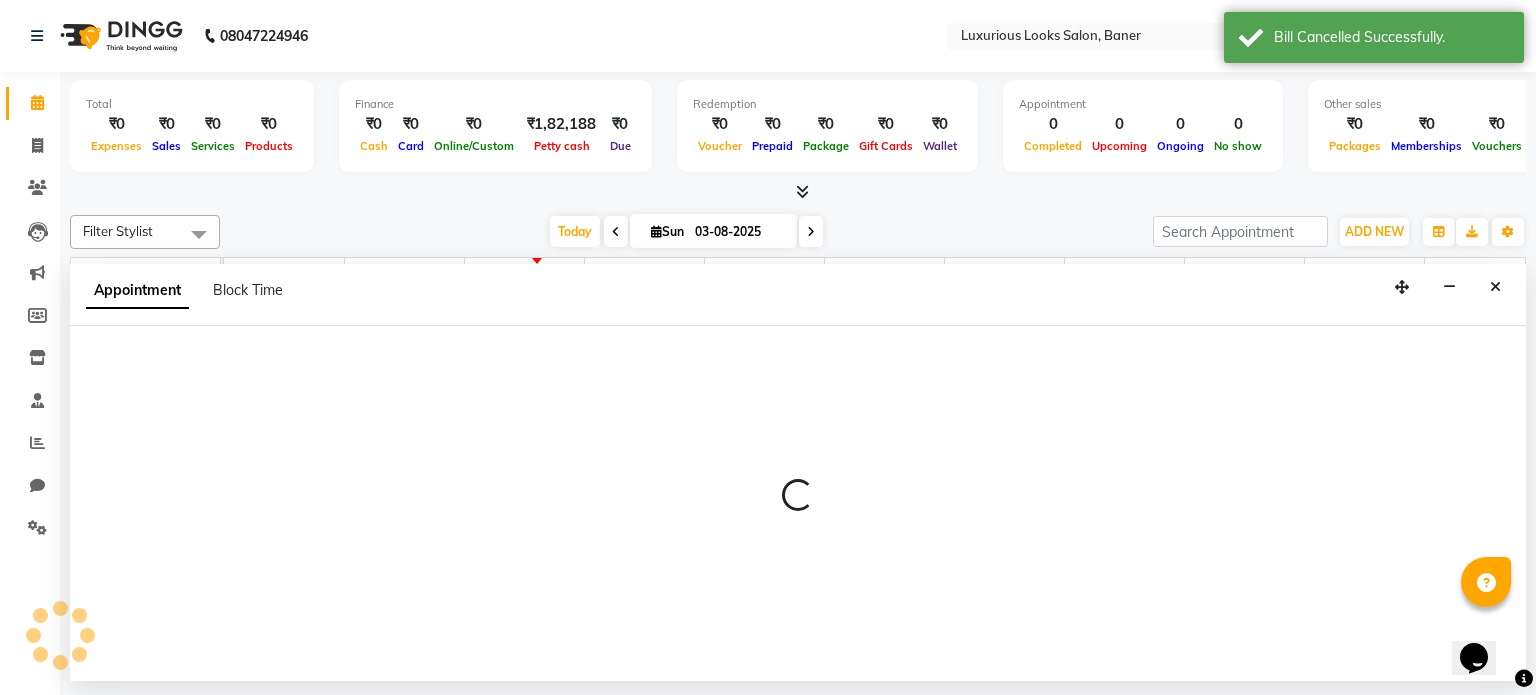 select on "68794" 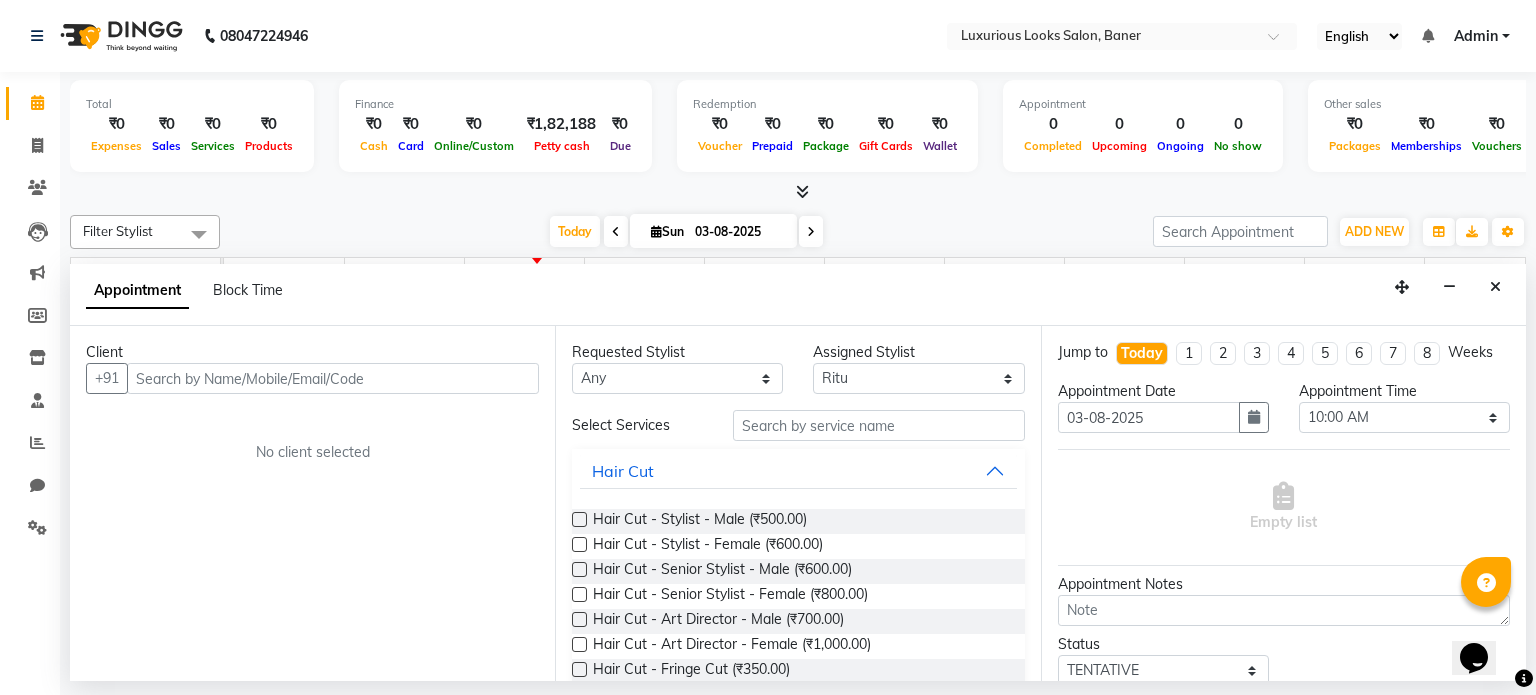 click at bounding box center [333, 378] 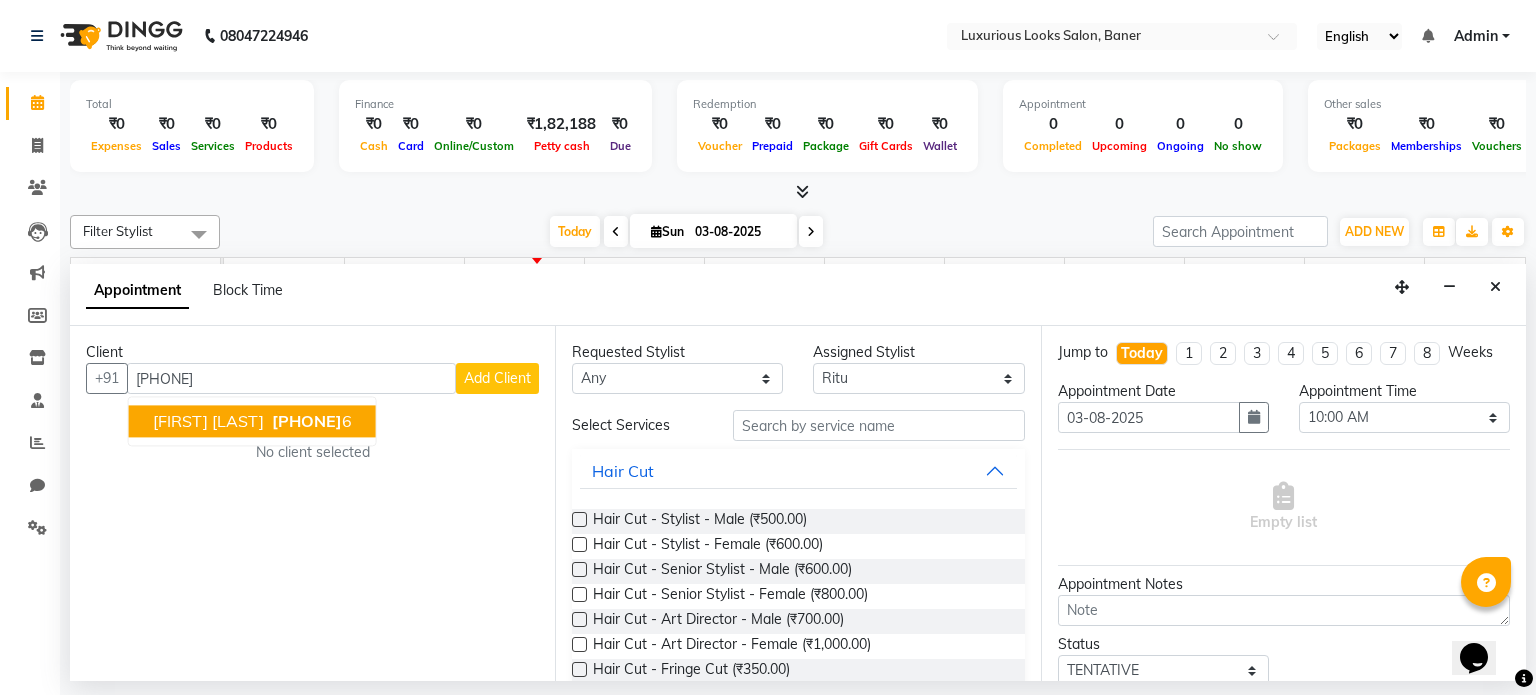 click on "[FIRST] [LAST]" at bounding box center [208, 422] 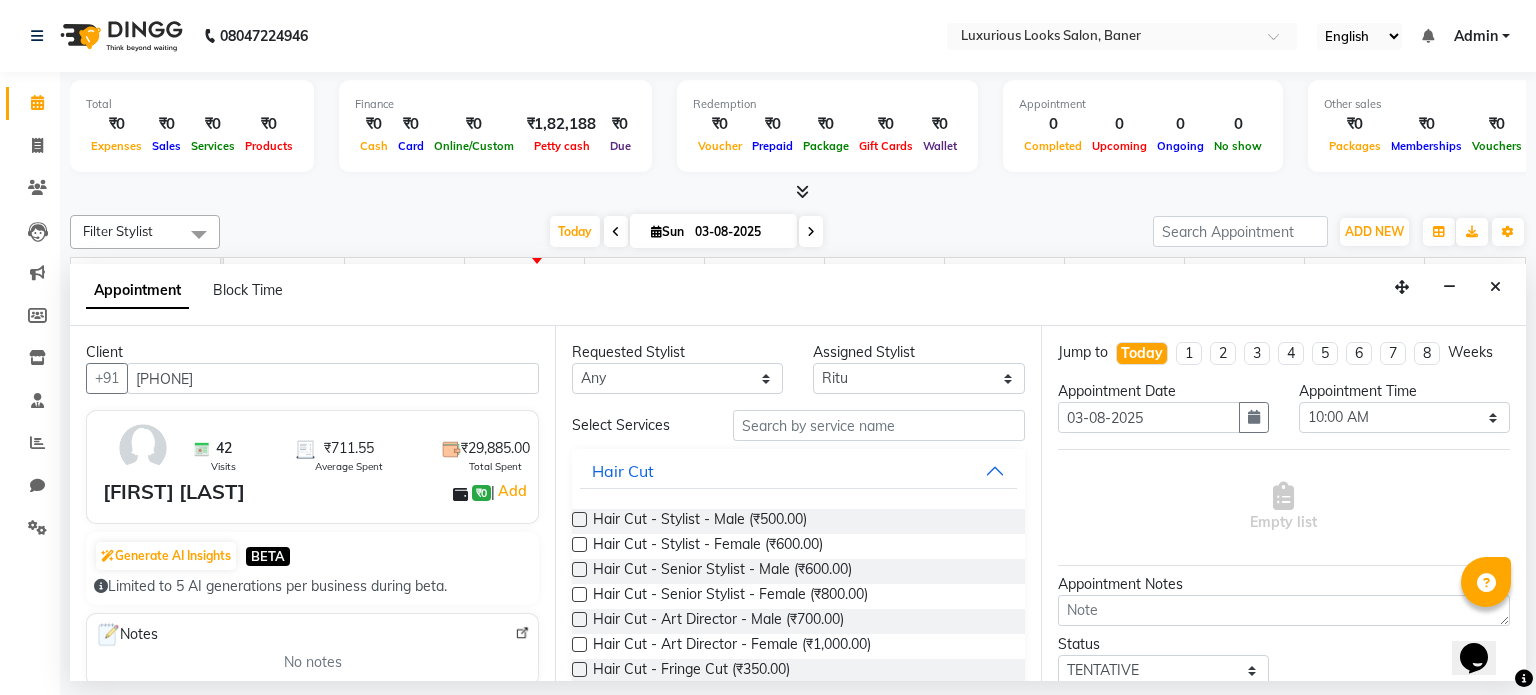 type on "[PHONE]" 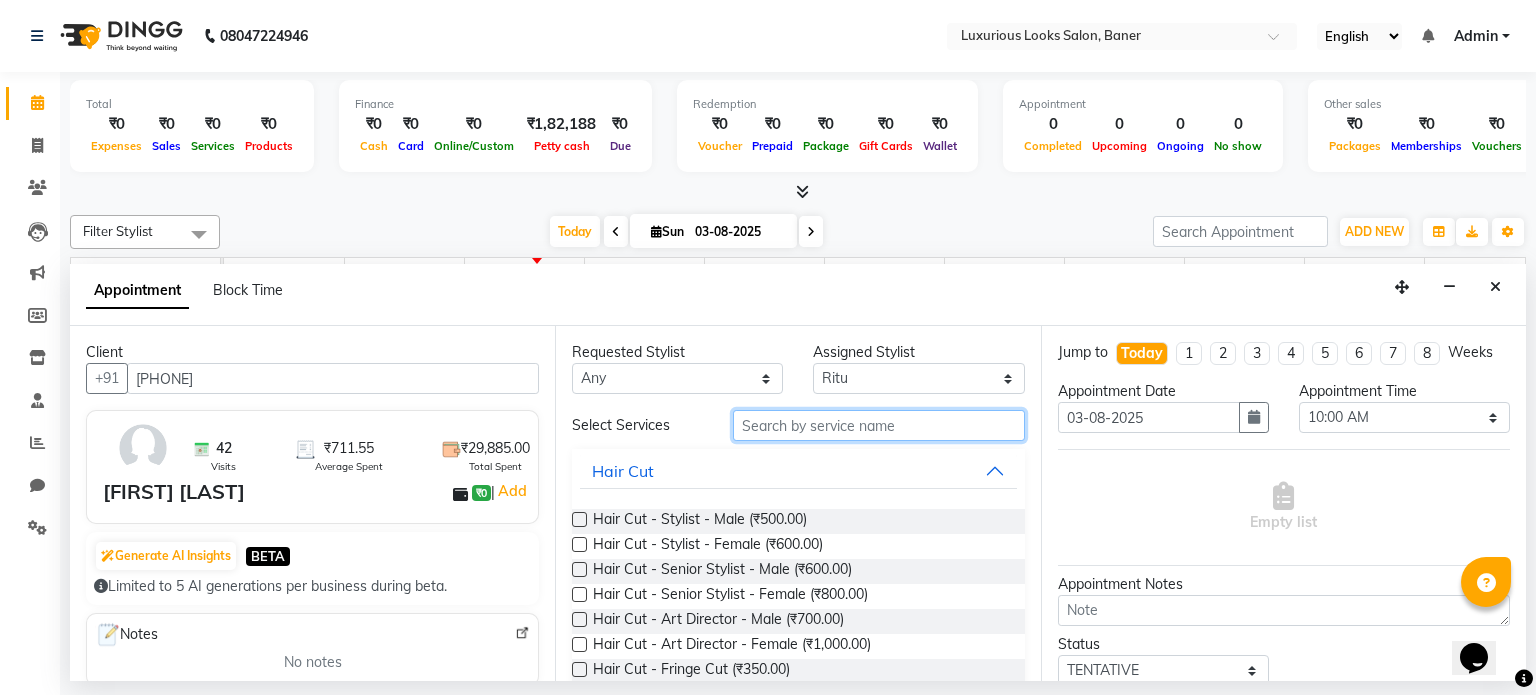 click at bounding box center (879, 425) 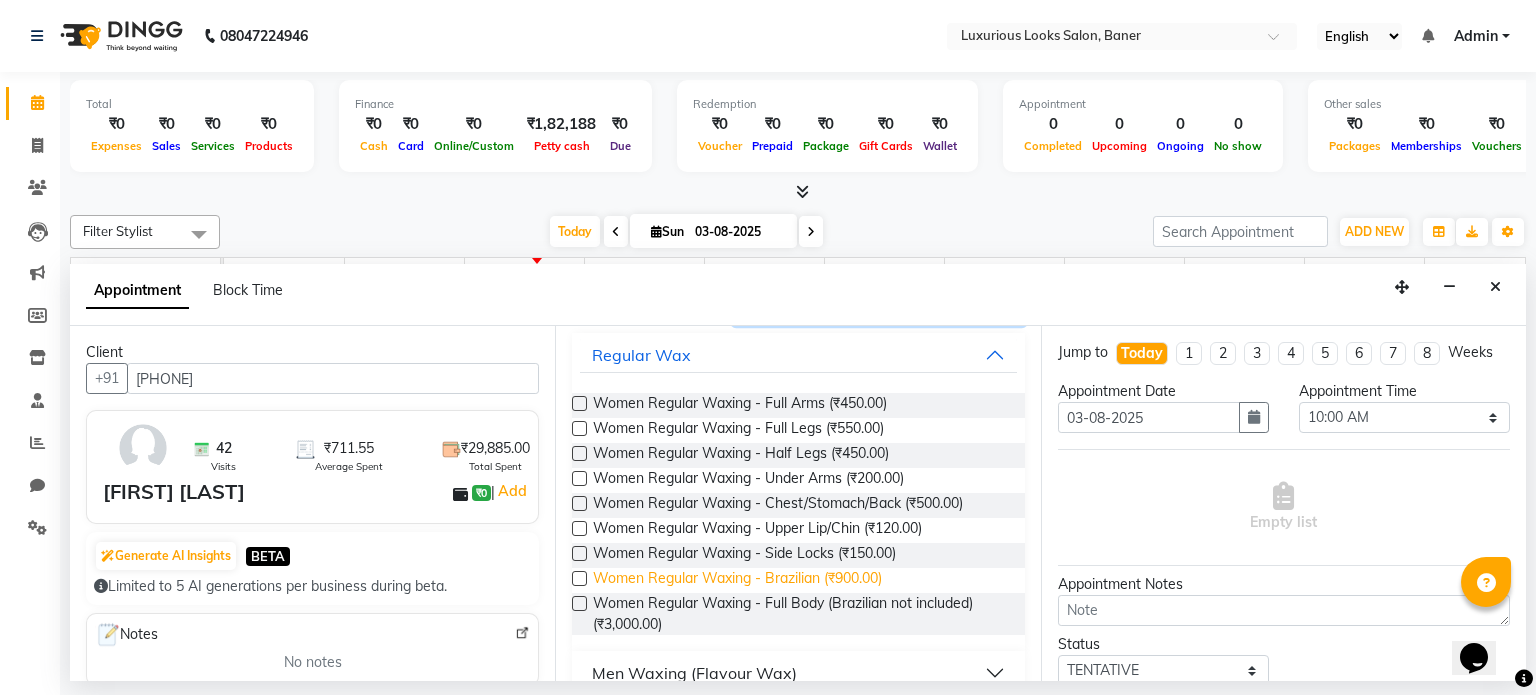 scroll, scrollTop: 277, scrollLeft: 0, axis: vertical 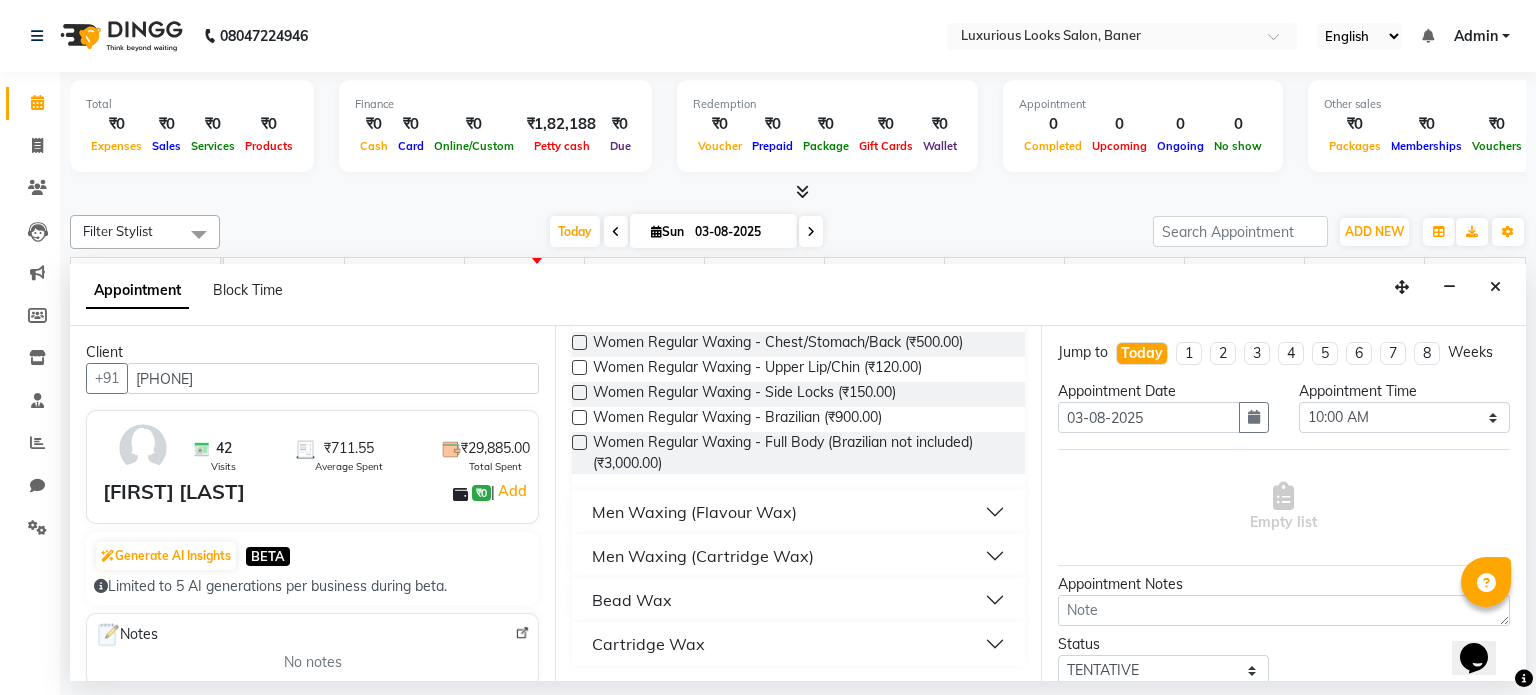 type on "wax" 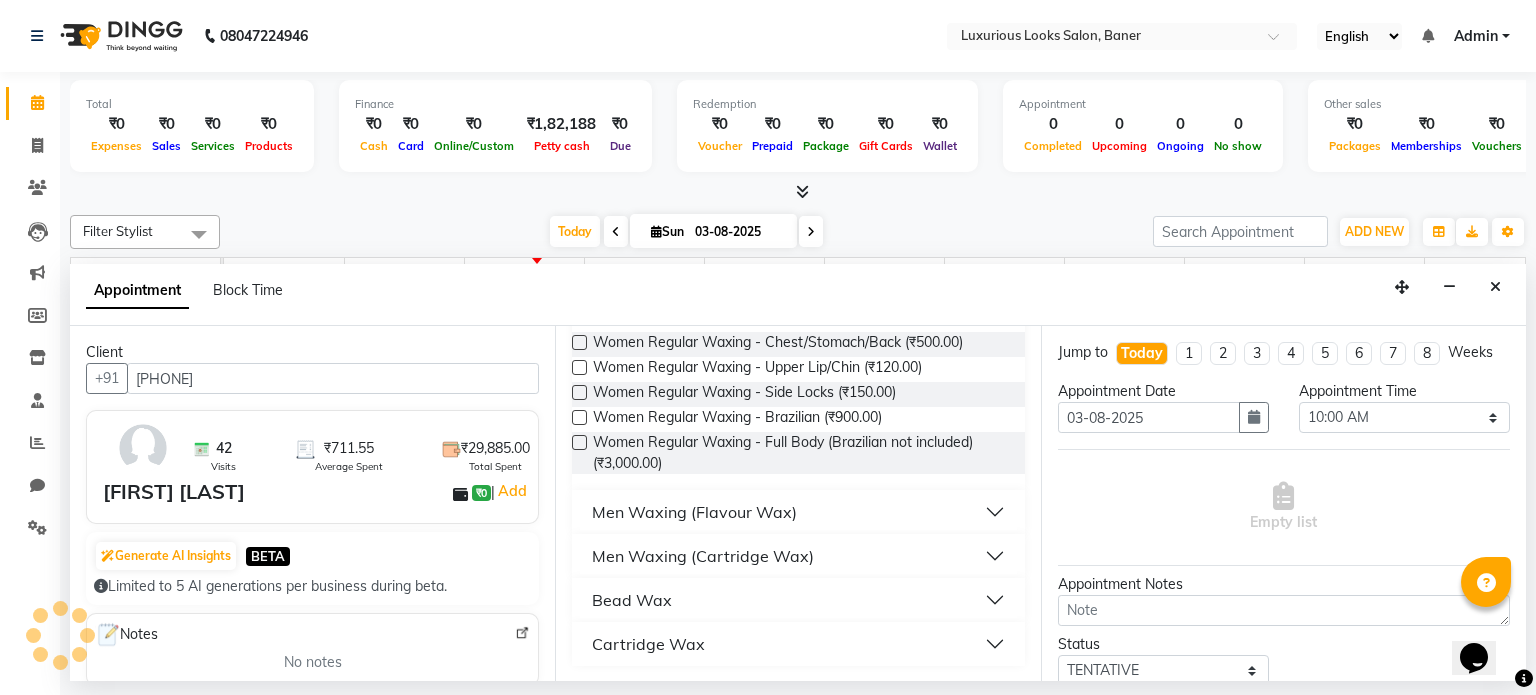 click on "Cartridge Wax" at bounding box center [798, 644] 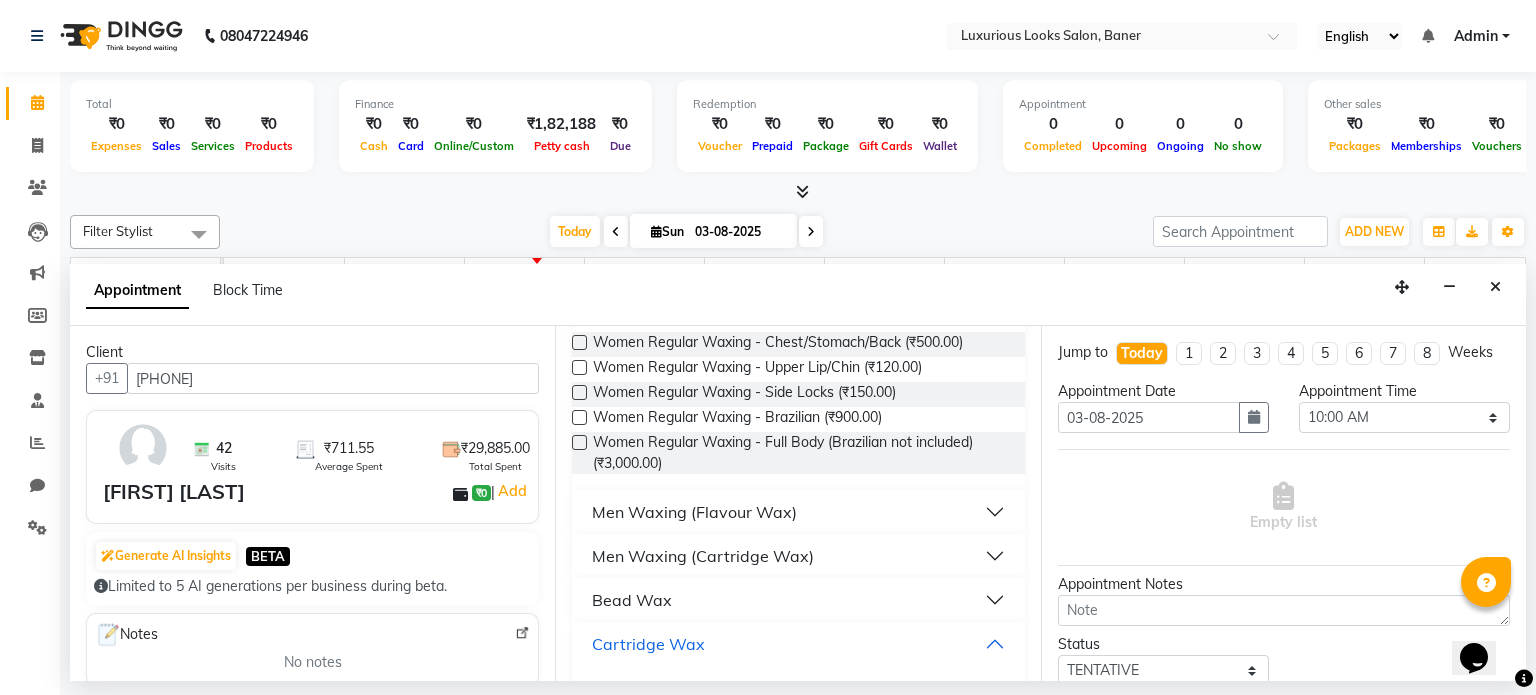 scroll, scrollTop: 452, scrollLeft: 0, axis: vertical 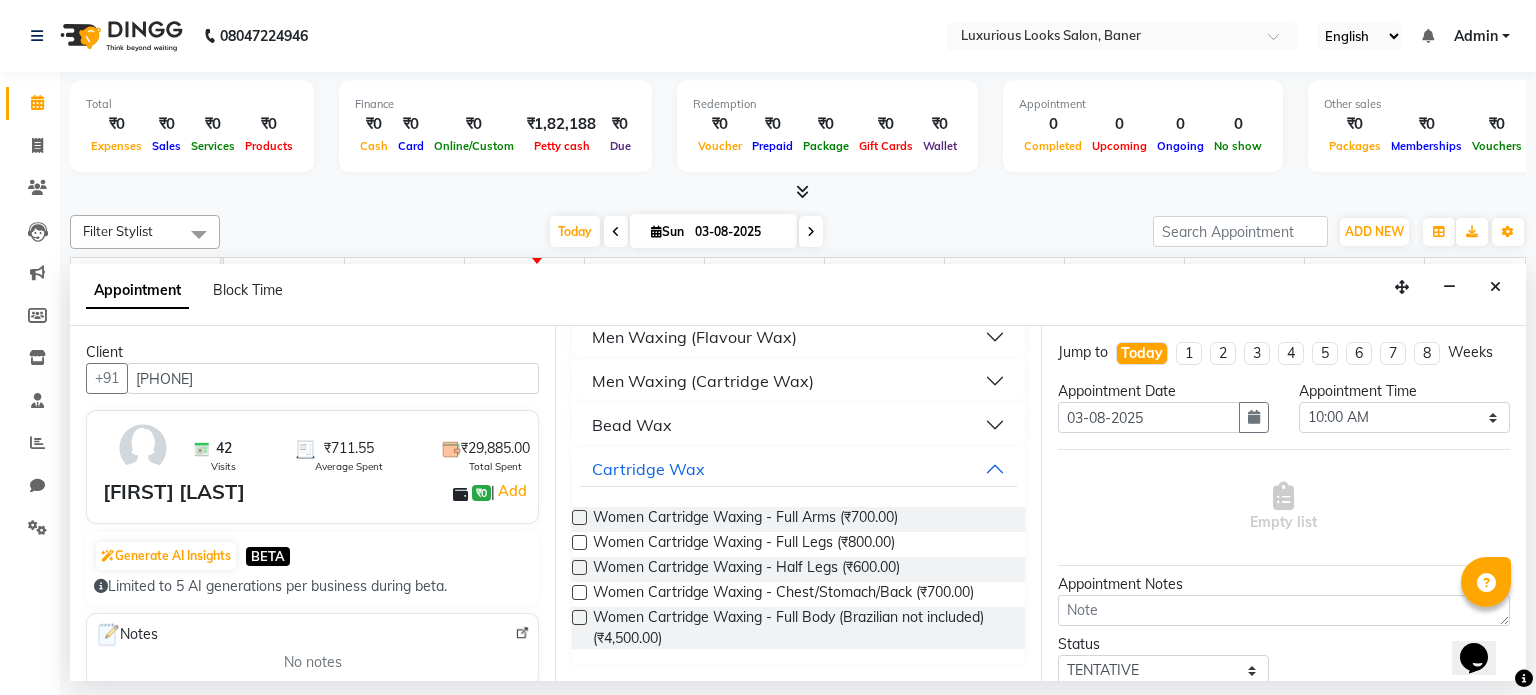 click at bounding box center [579, 517] 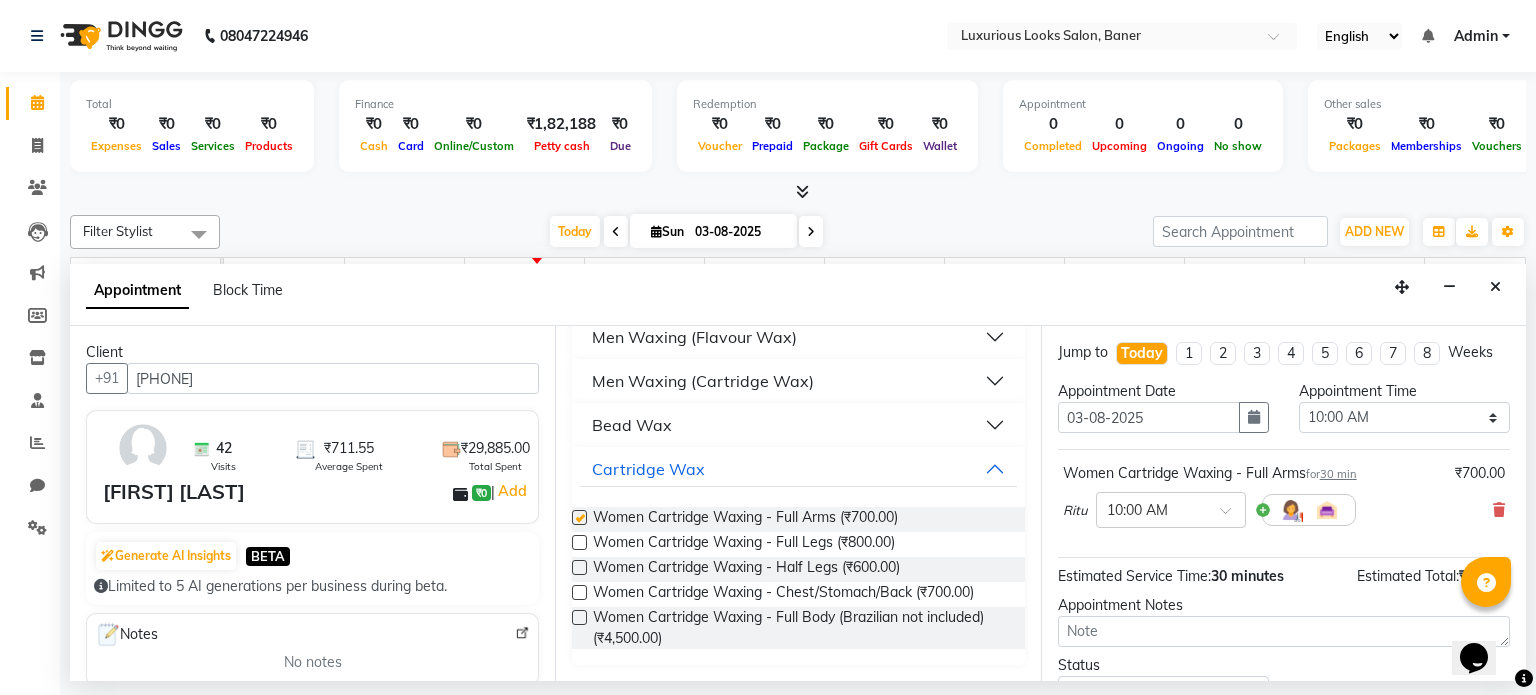 checkbox on "false" 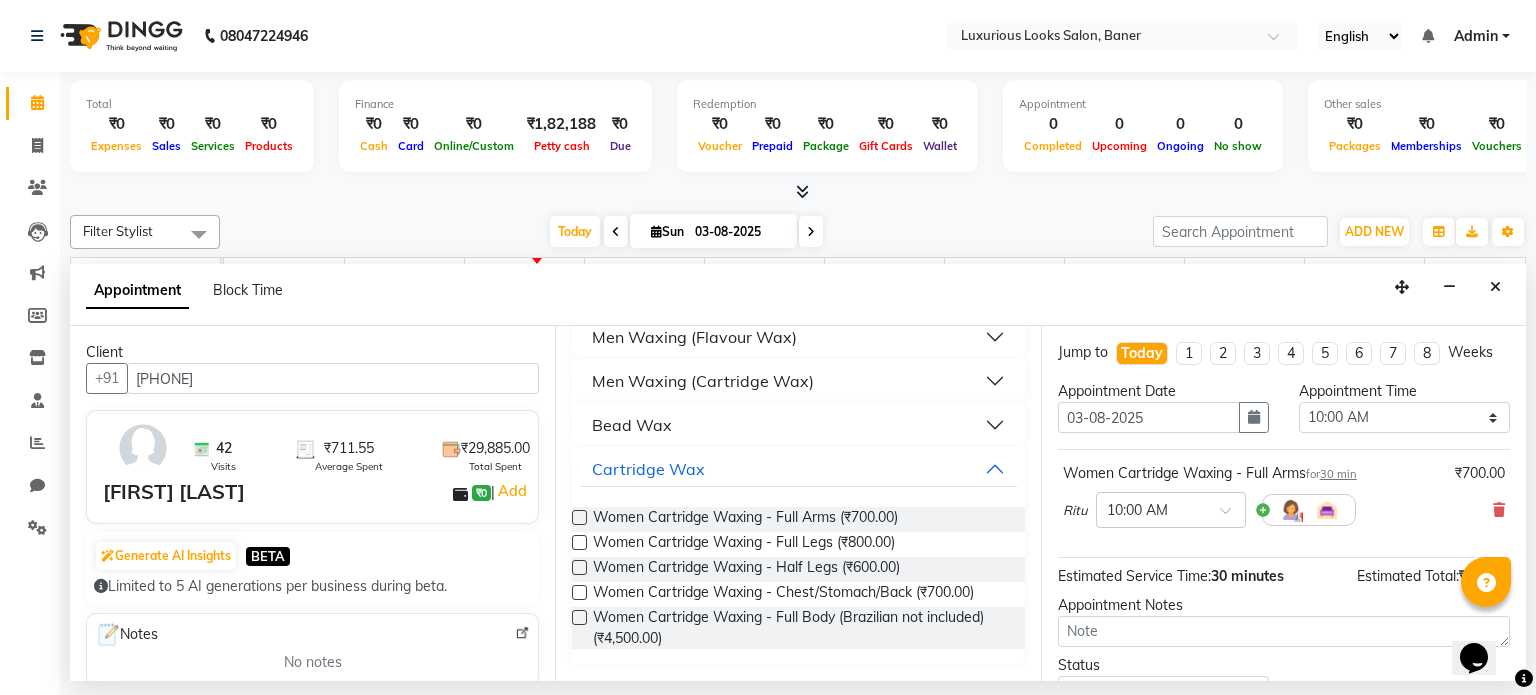 click at bounding box center [579, 542] 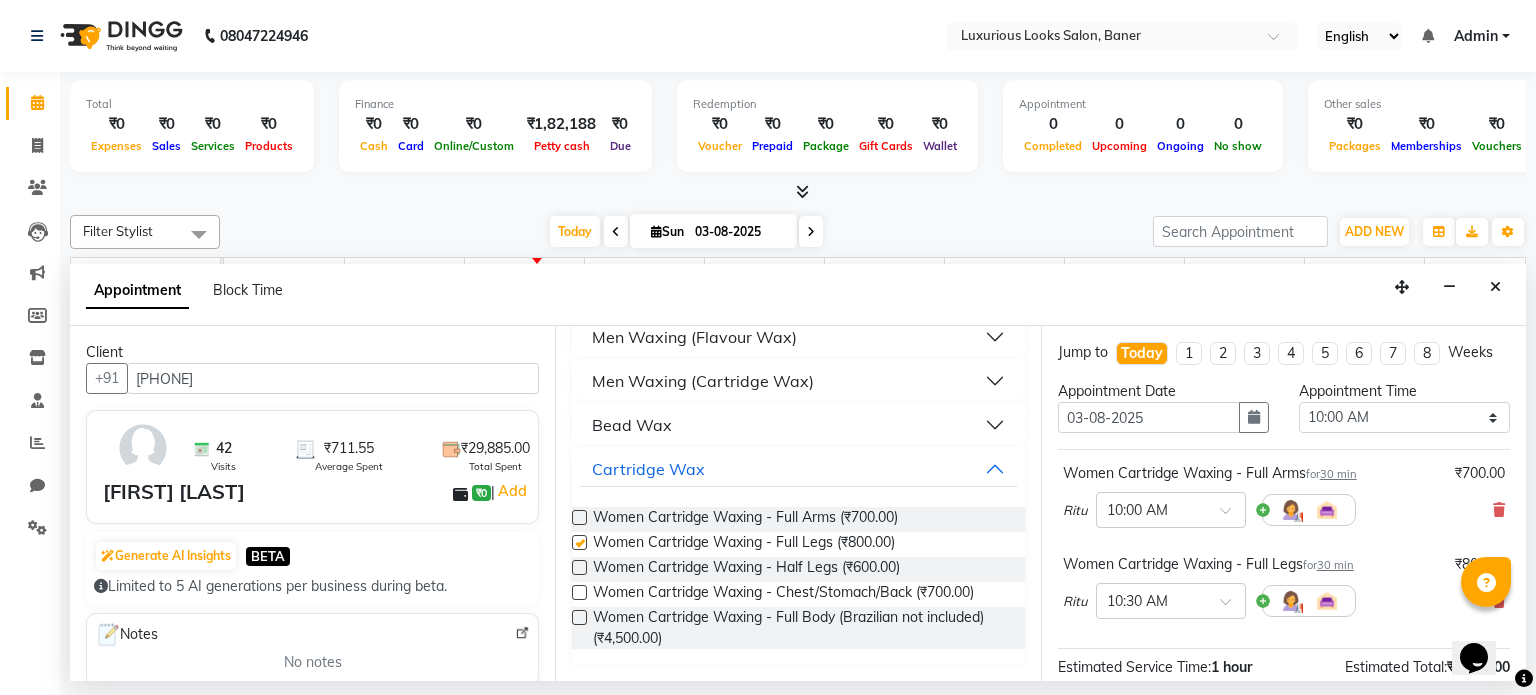 checkbox on "false" 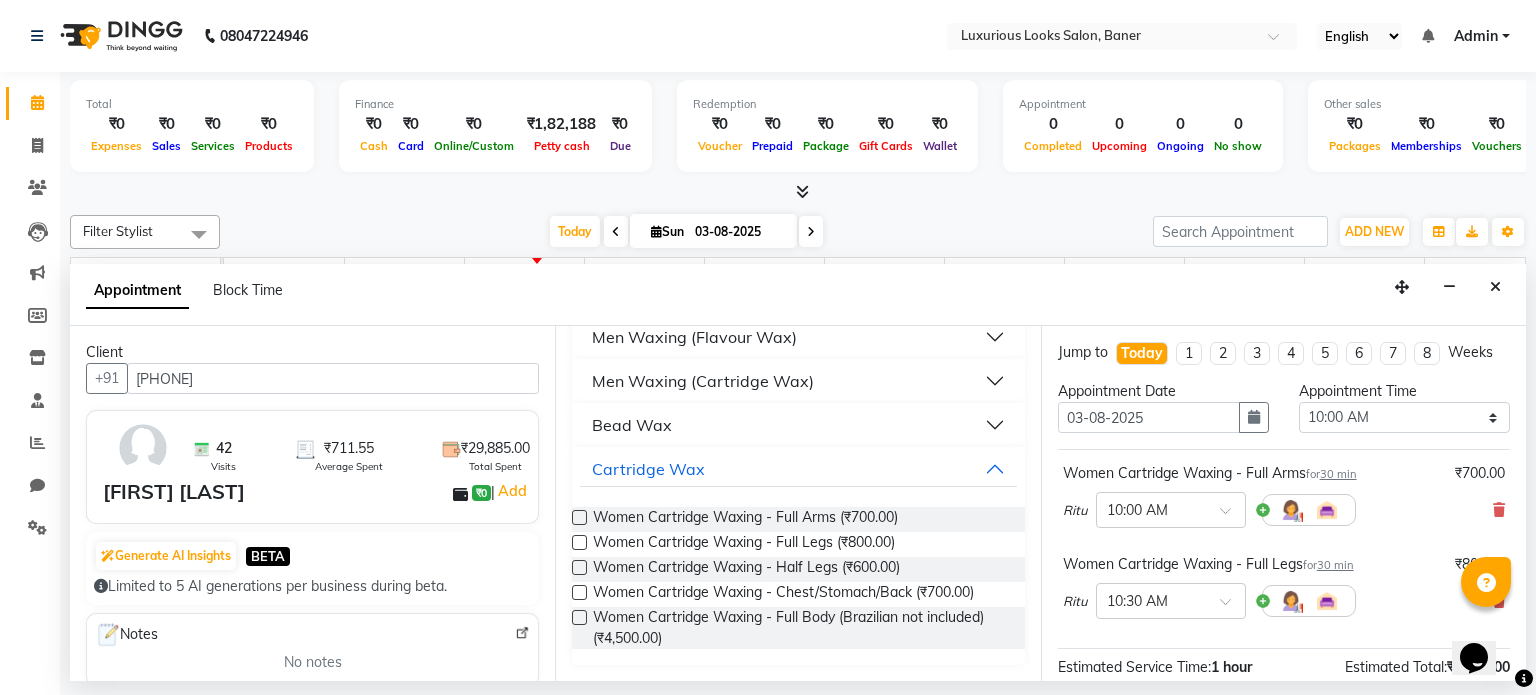 click on "Bead Wax" at bounding box center (632, 425) 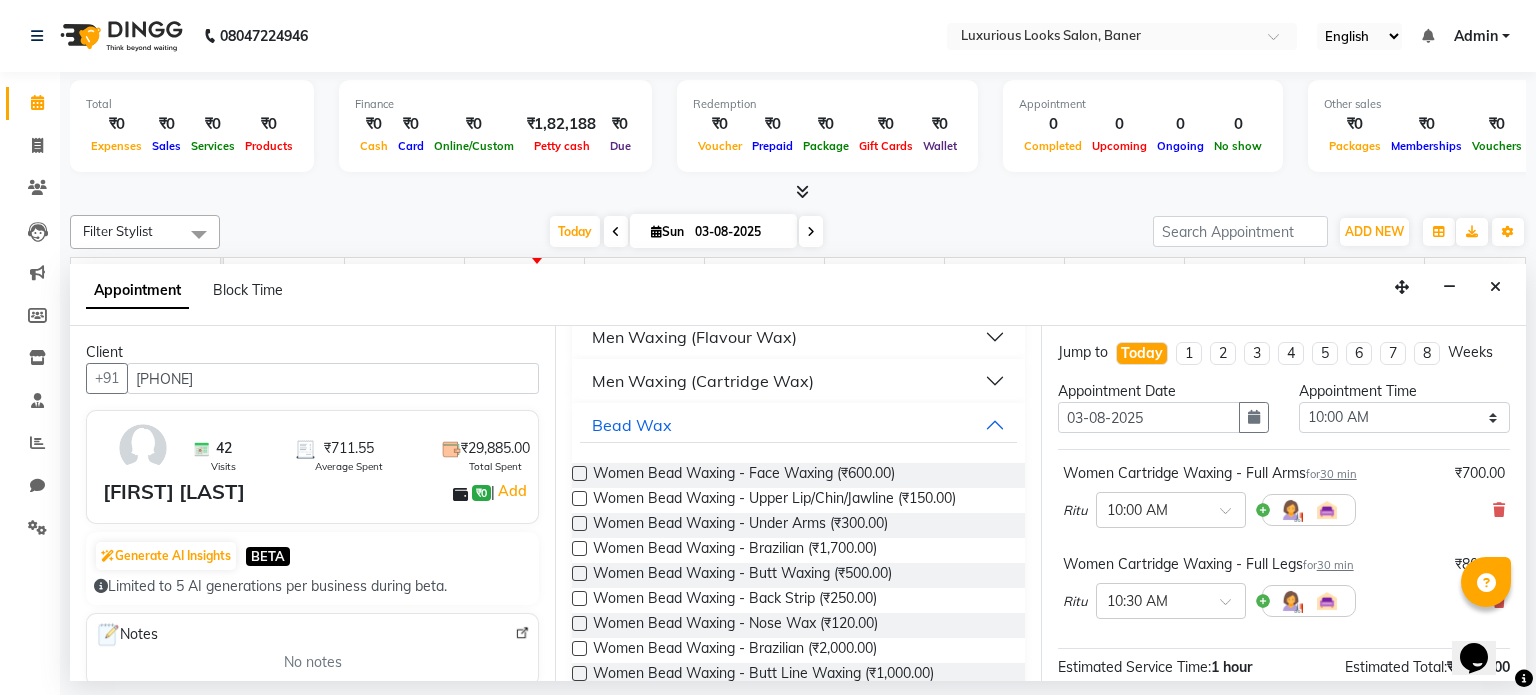 click at bounding box center (579, 523) 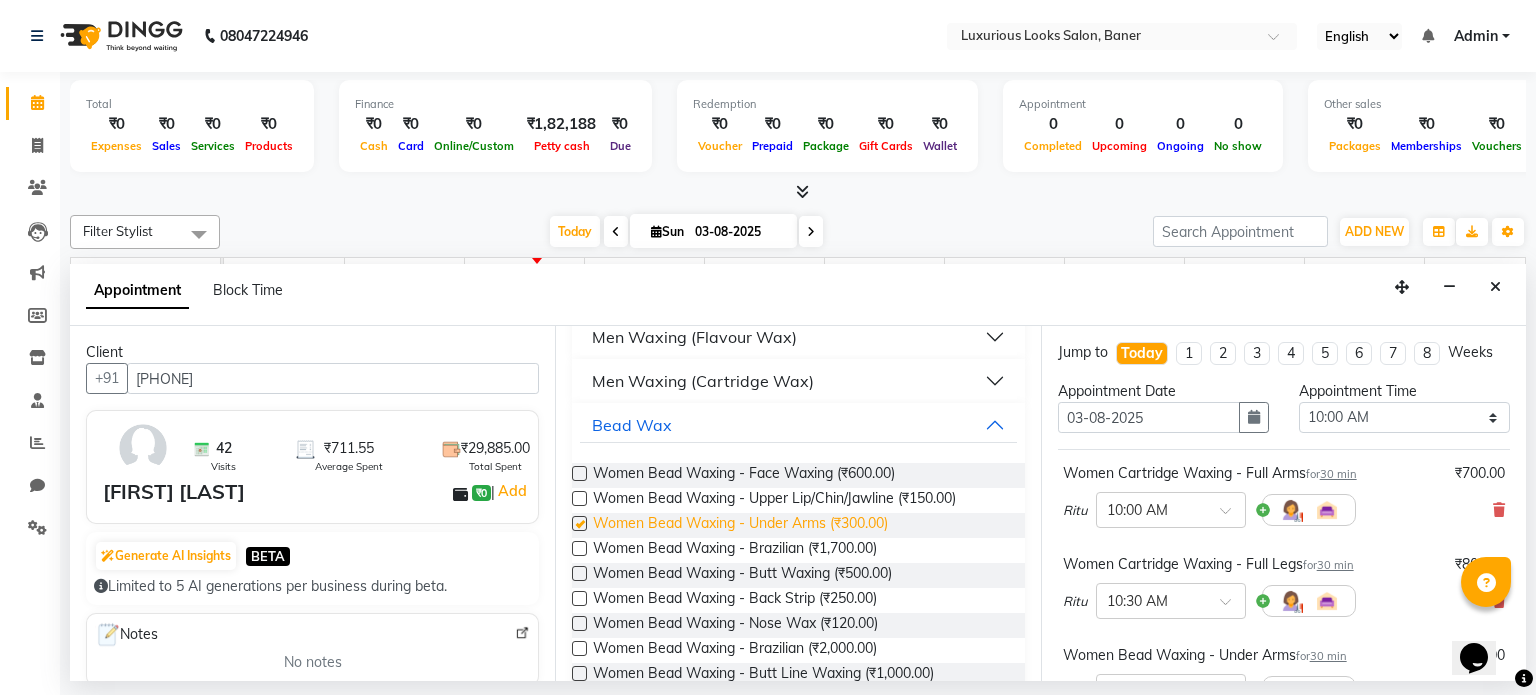 checkbox on "false" 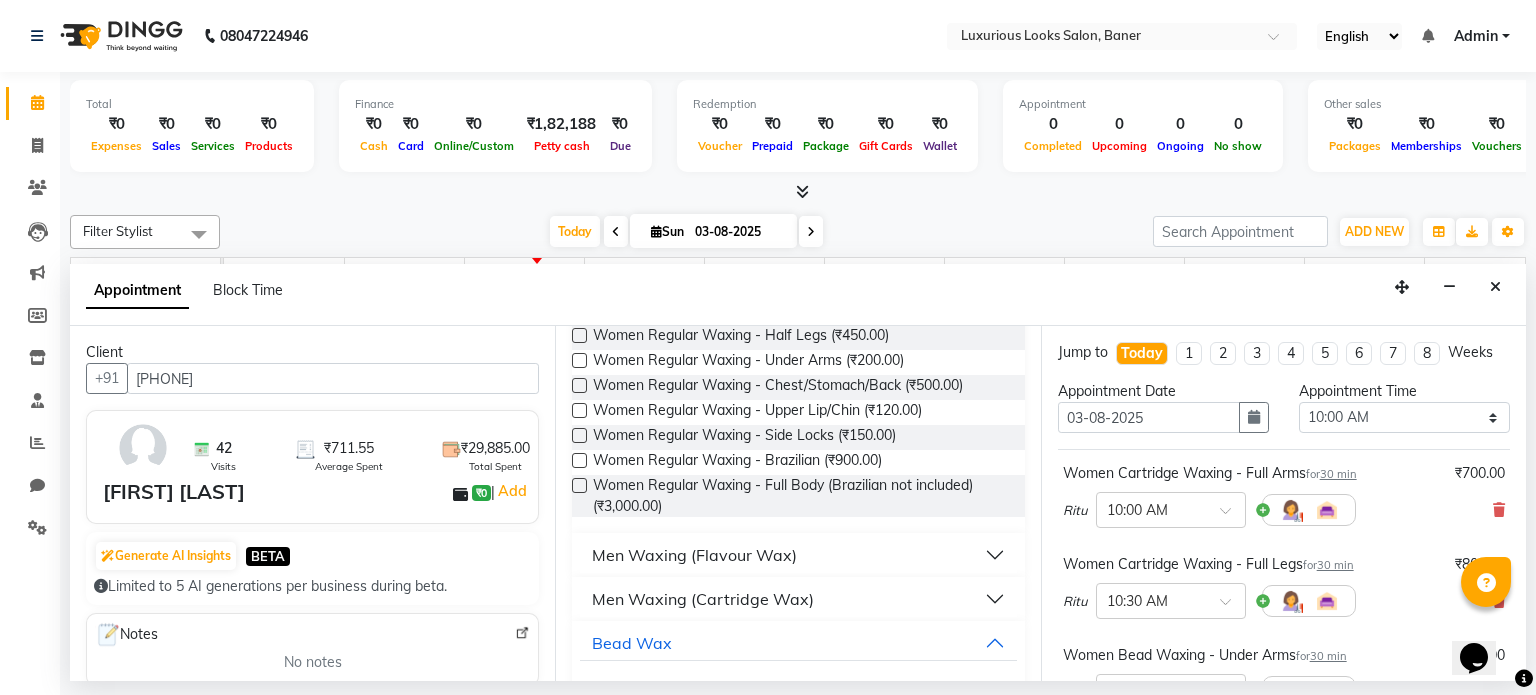scroll, scrollTop: 100, scrollLeft: 0, axis: vertical 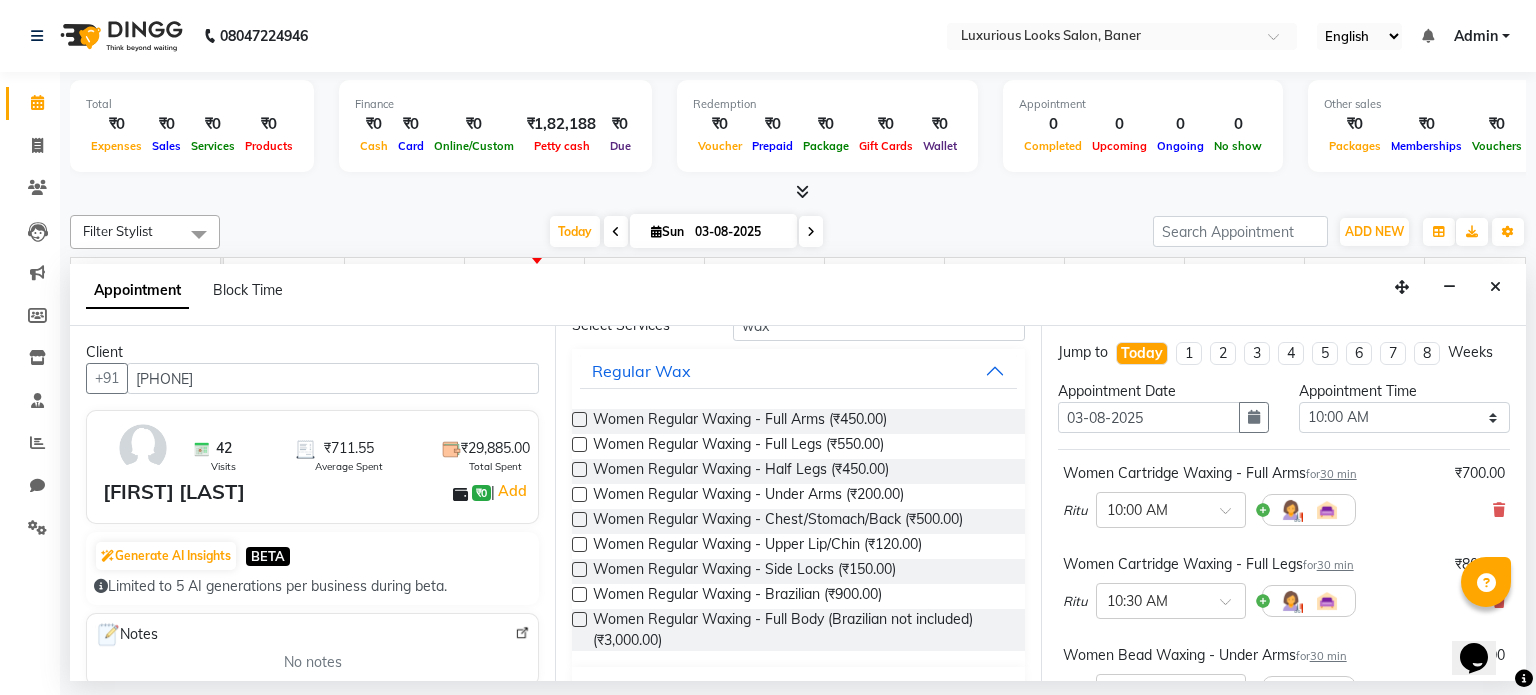 click at bounding box center [579, 569] 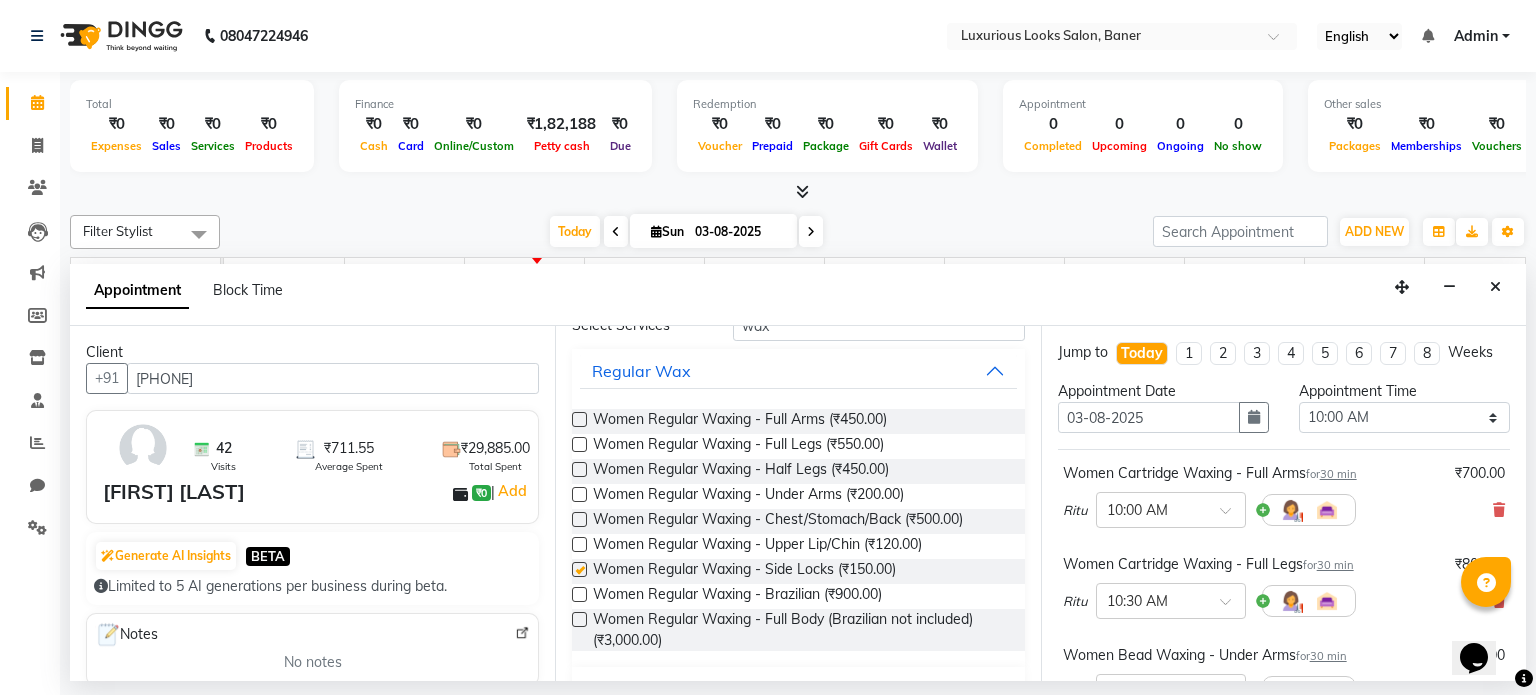 checkbox on "false" 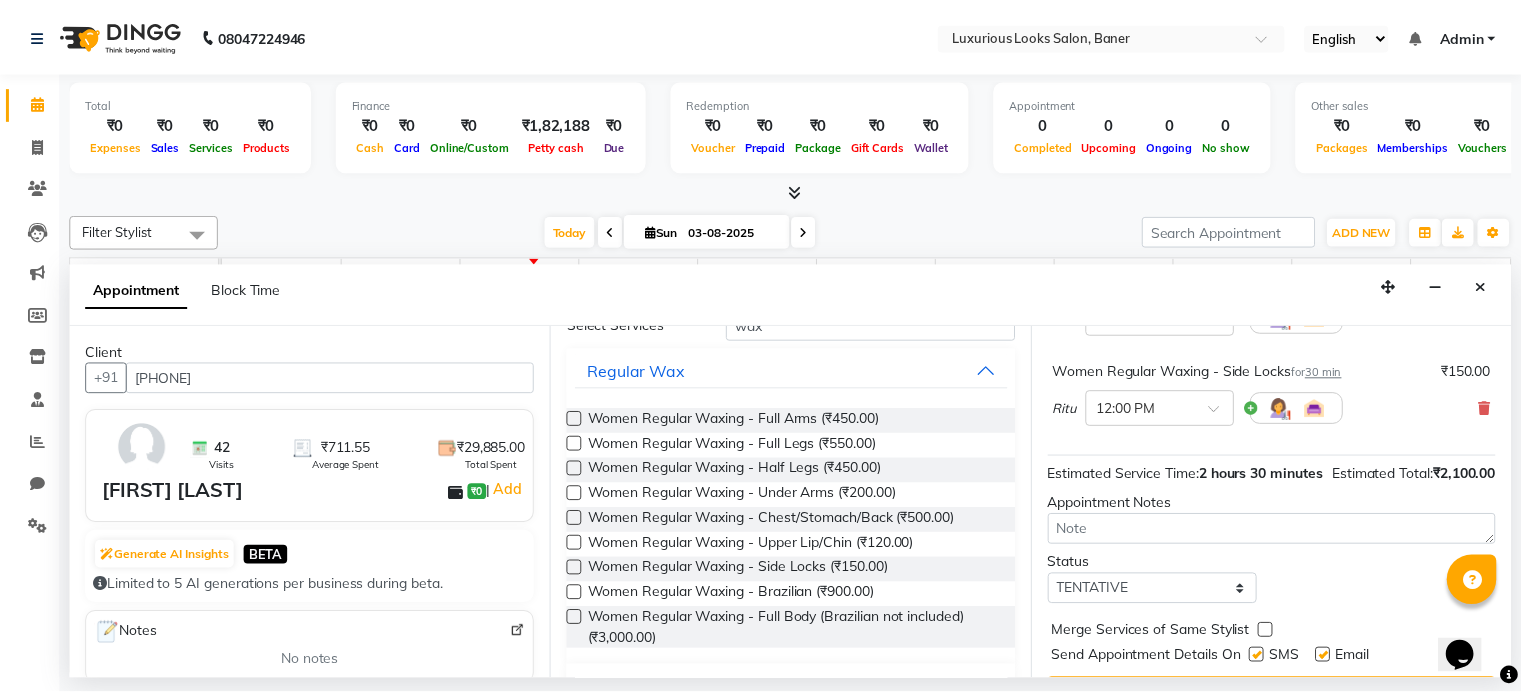 scroll, scrollTop: 536, scrollLeft: 0, axis: vertical 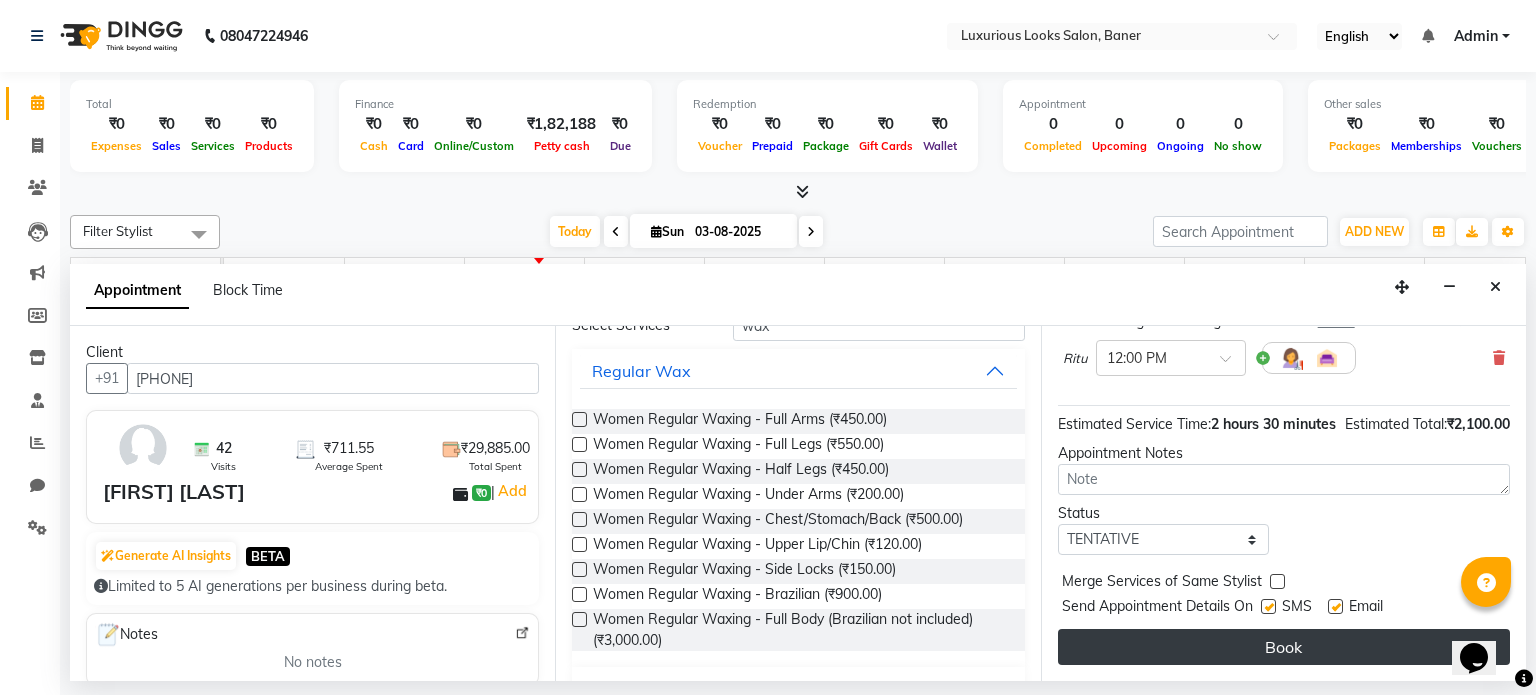 click on "Book" at bounding box center (1284, 647) 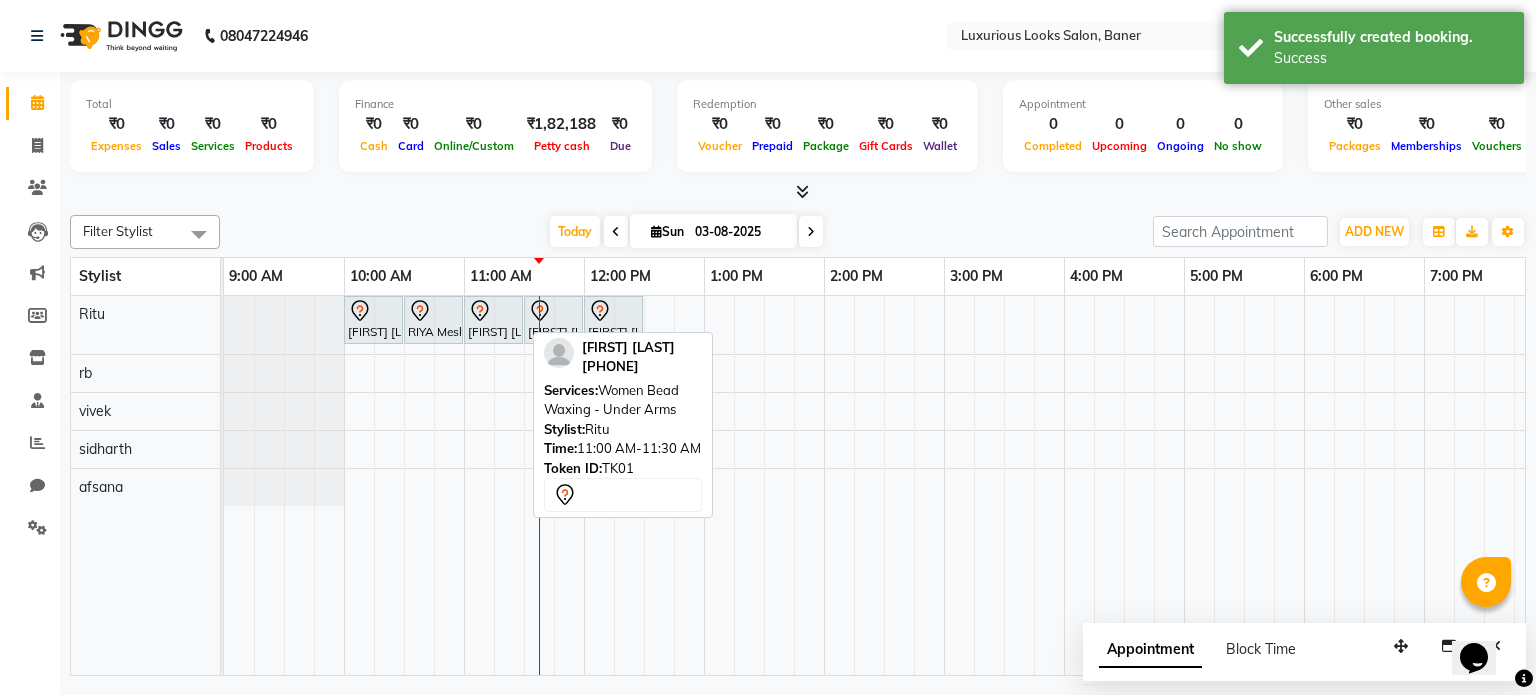 click 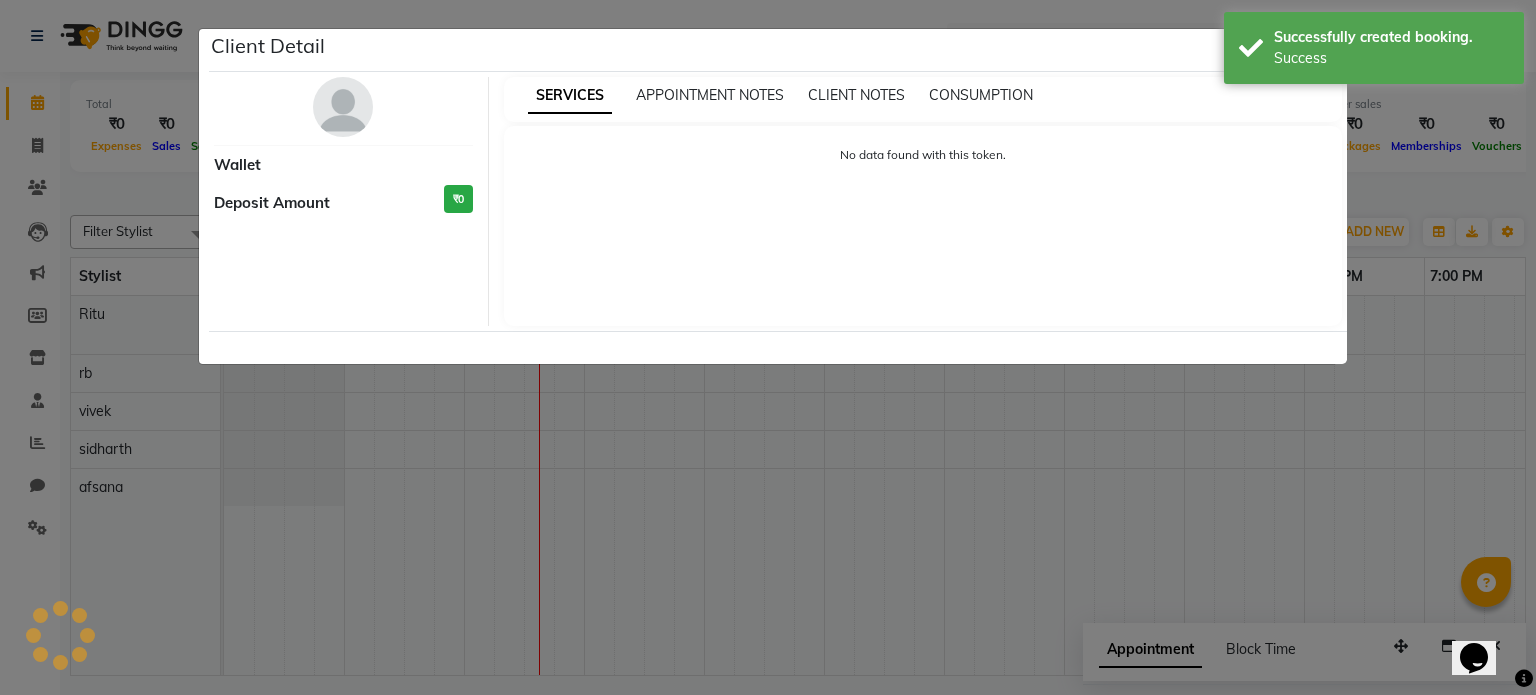 select on "7" 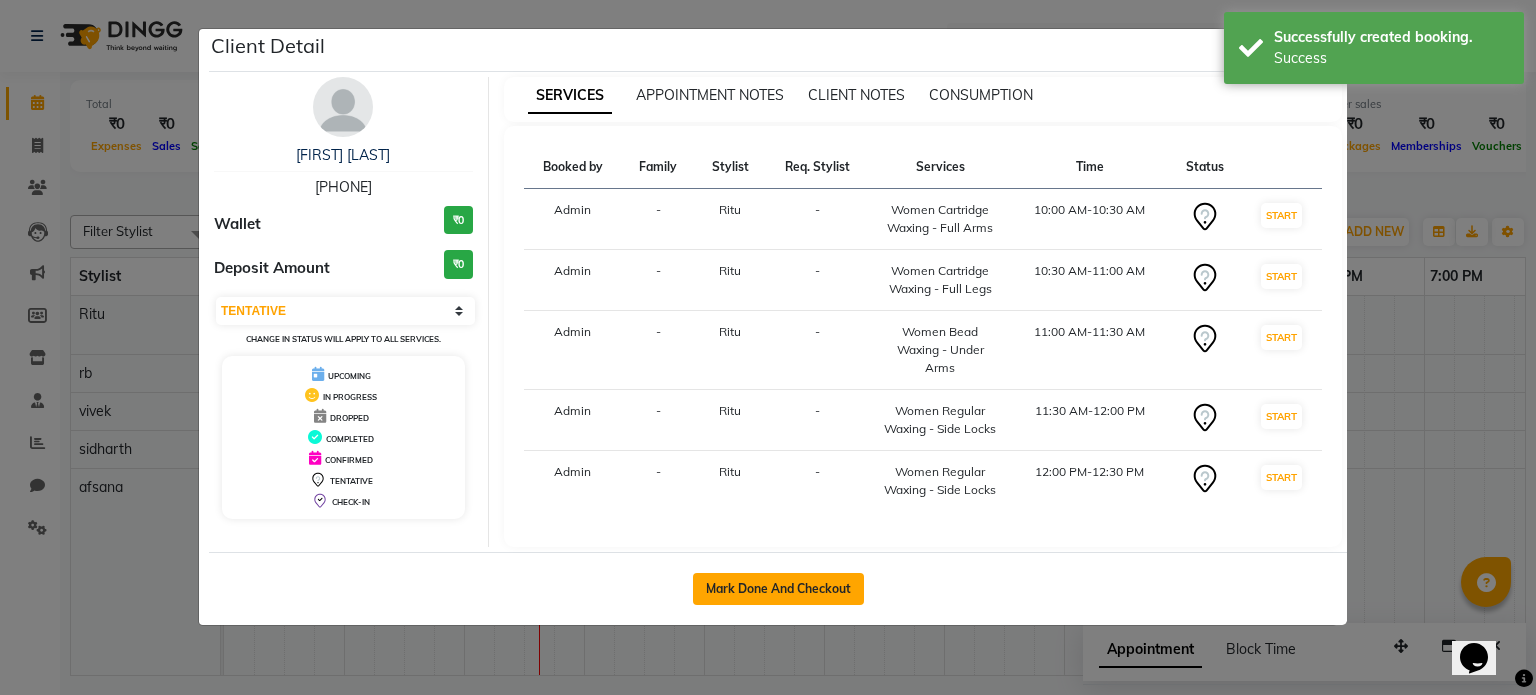 click on "Mark Done And Checkout" 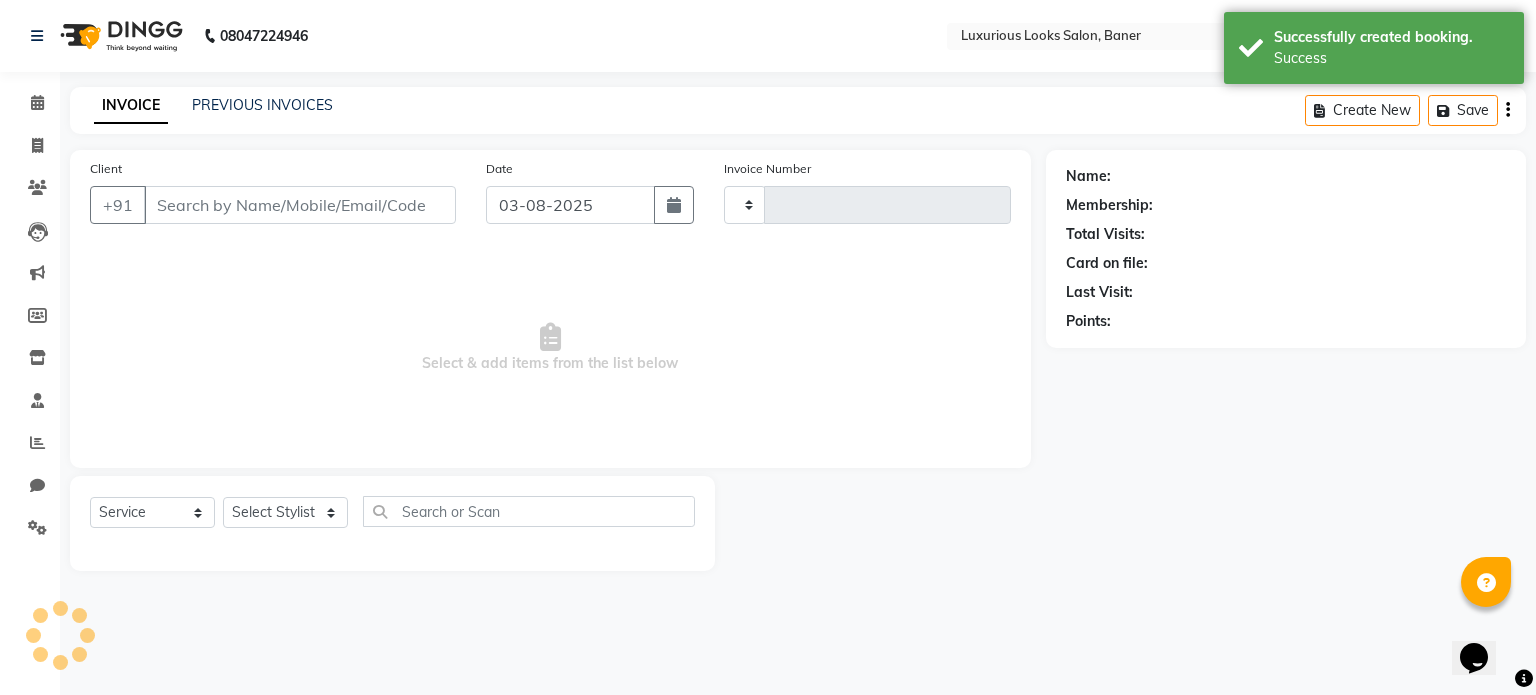 type on "0567" 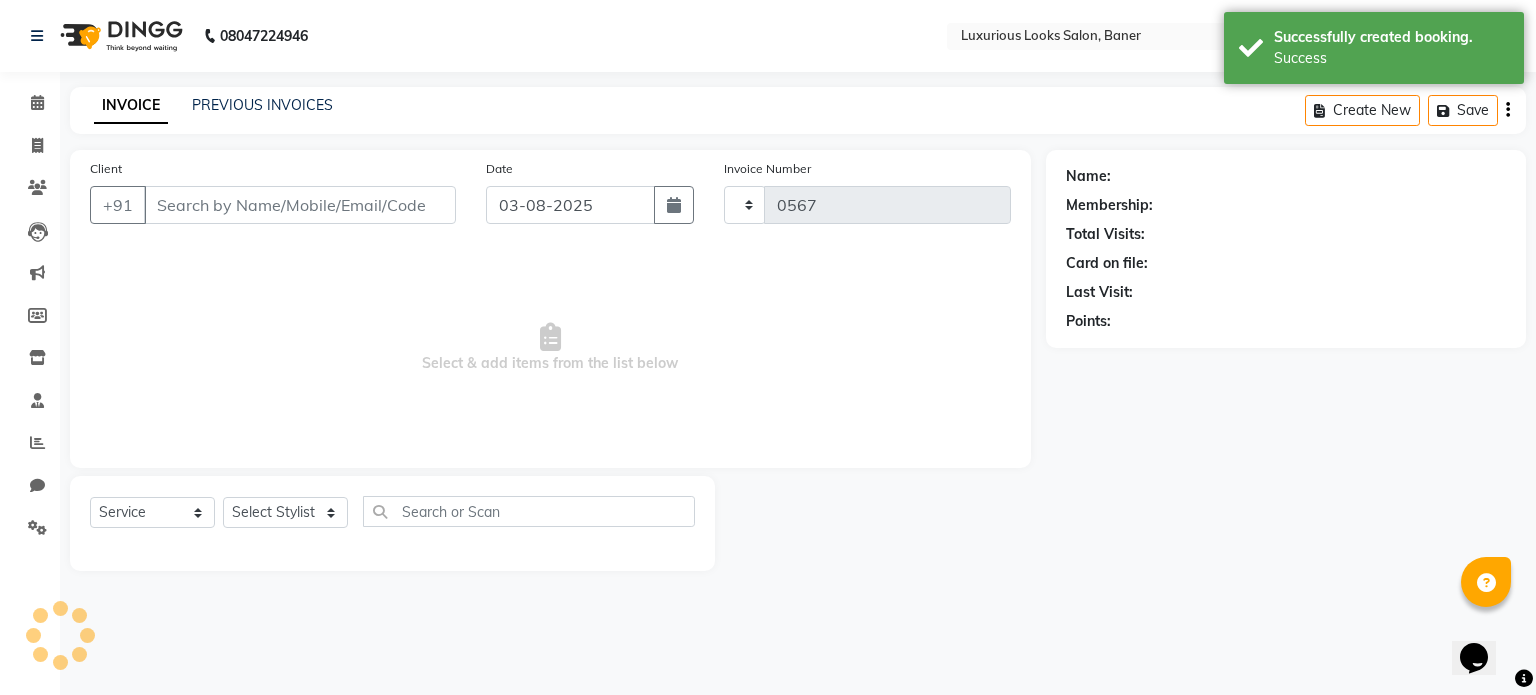 select on "7573" 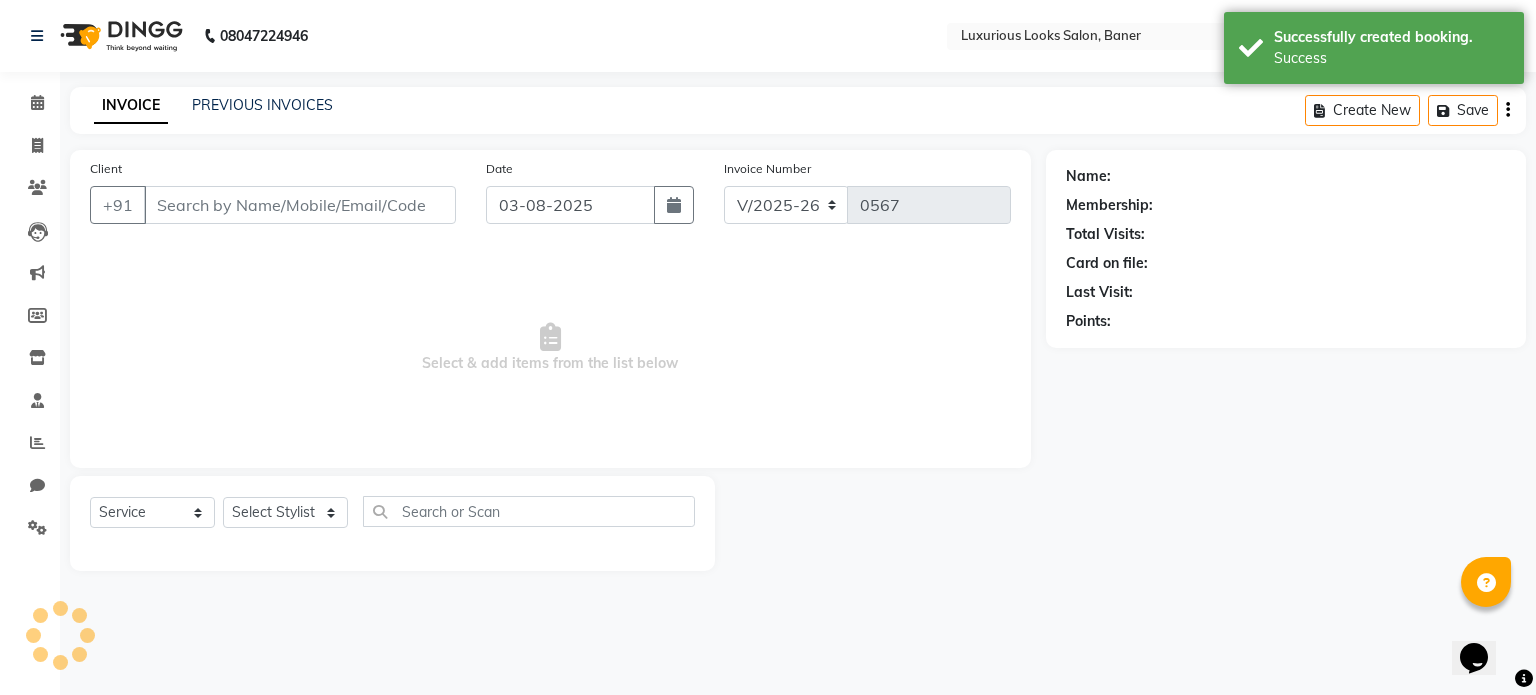 type on "[PHONE]" 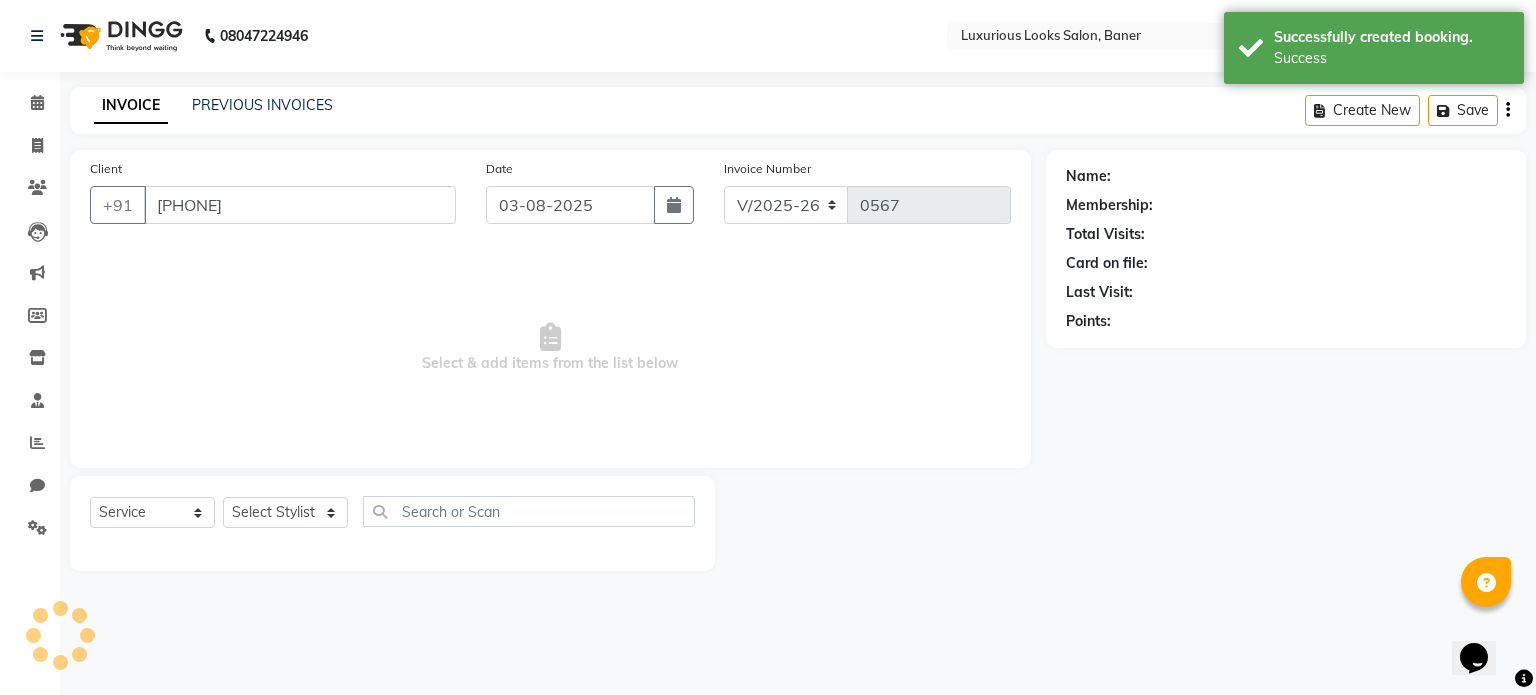 select on "68794" 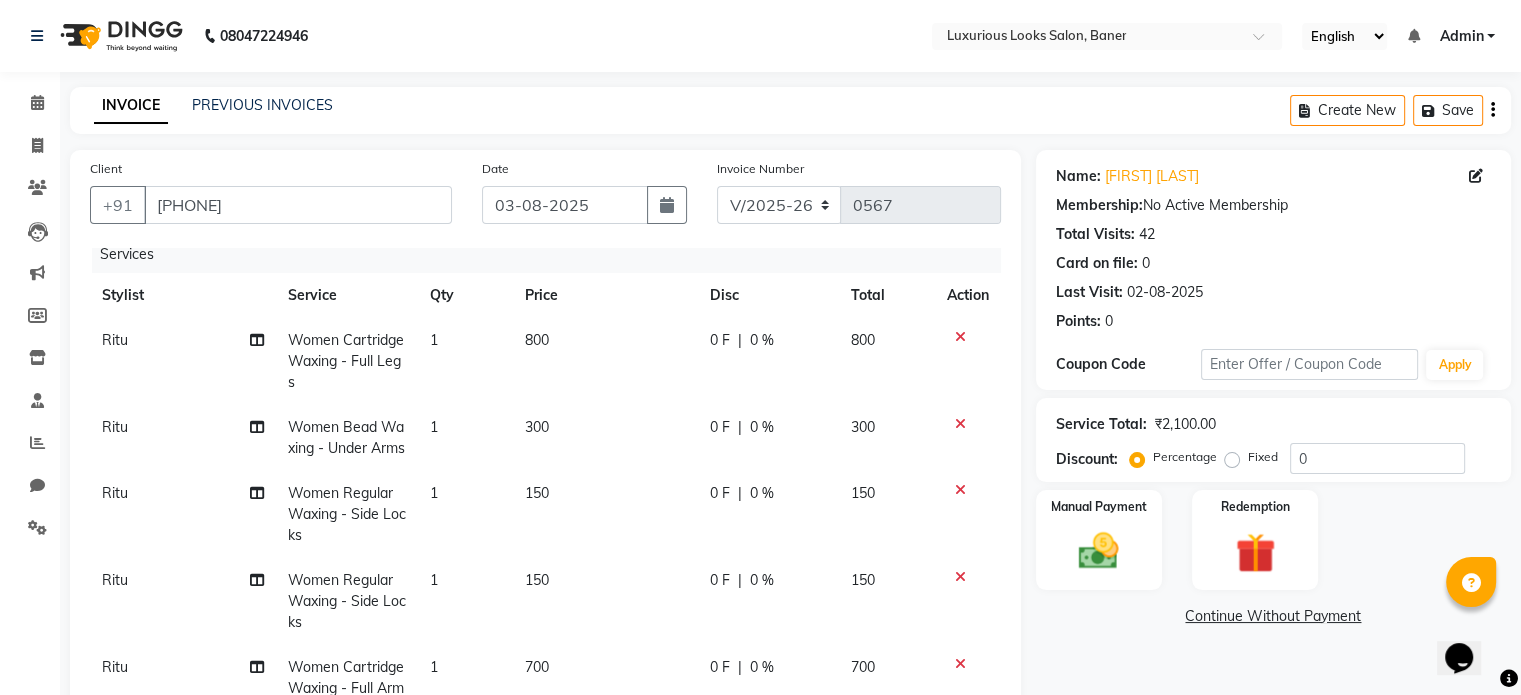 scroll, scrollTop: 48, scrollLeft: 0, axis: vertical 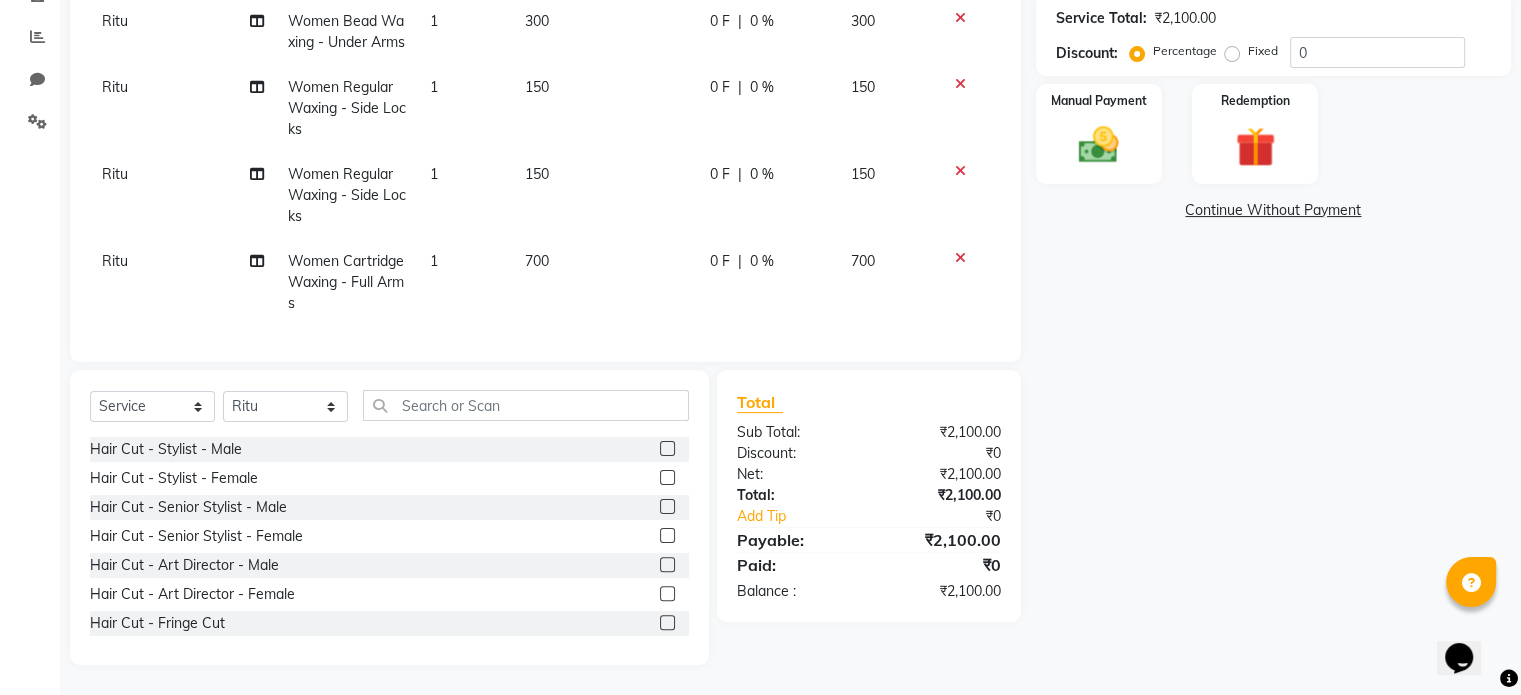 click on "0 F" 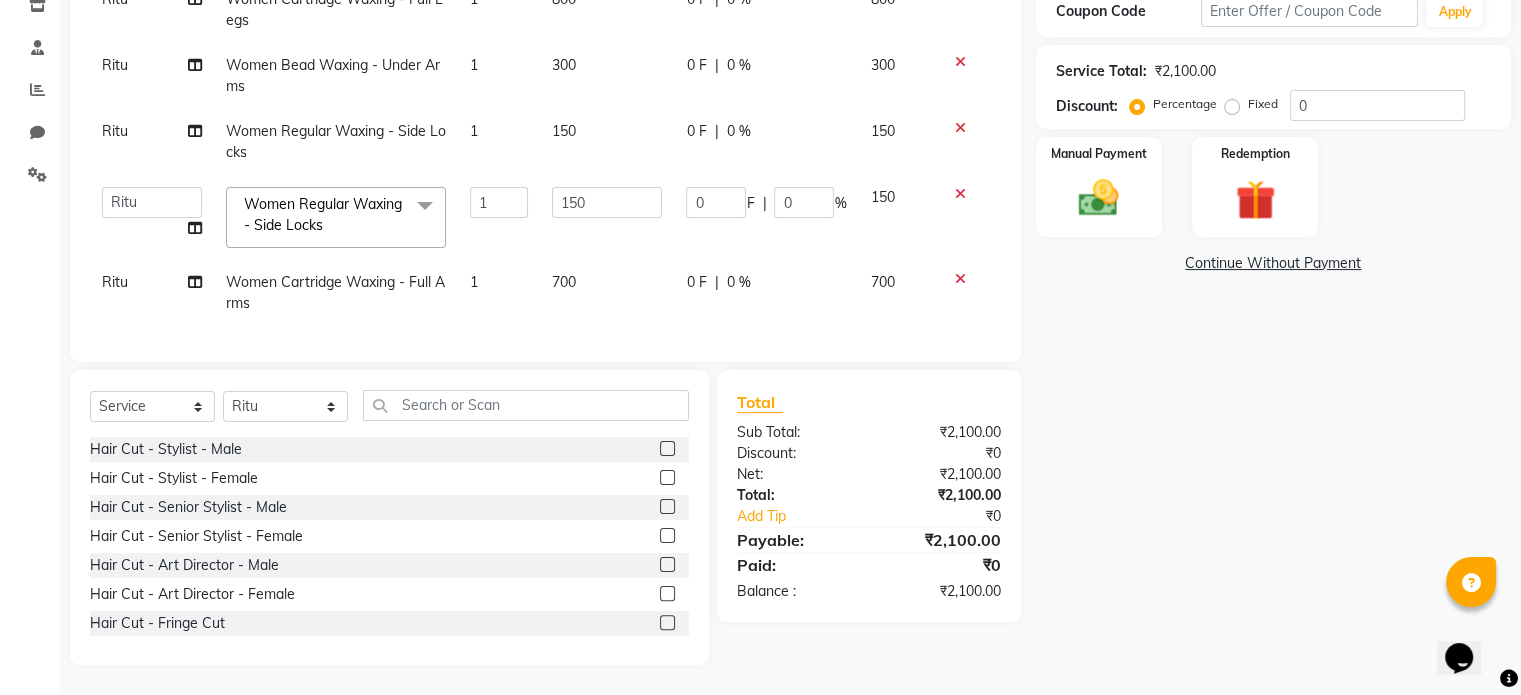 scroll, scrollTop: 352, scrollLeft: 0, axis: vertical 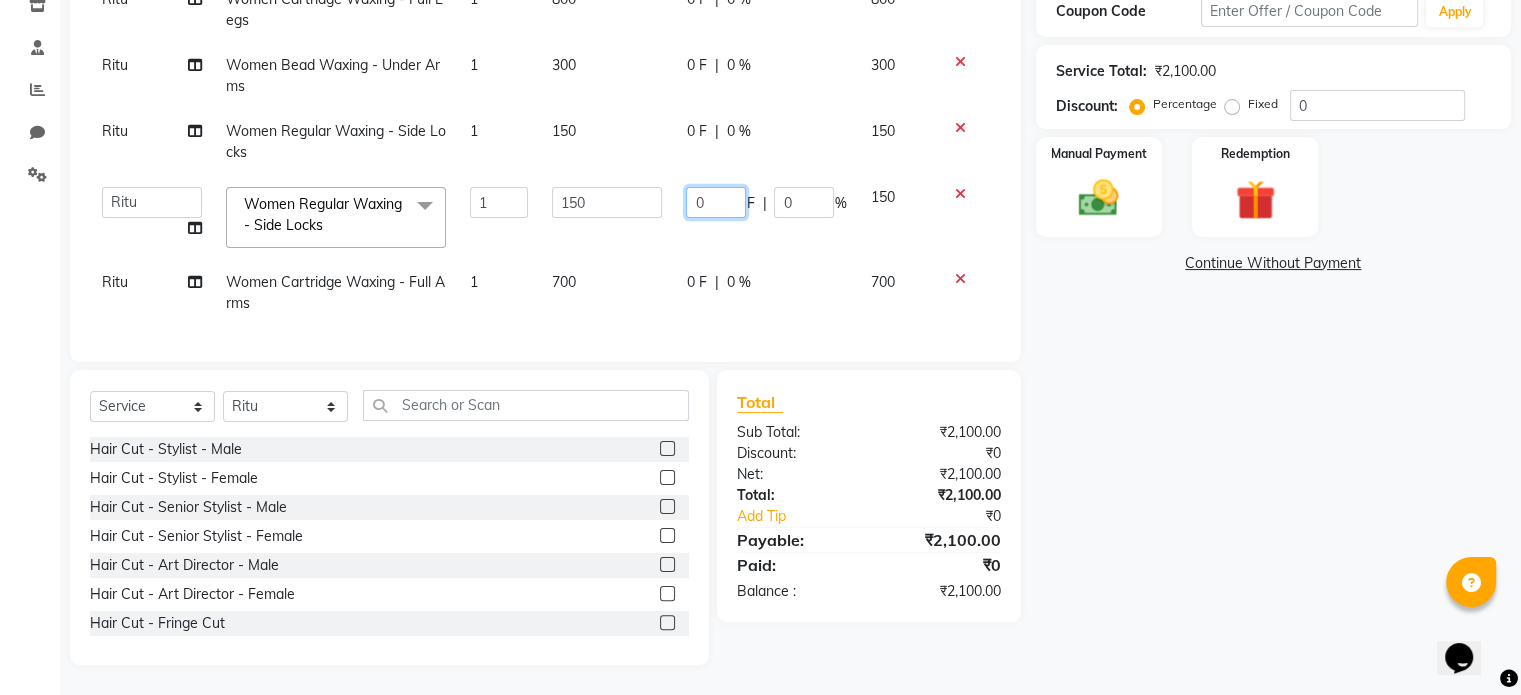 click on "0" 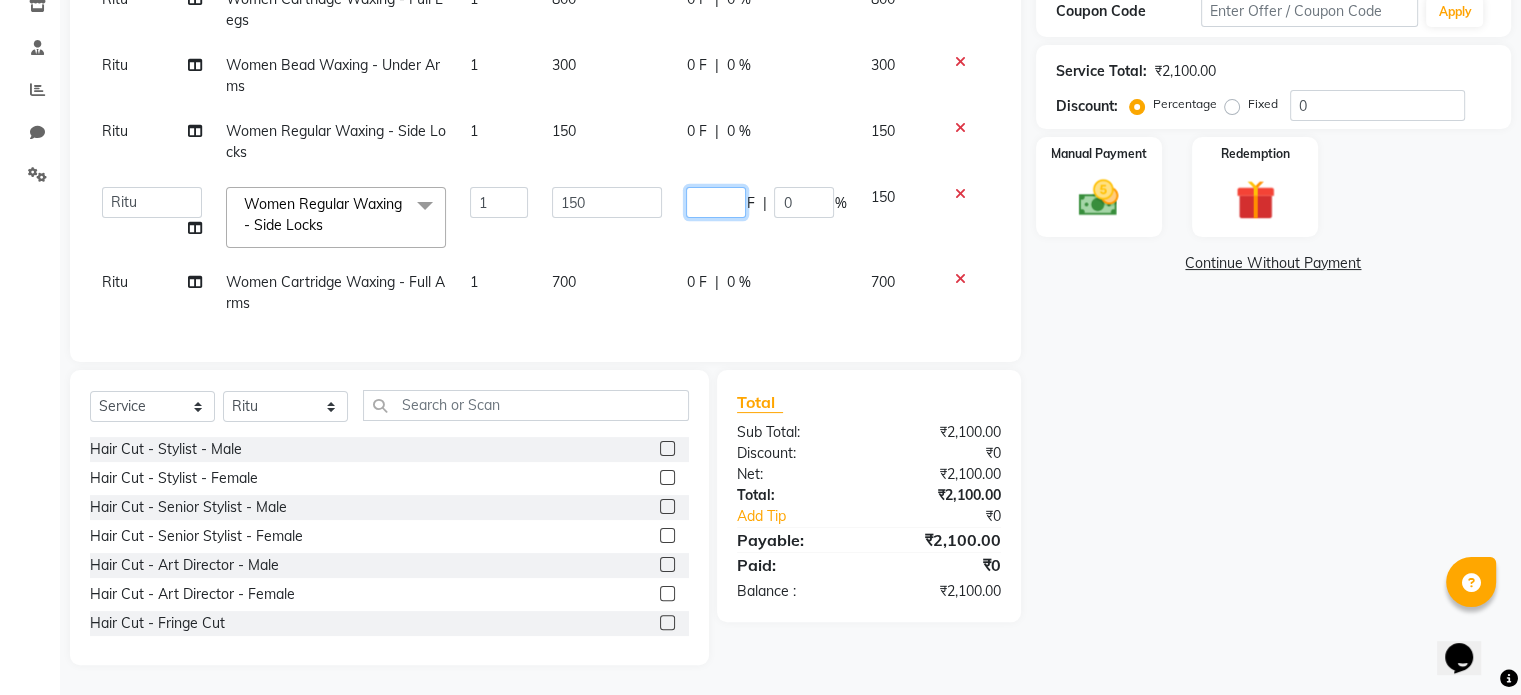 type on "7" 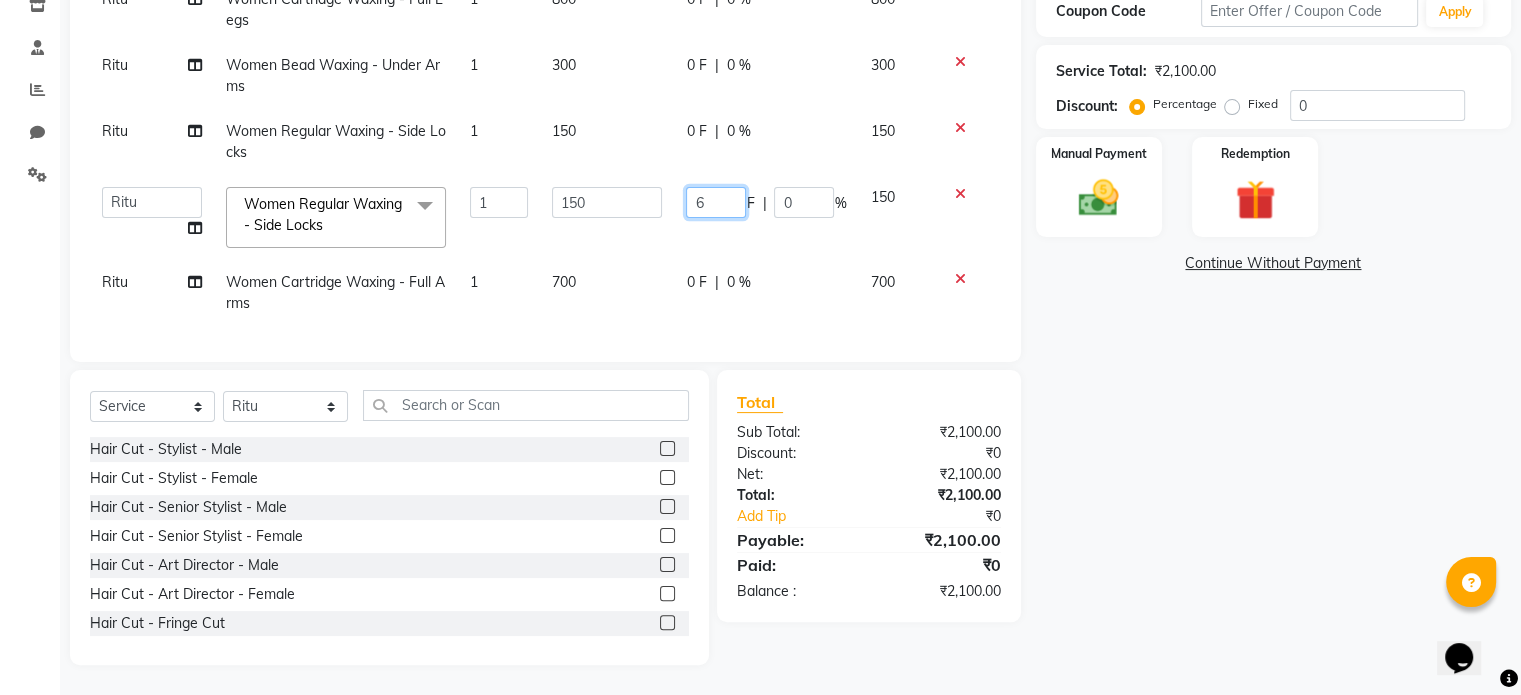 type on "61" 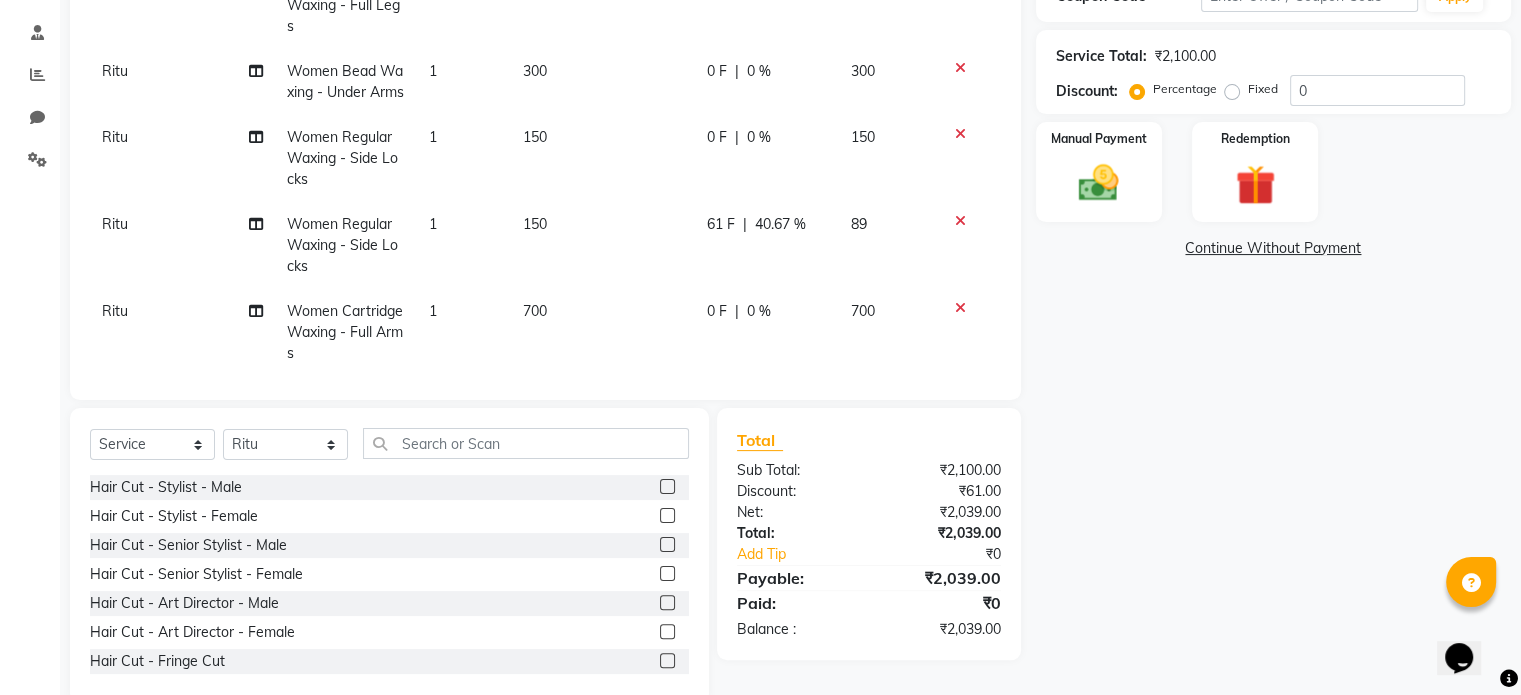 click on "61 F | 40.67 %" 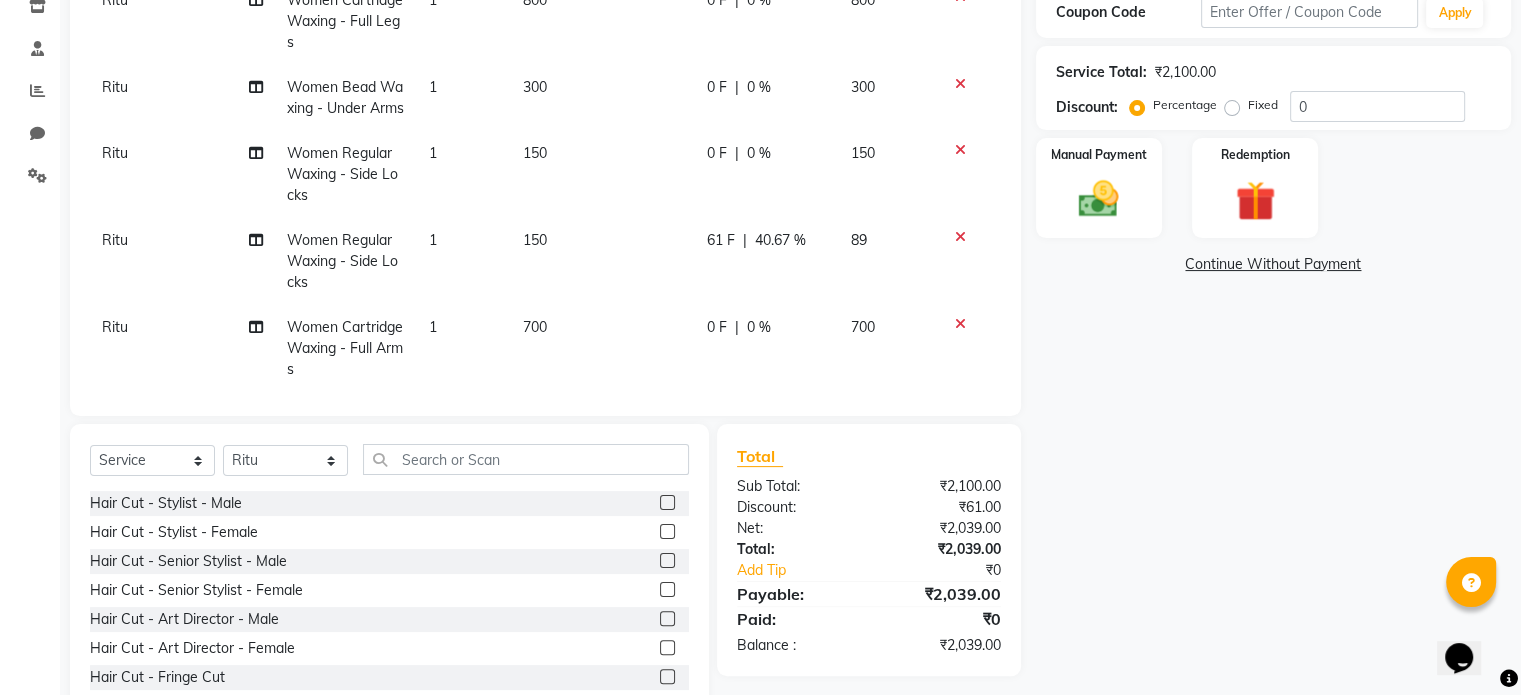 select on "68794" 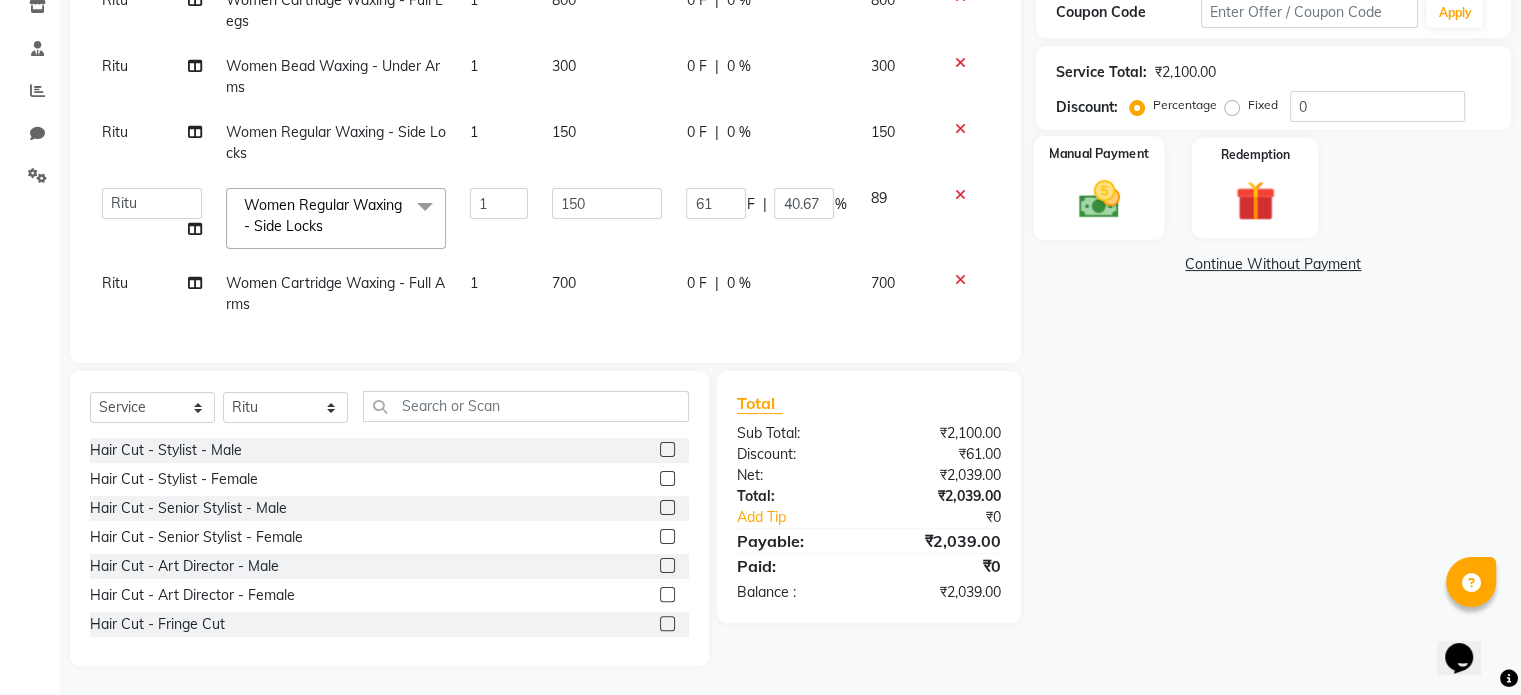 click 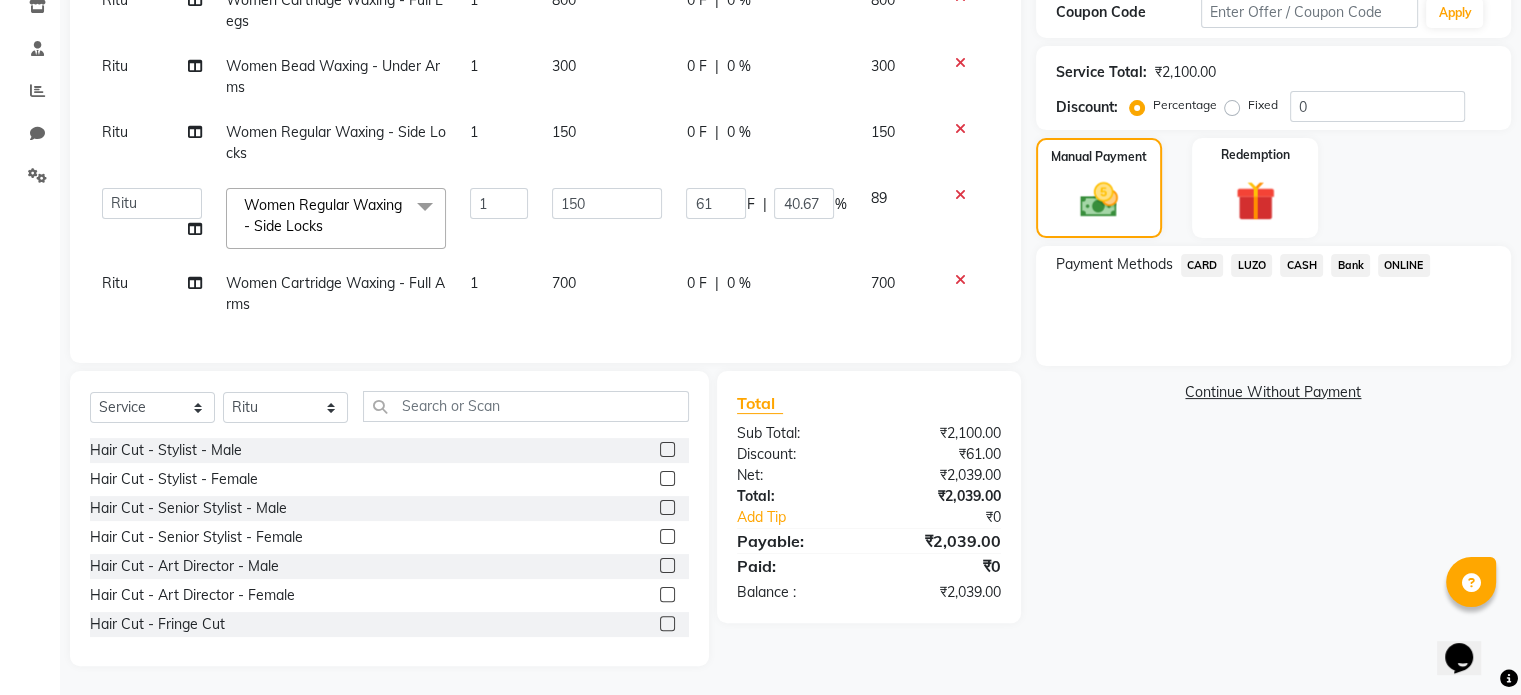 click on "CARD" 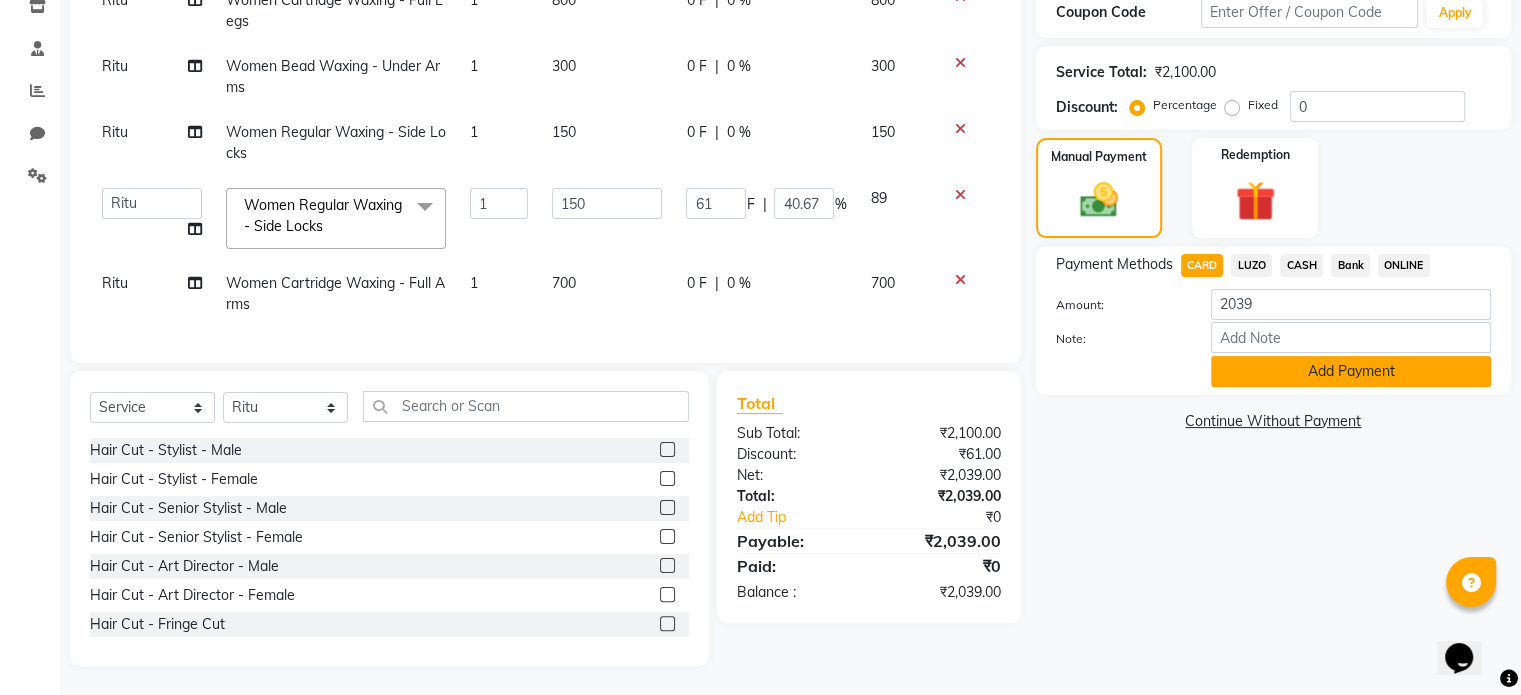 click on "Add Payment" 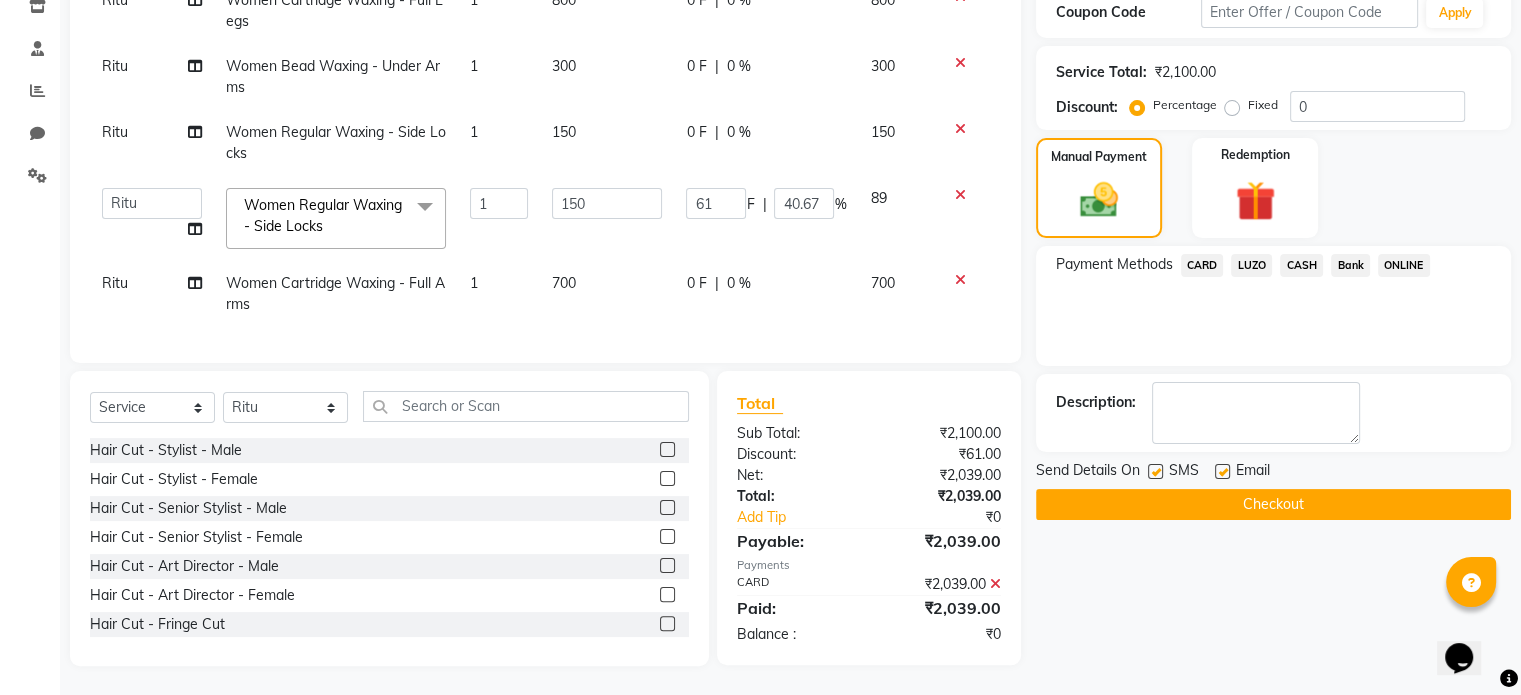 drag, startPoint x: 1224, startPoint y: 464, endPoint x: 1161, endPoint y: 492, distance: 68.942 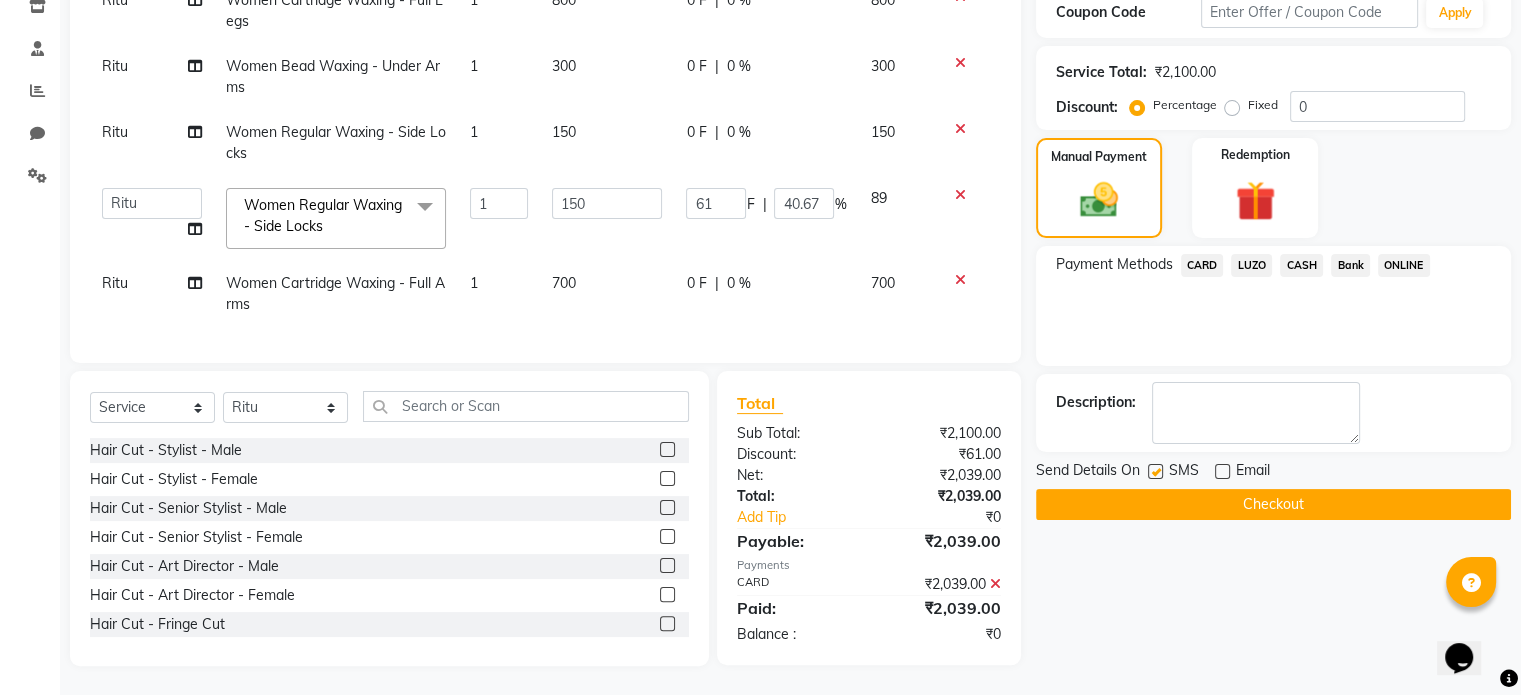 click 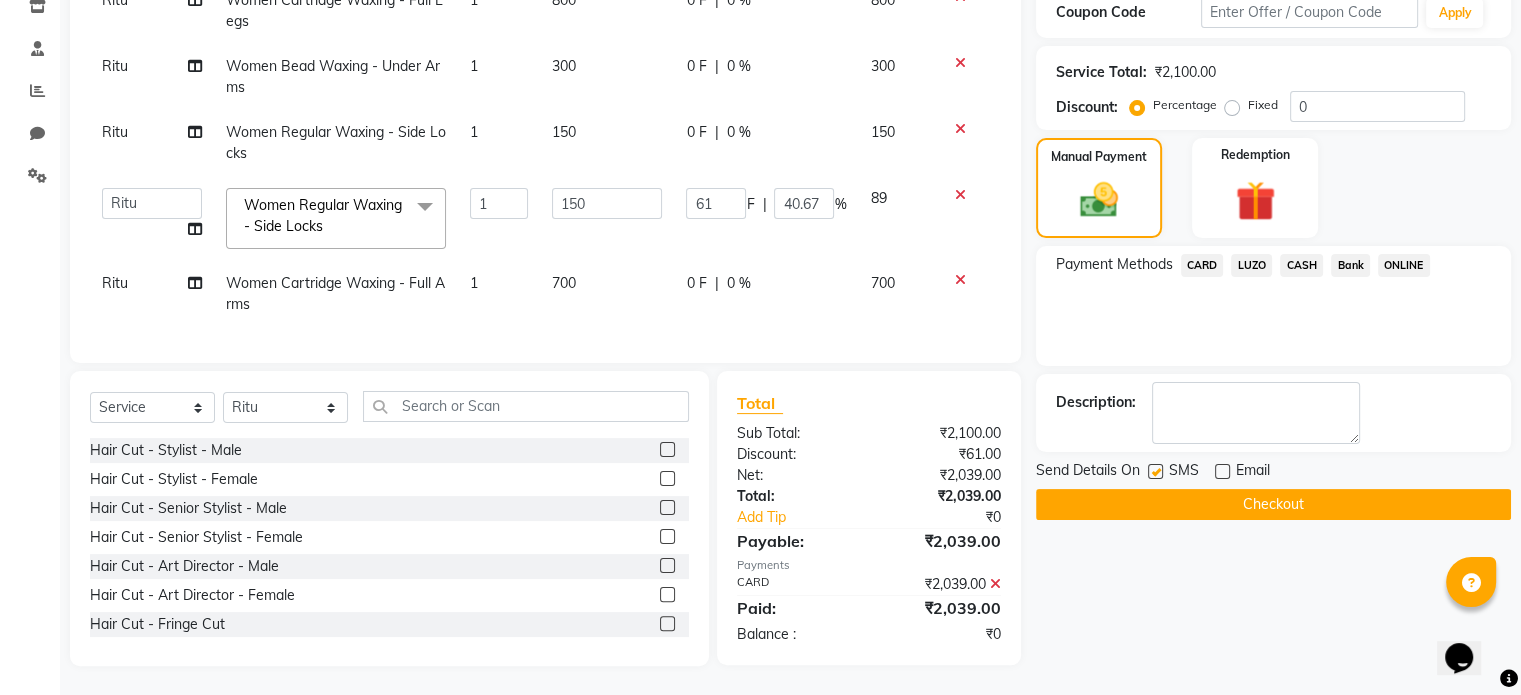 click at bounding box center (1154, 472) 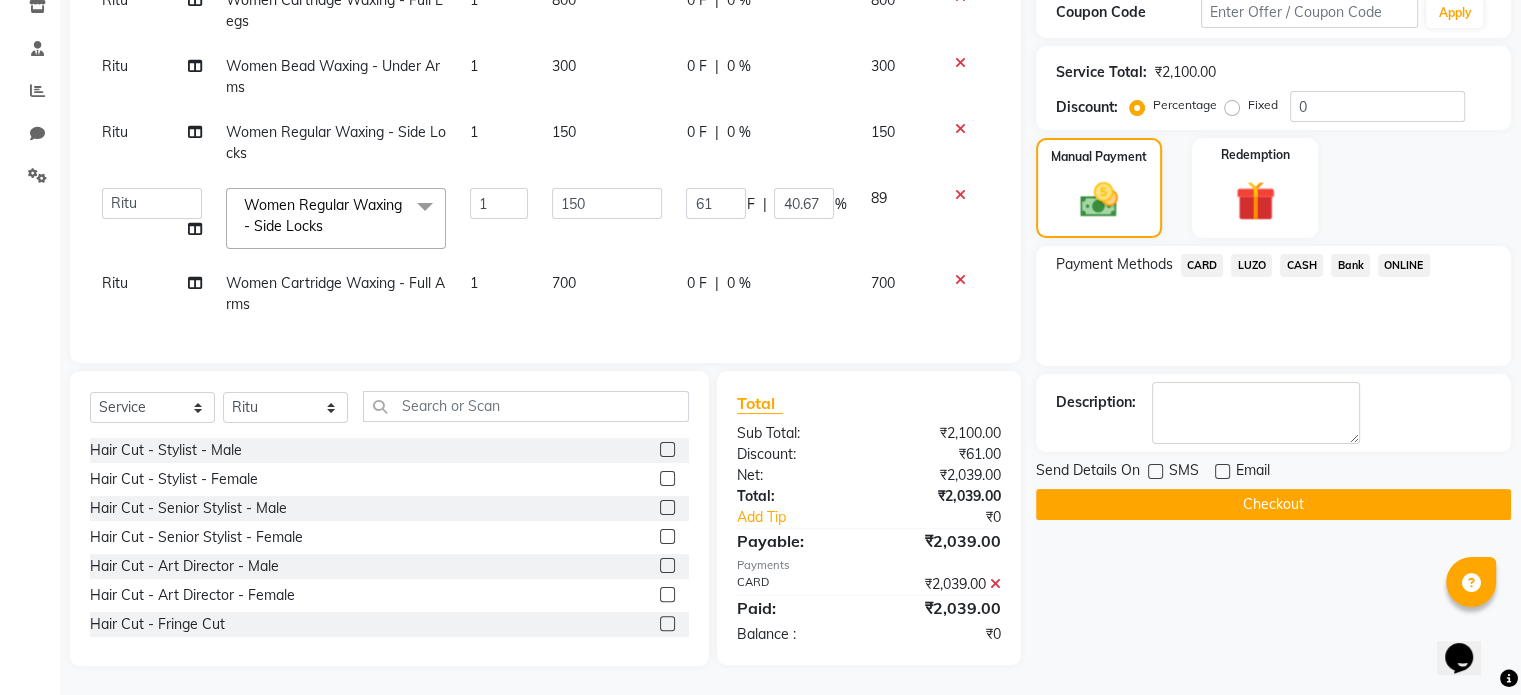 click on "Checkout" 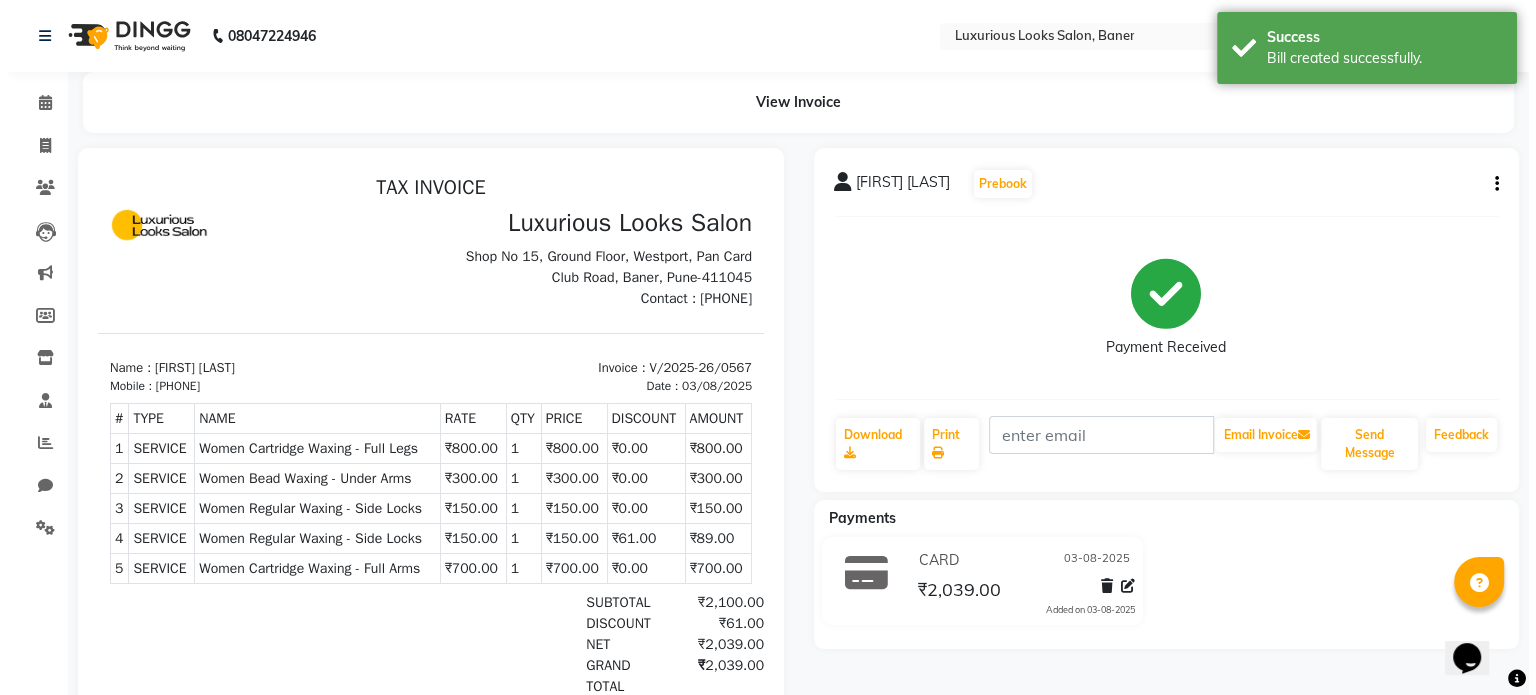 scroll, scrollTop: 0, scrollLeft: 0, axis: both 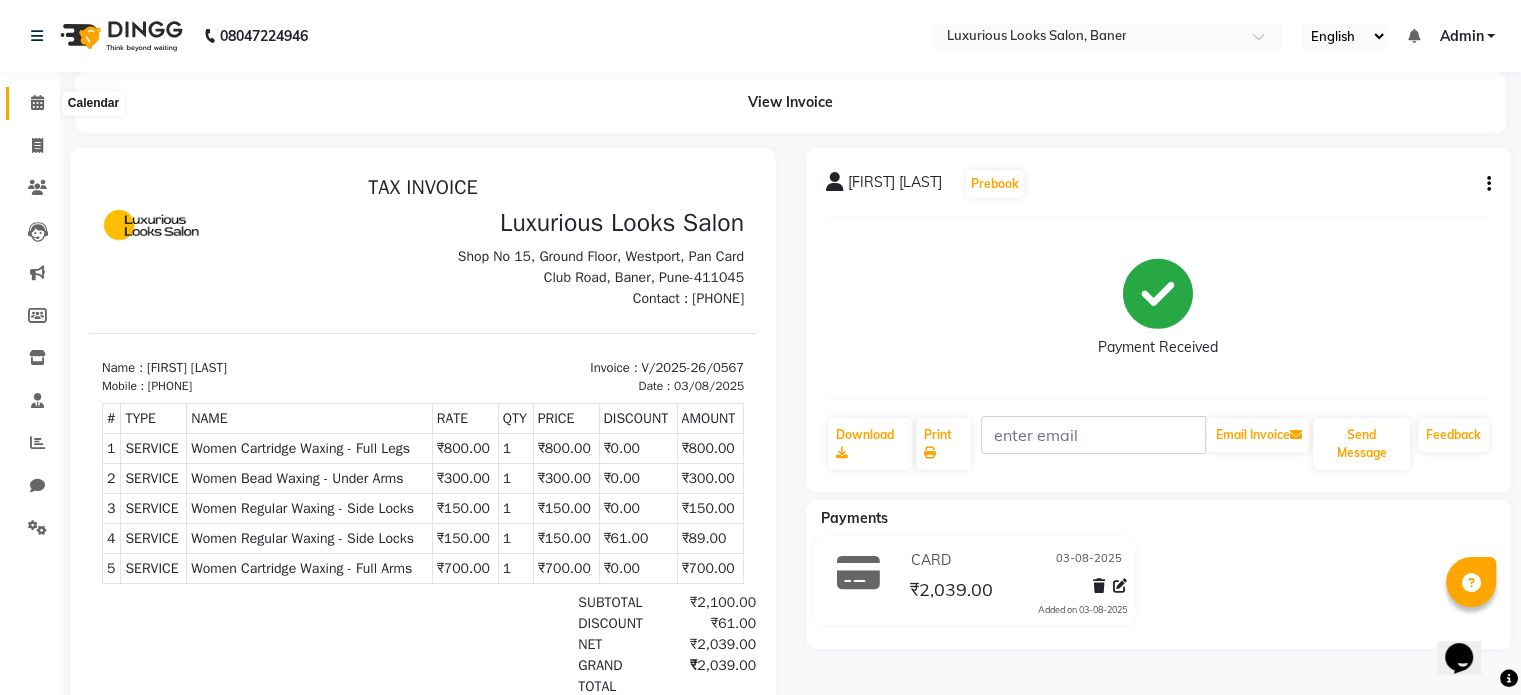 click 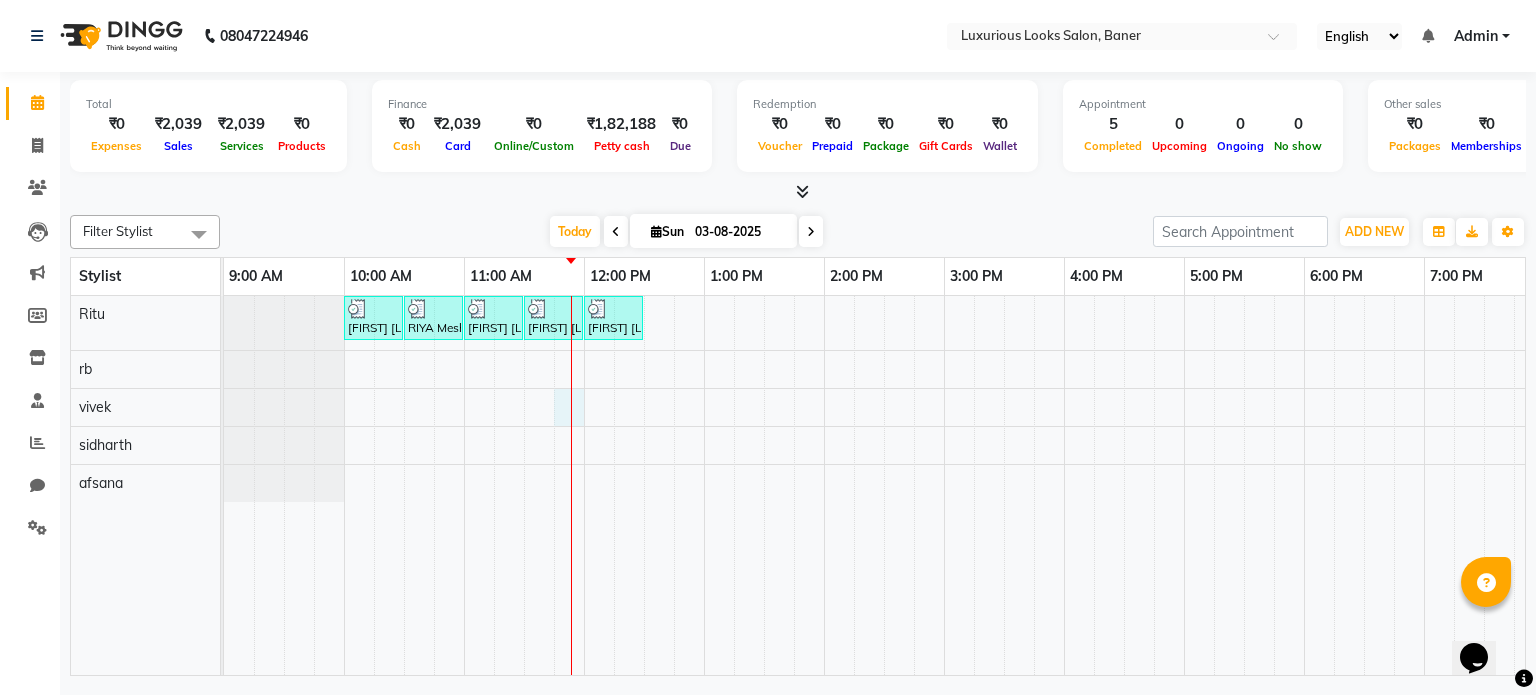 click at bounding box center [571, 486] 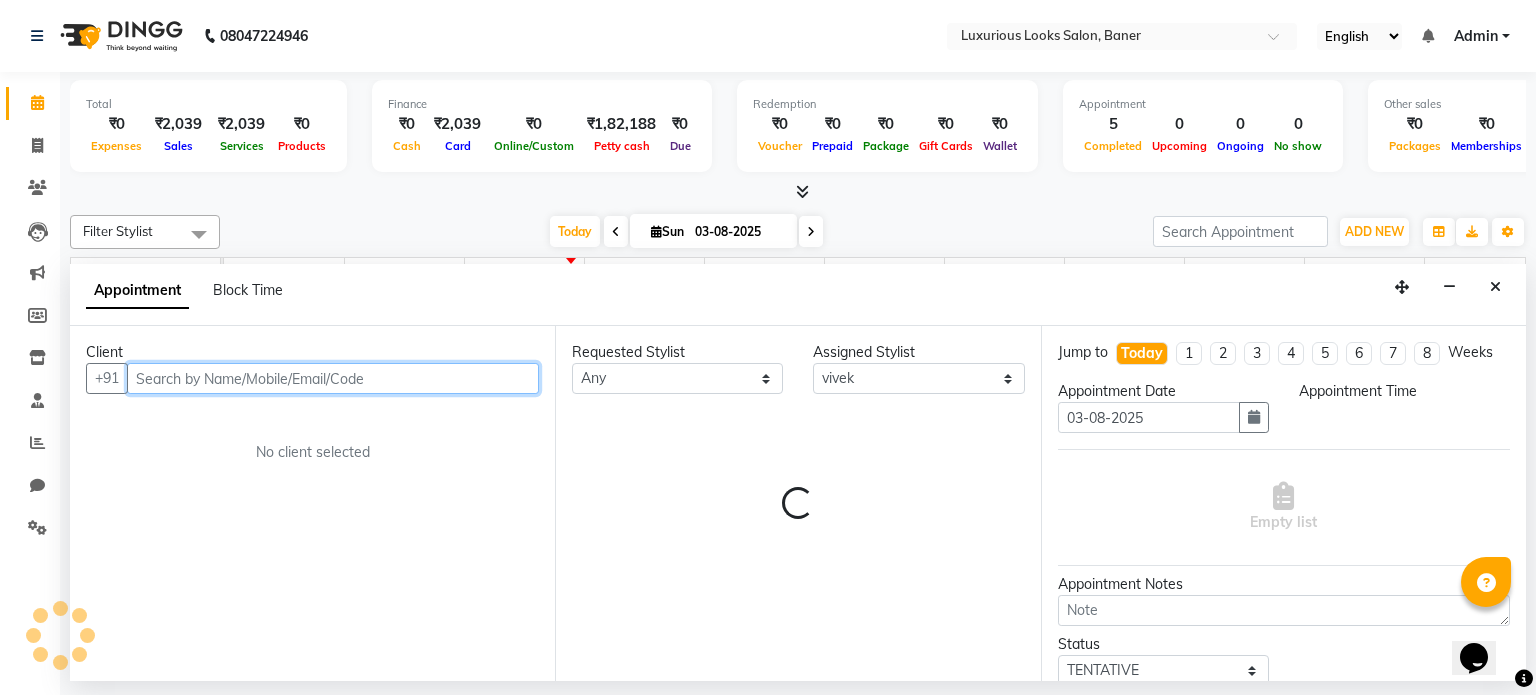 select on "705" 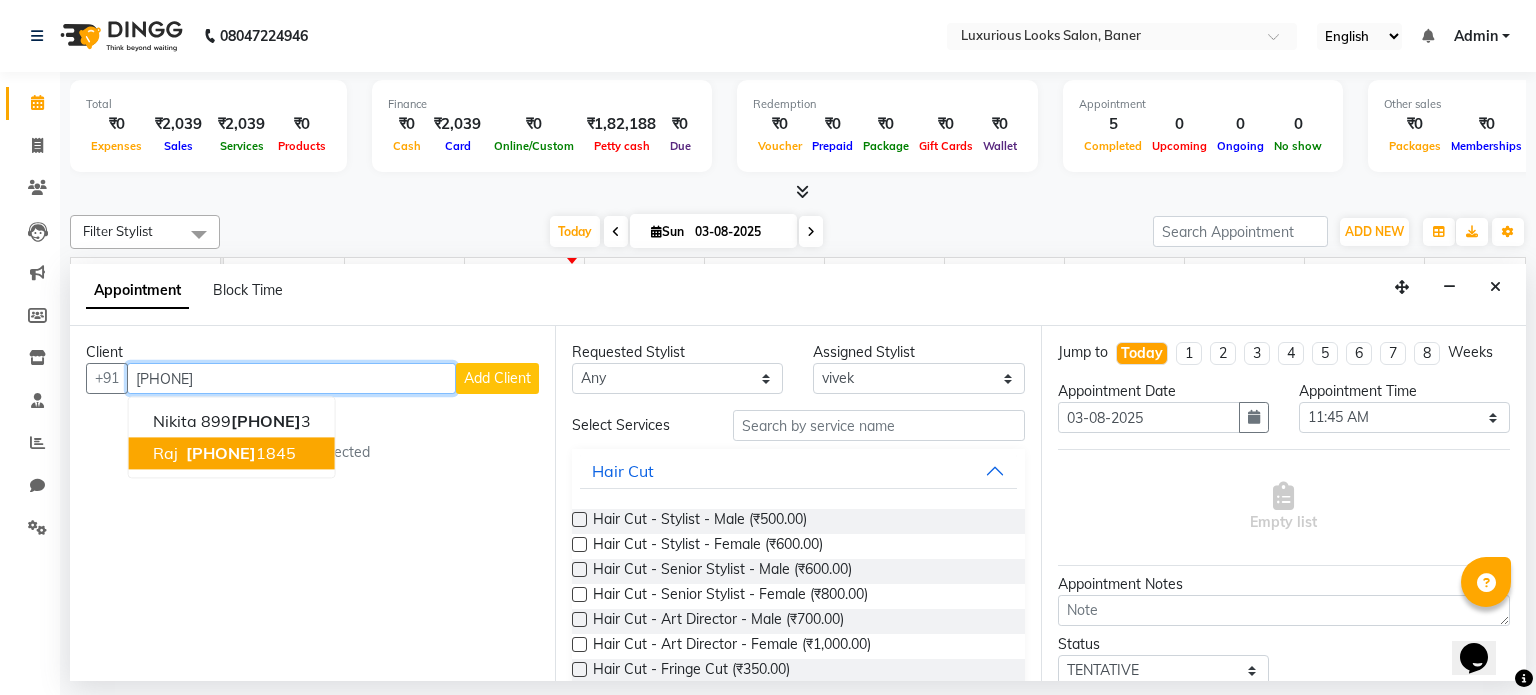 click on "[FIRST] [LAST] [NUMBER] [FIRST] [PHONE]" at bounding box center (232, 438) 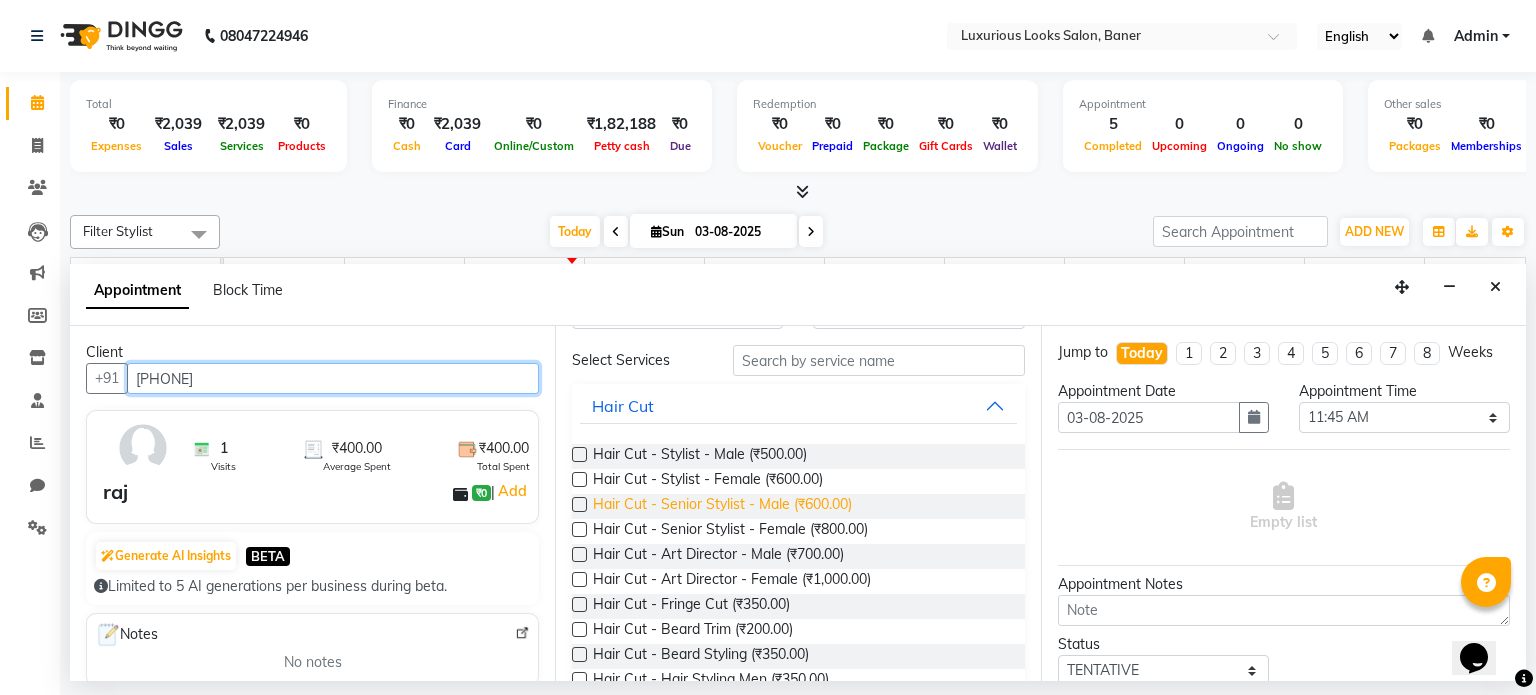 scroll, scrollTop: 100, scrollLeft: 0, axis: vertical 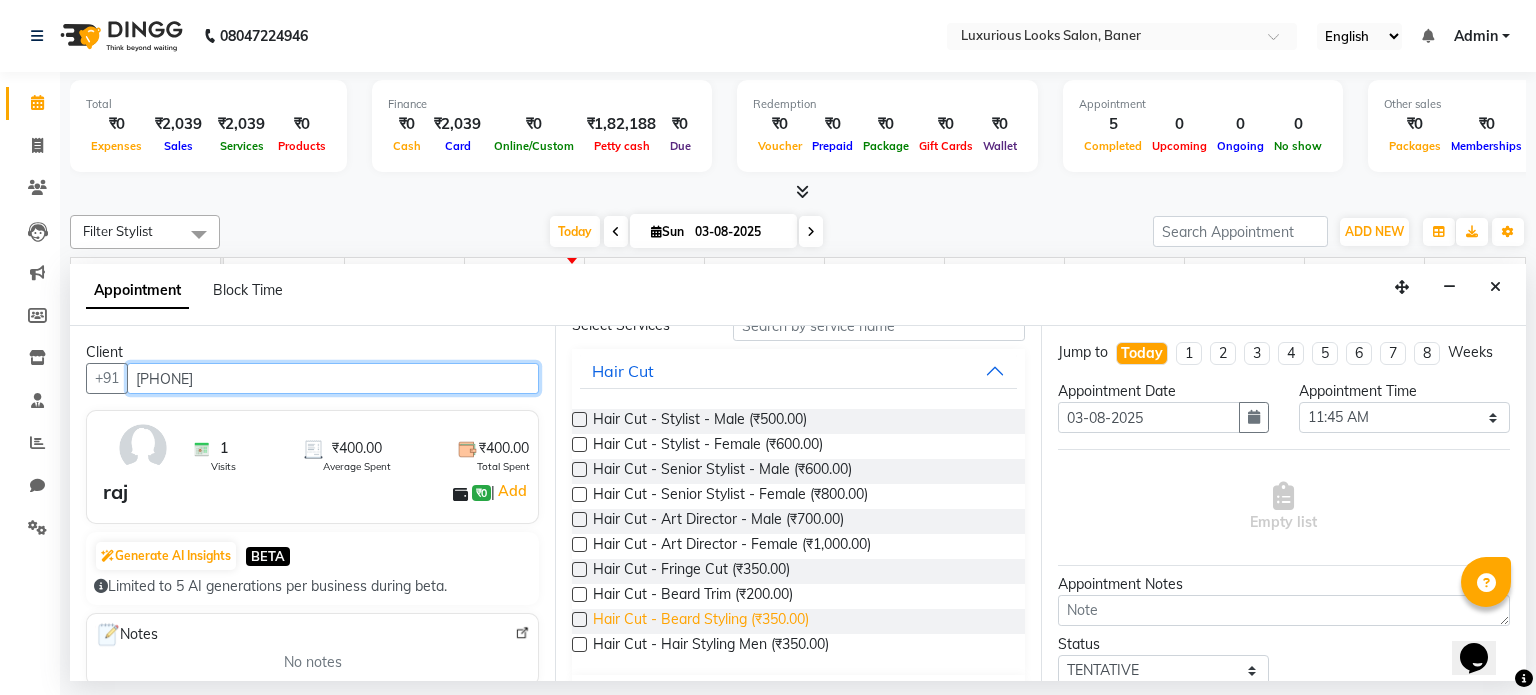 type on "[PHONE]" 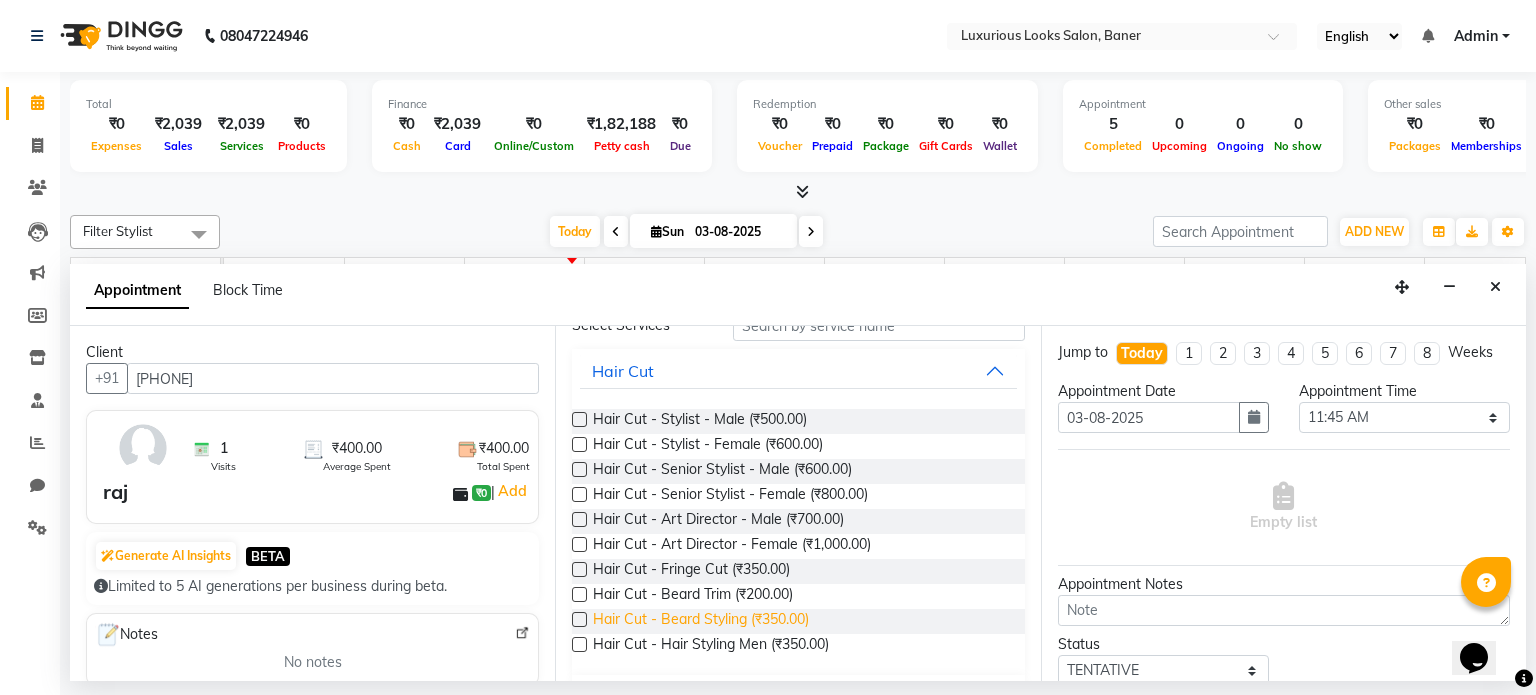 click on "Hair Cut - Beard Styling (₹350.00)" at bounding box center [701, 621] 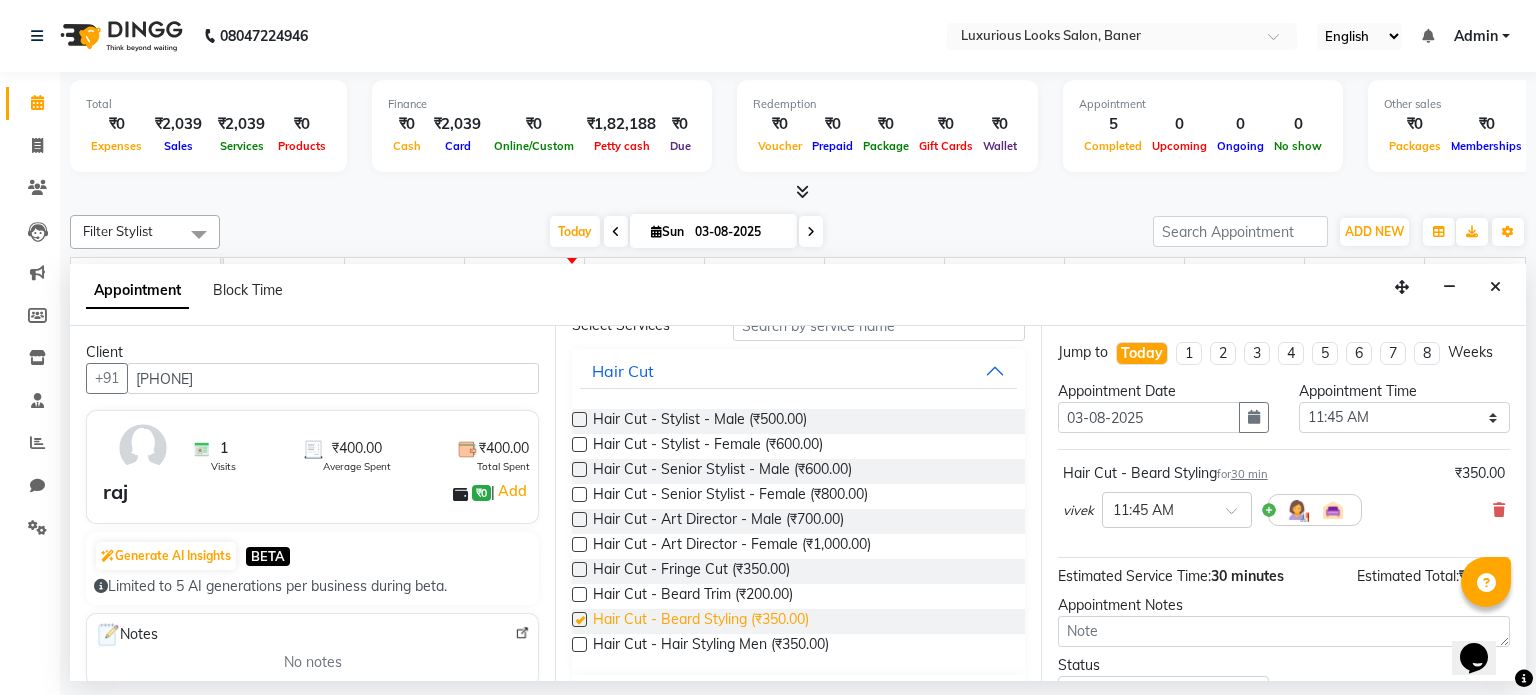 checkbox on "false" 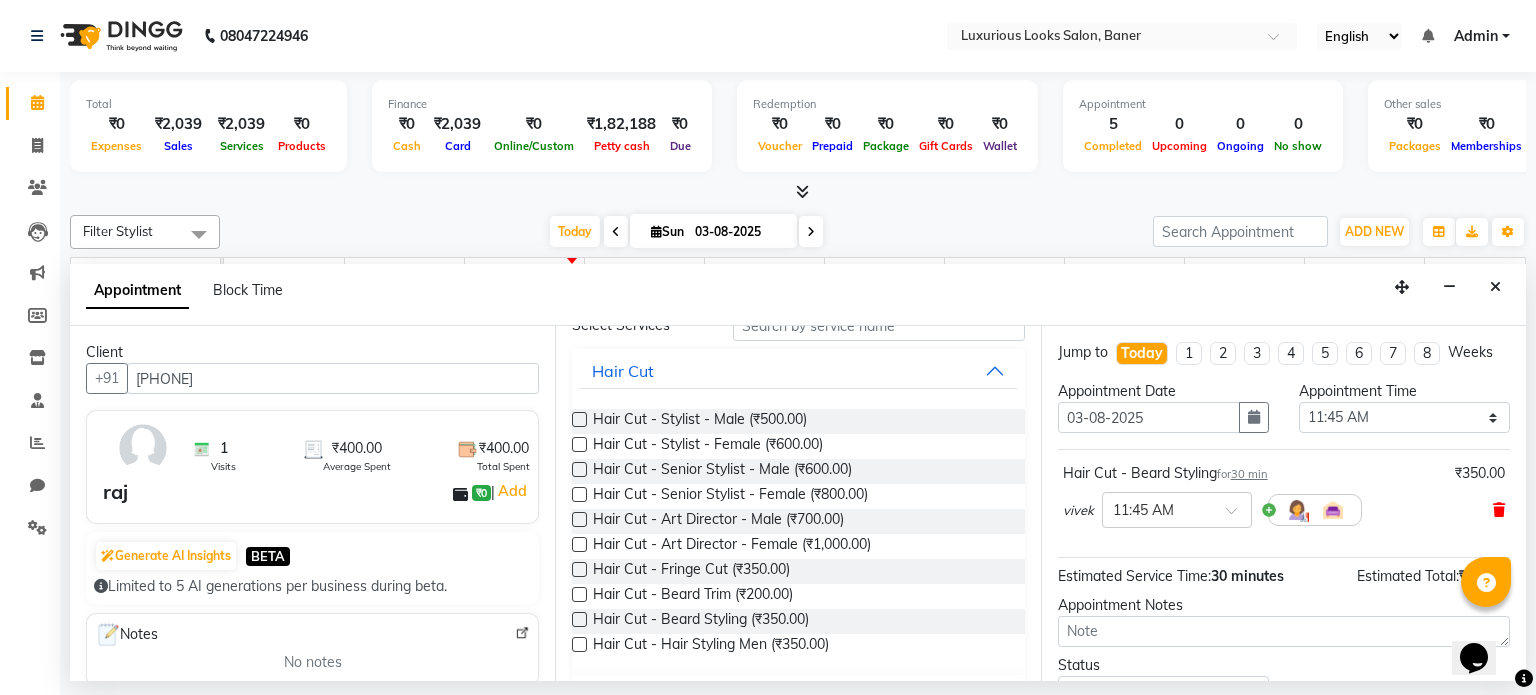 click at bounding box center [1499, 510] 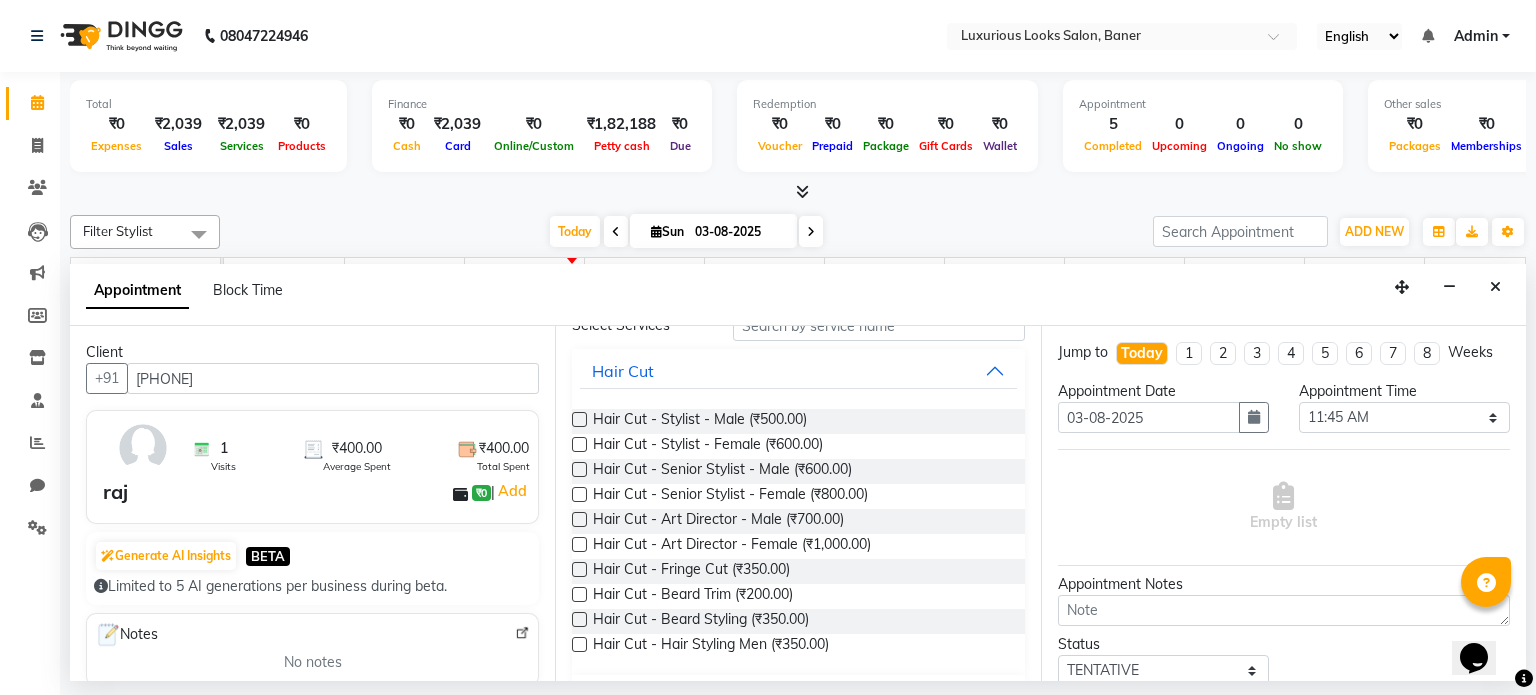 click on "Hair Cut - Beard Trim (₹200.00)" at bounding box center (798, 596) 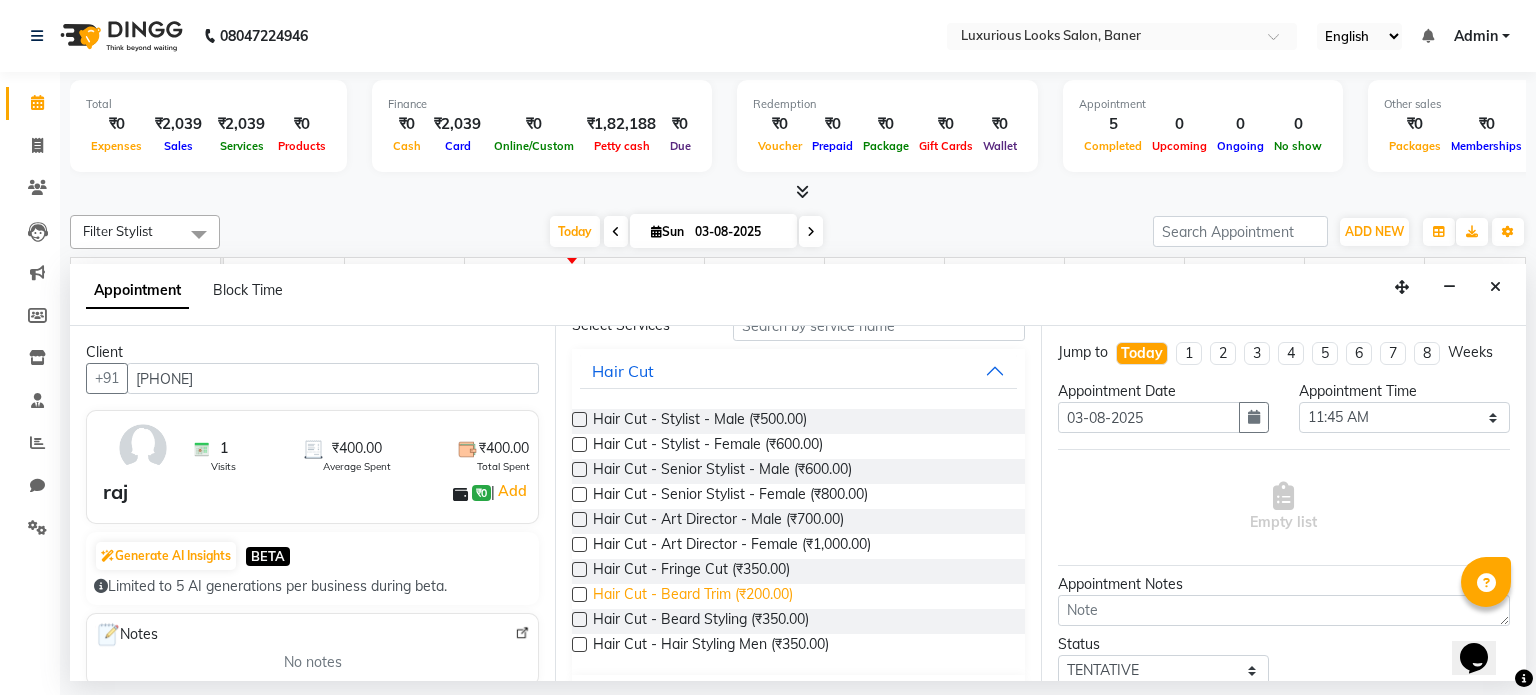 click on "Hair Cut - Beard Trim (₹200.00)" at bounding box center [693, 596] 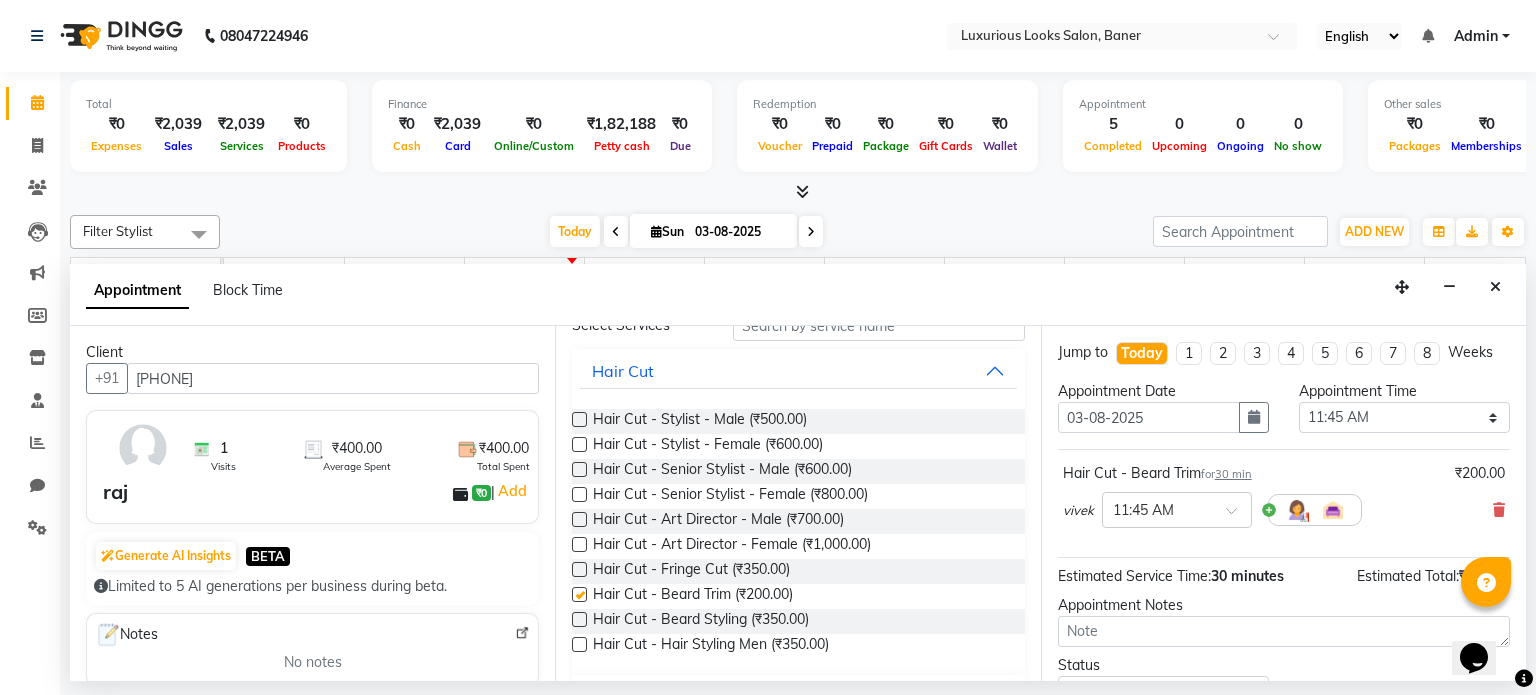 checkbox on "false" 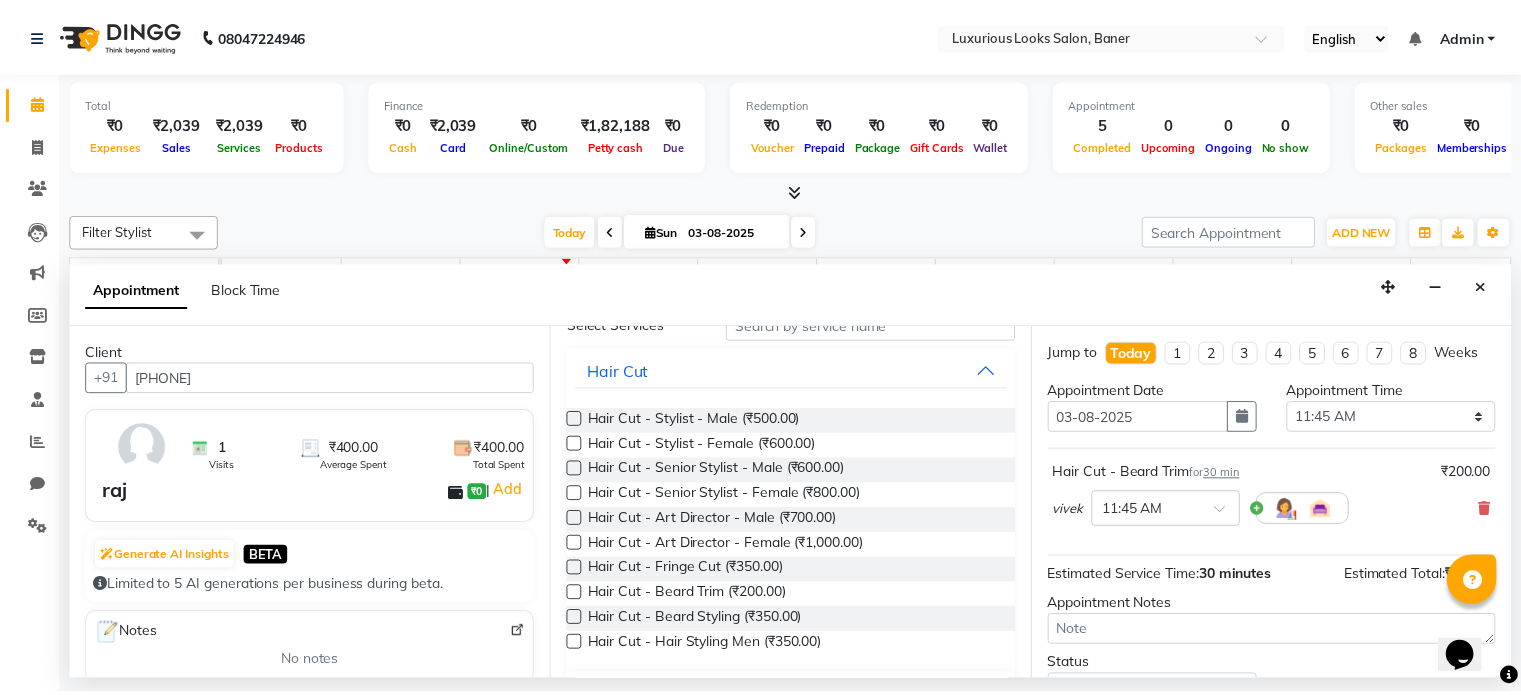 scroll, scrollTop: 151, scrollLeft: 0, axis: vertical 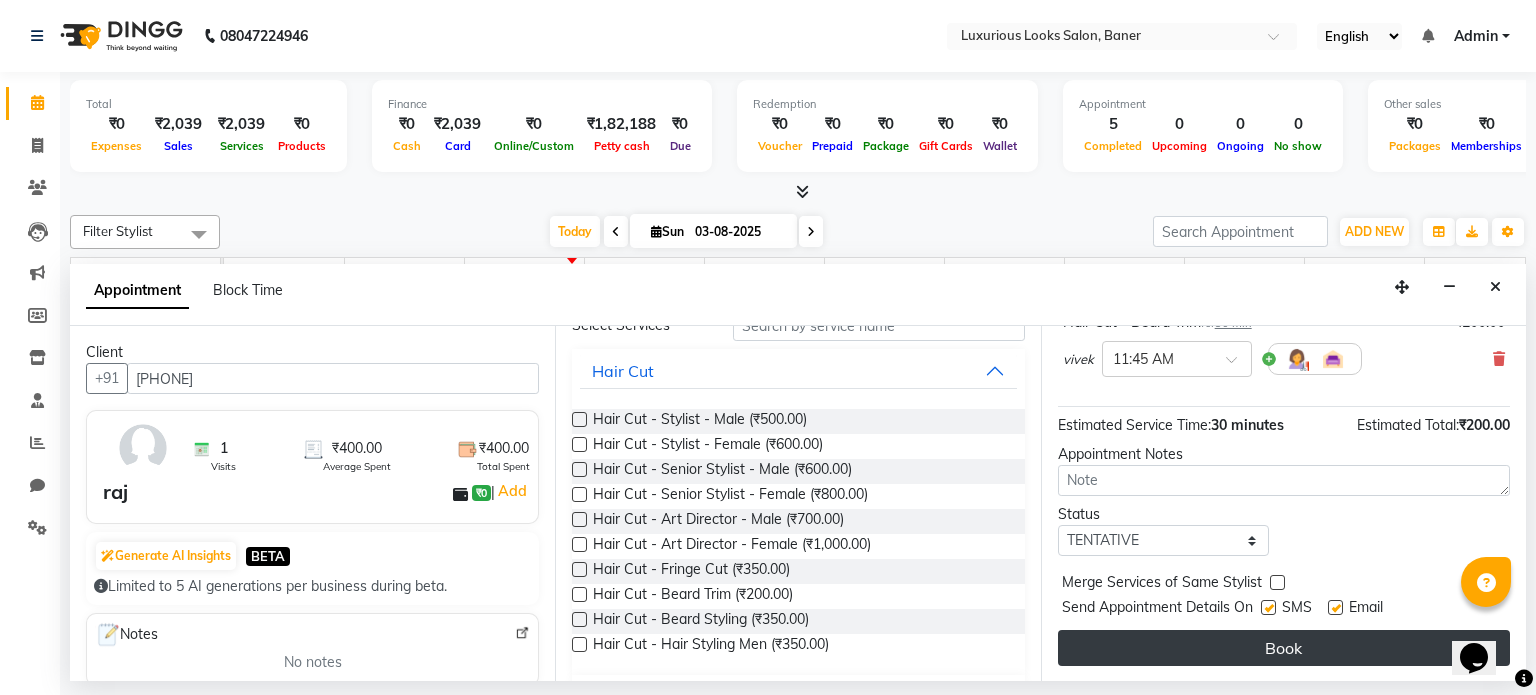 click on "Book" at bounding box center (1284, 648) 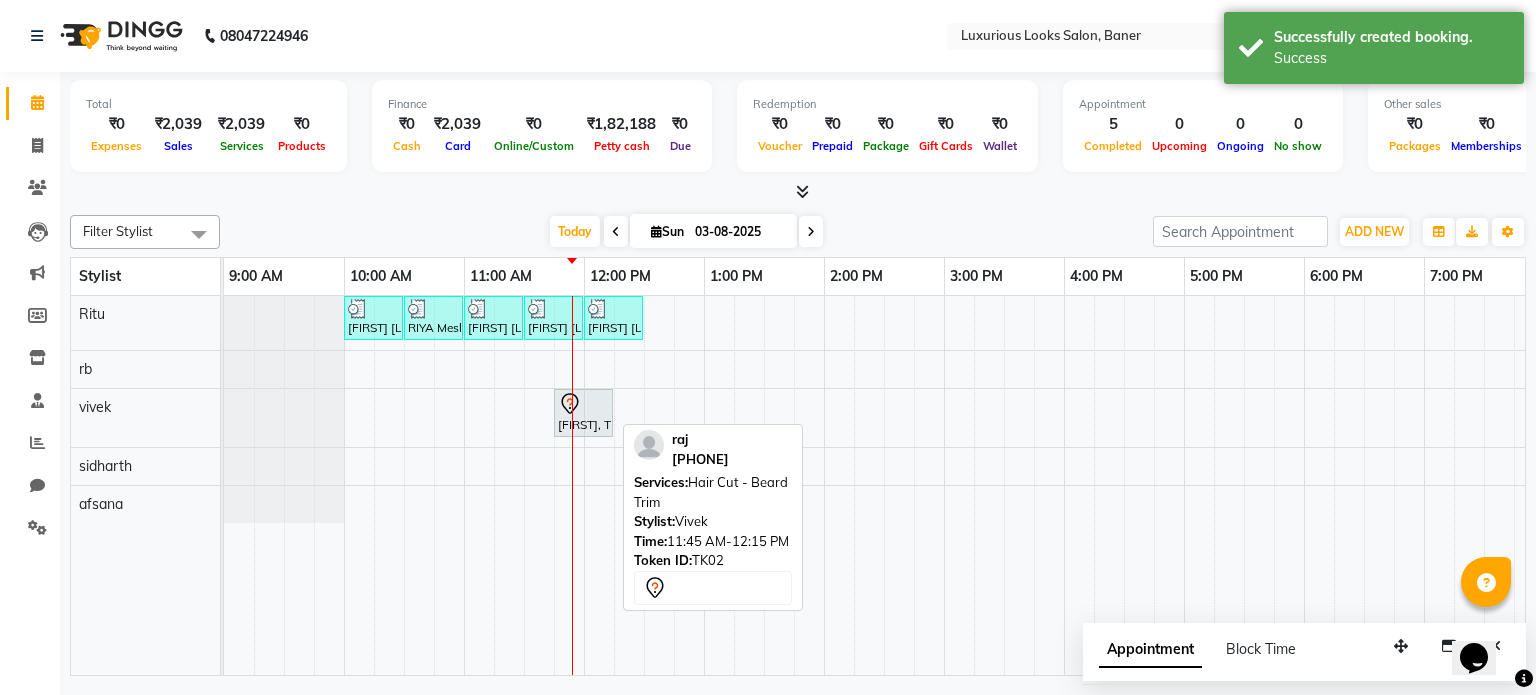 click at bounding box center (583, 404) 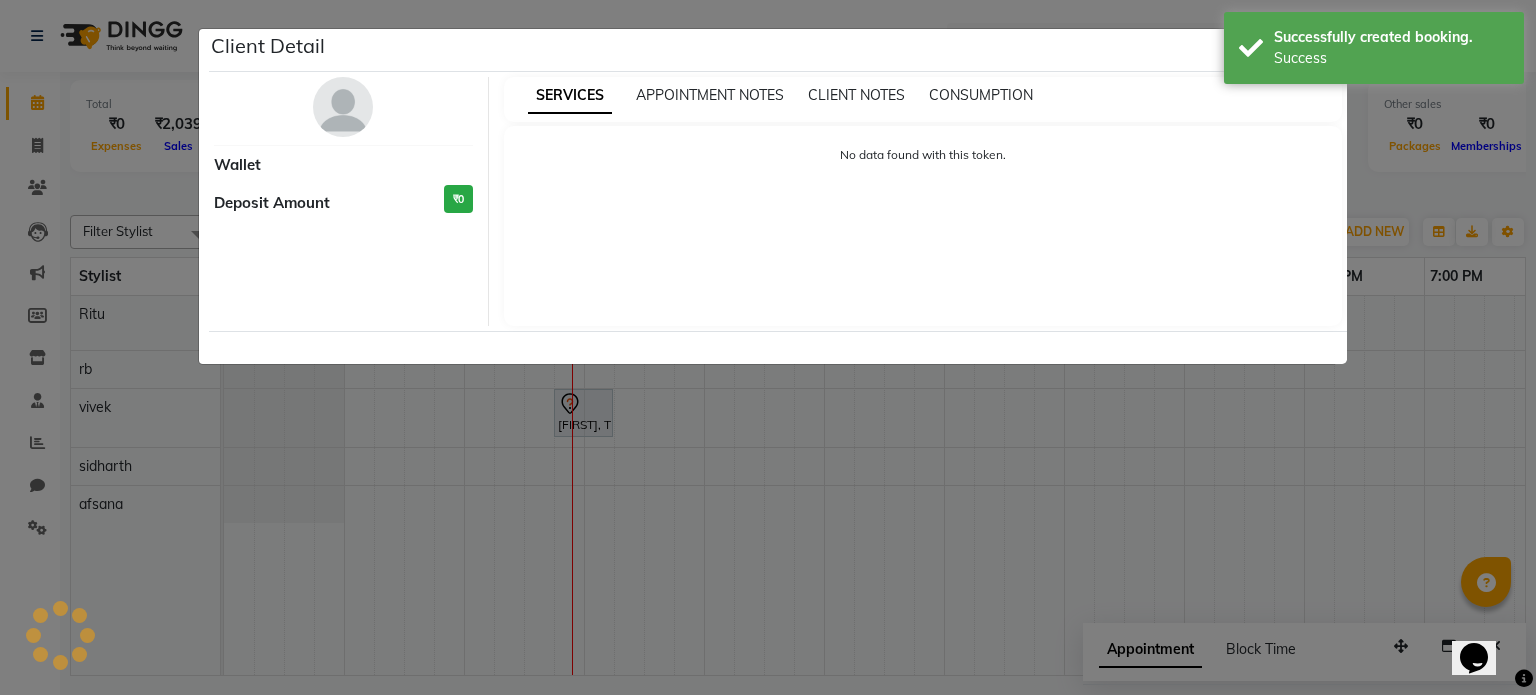 select on "7" 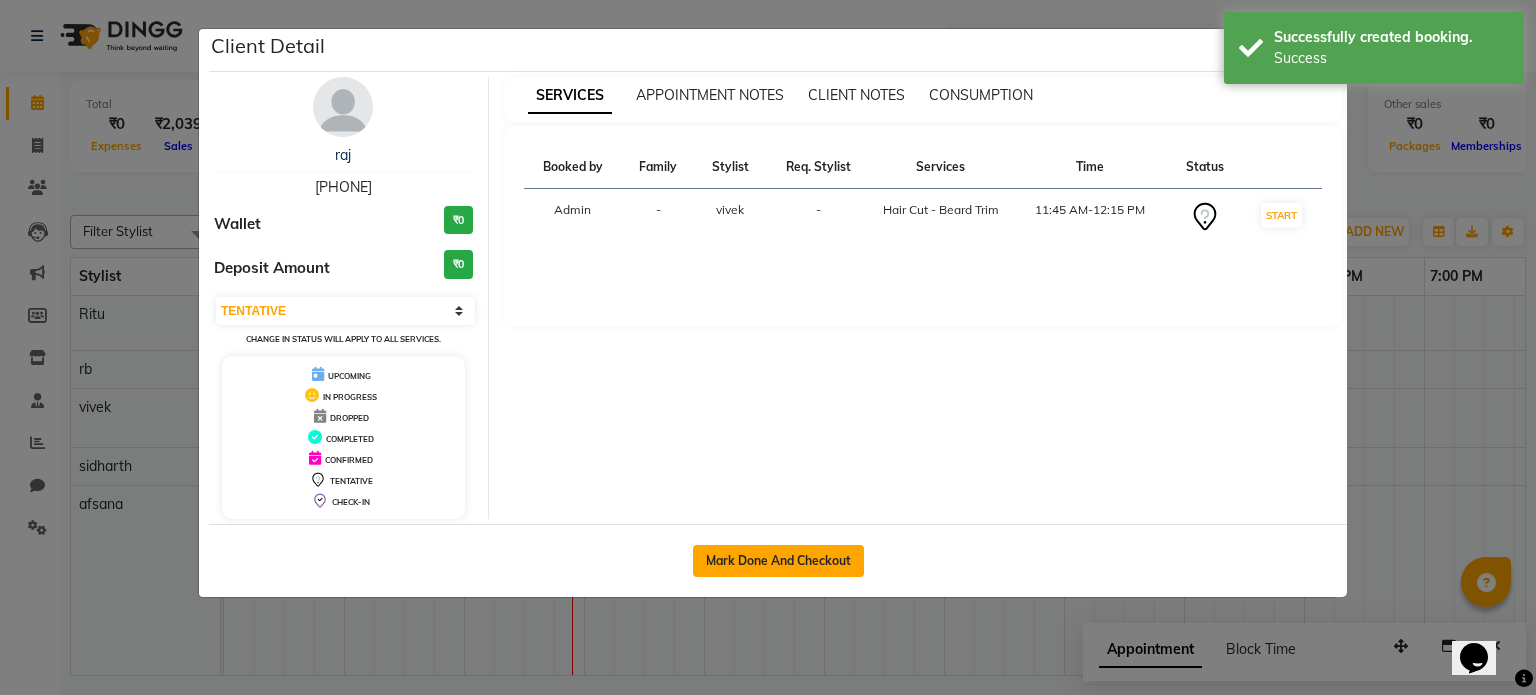 click on "Mark Done And Checkout" 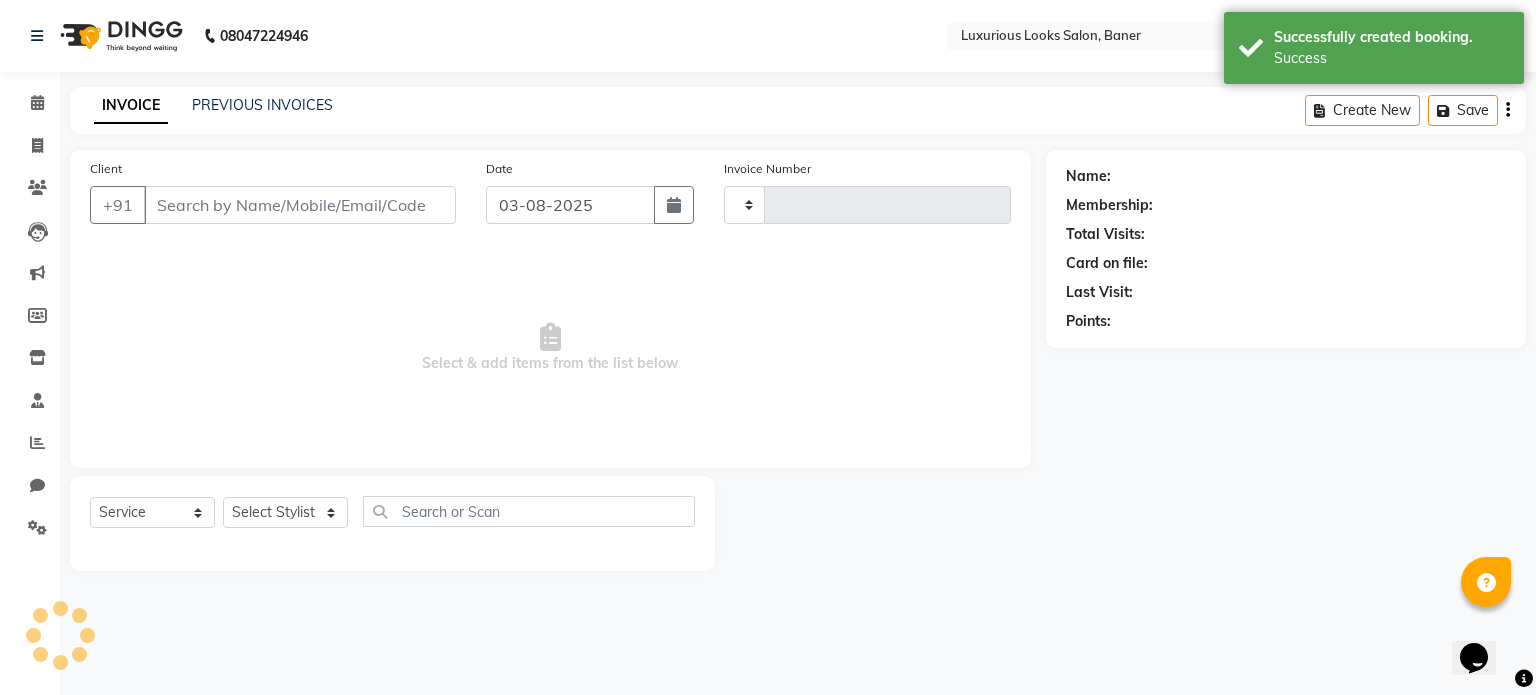 type on "0568" 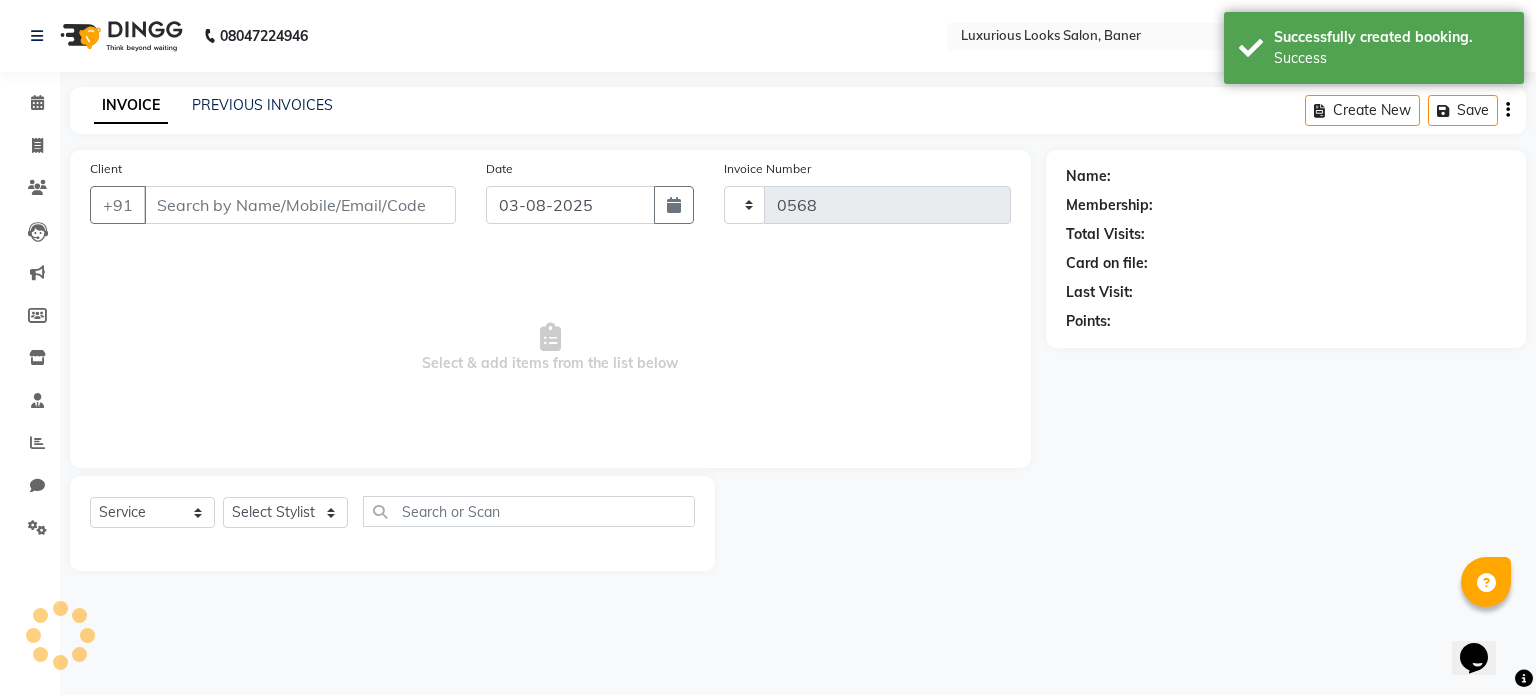 select on "7573" 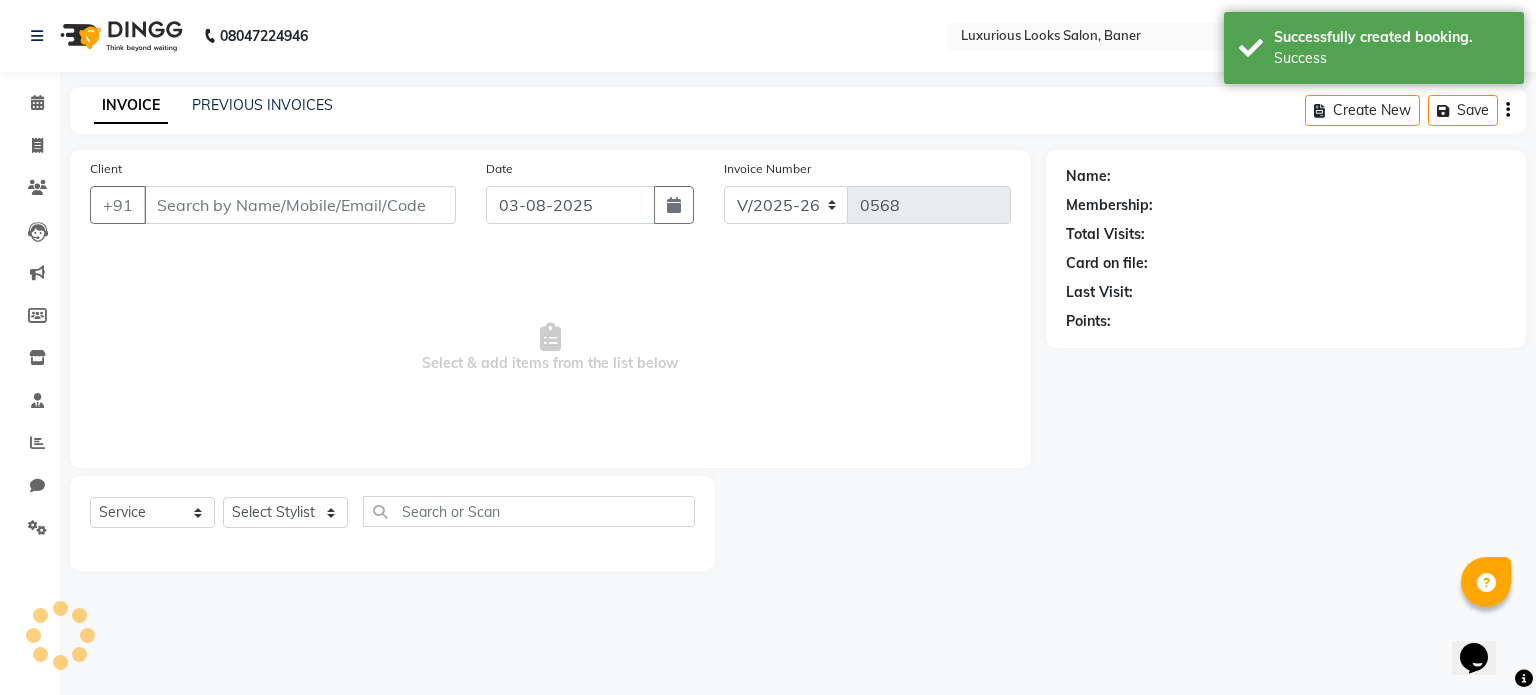 type on "[PHONE]" 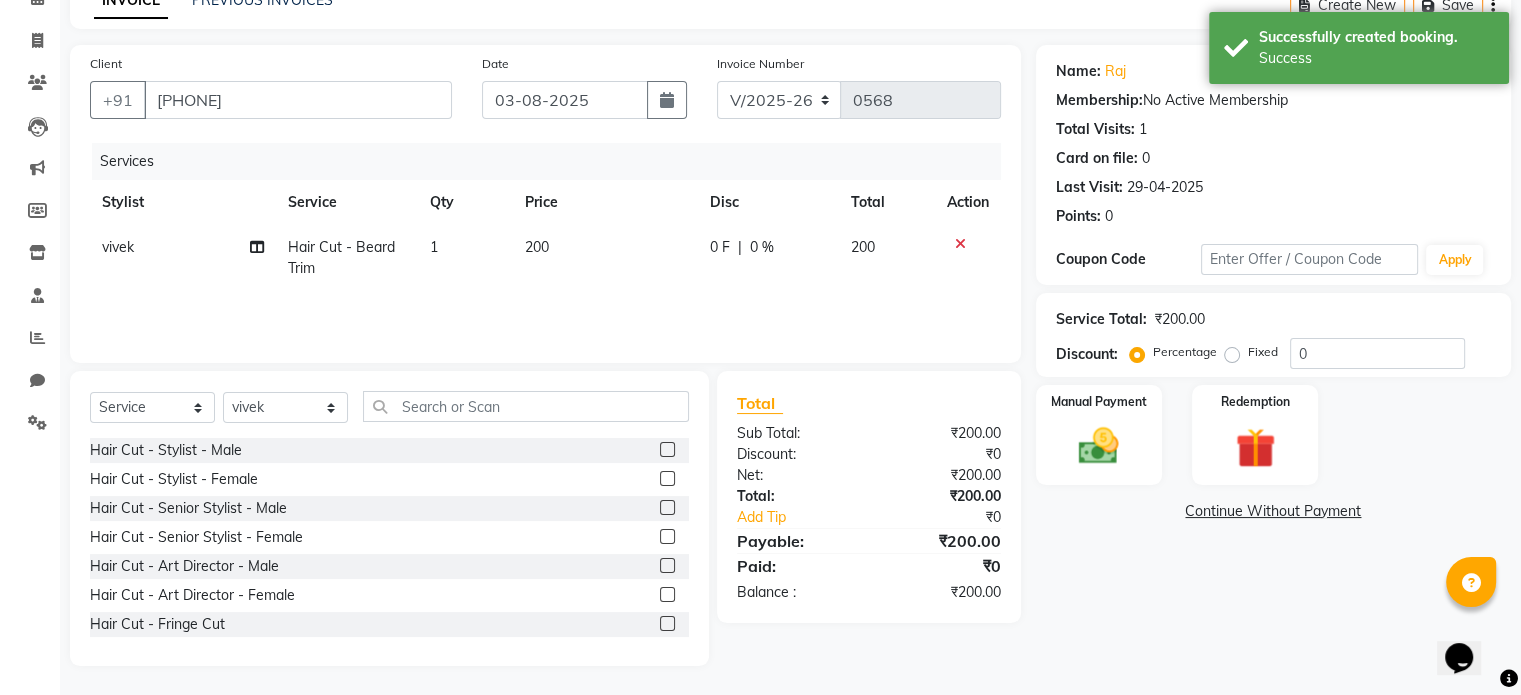 scroll, scrollTop: 106, scrollLeft: 0, axis: vertical 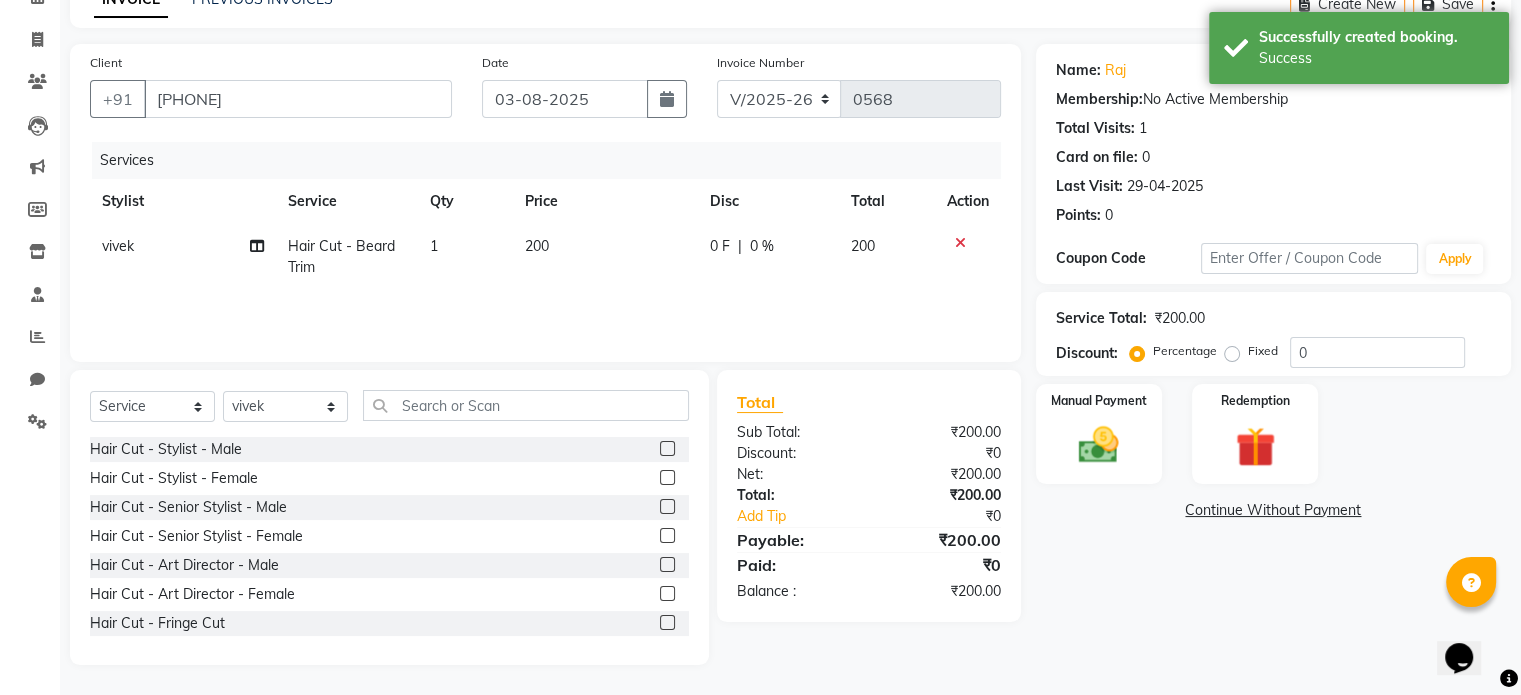 click on "0 F" 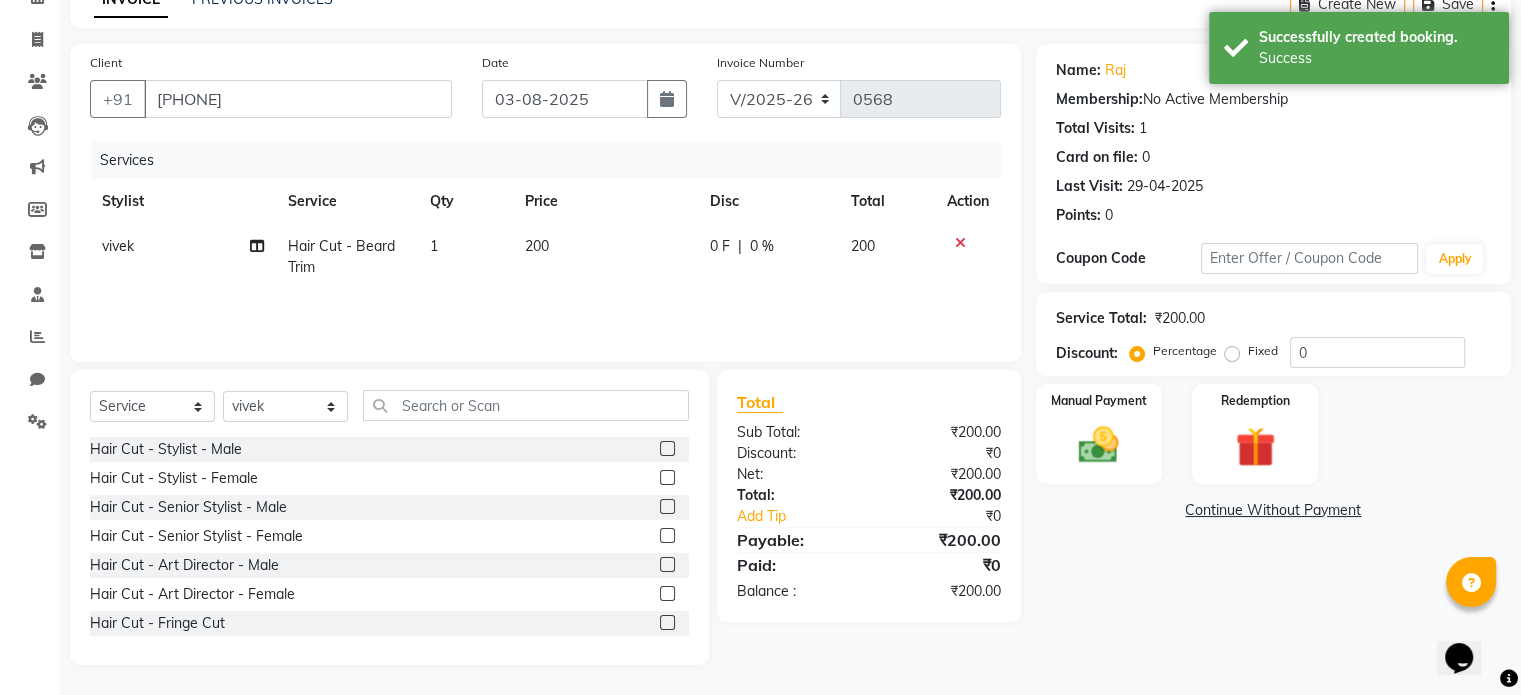 select on "83130" 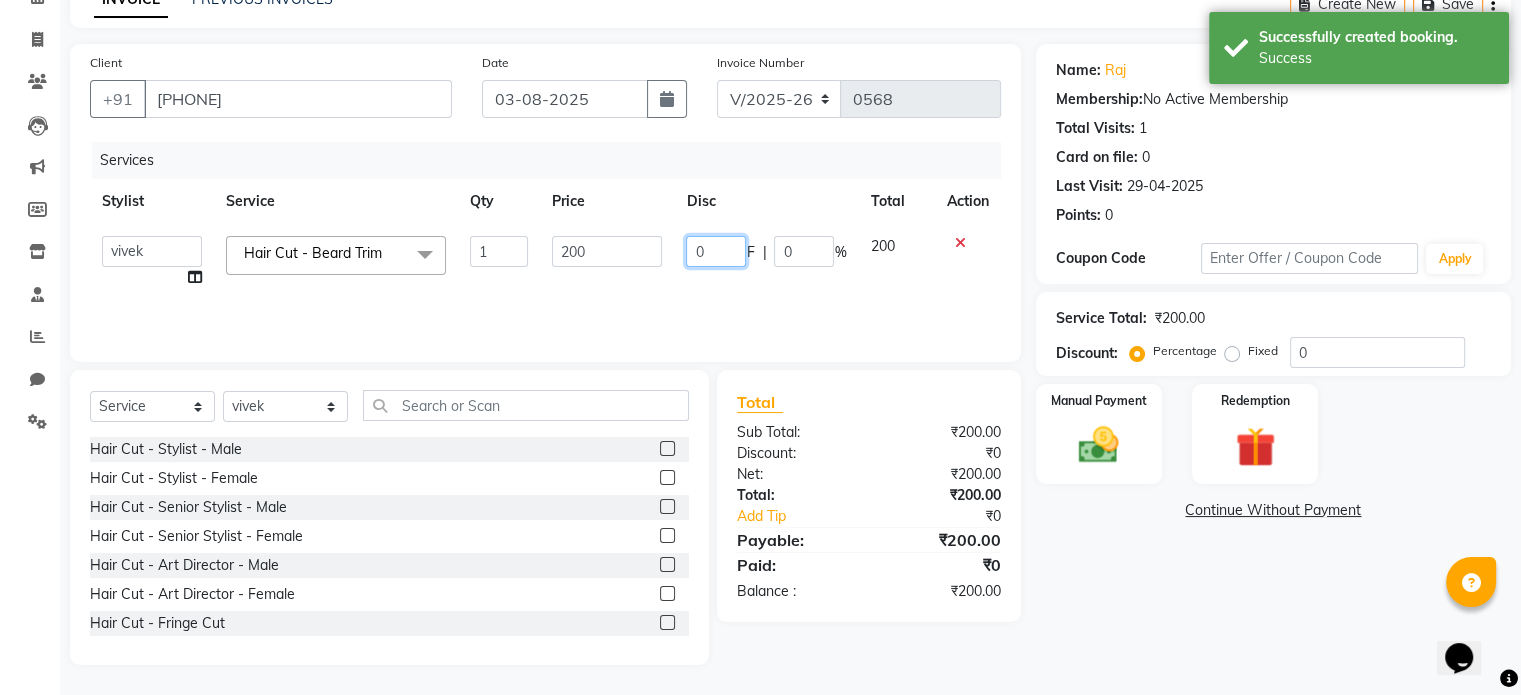 click on "0" 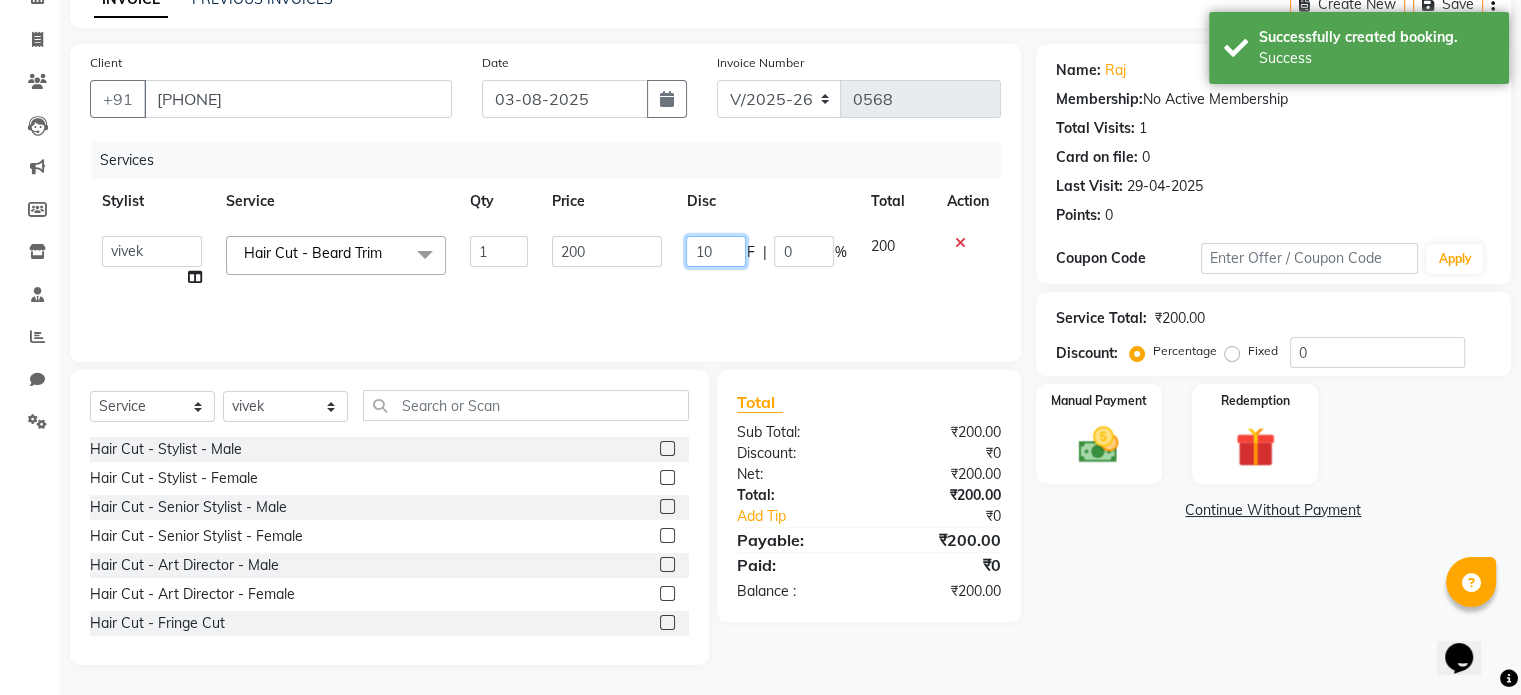 type on "100" 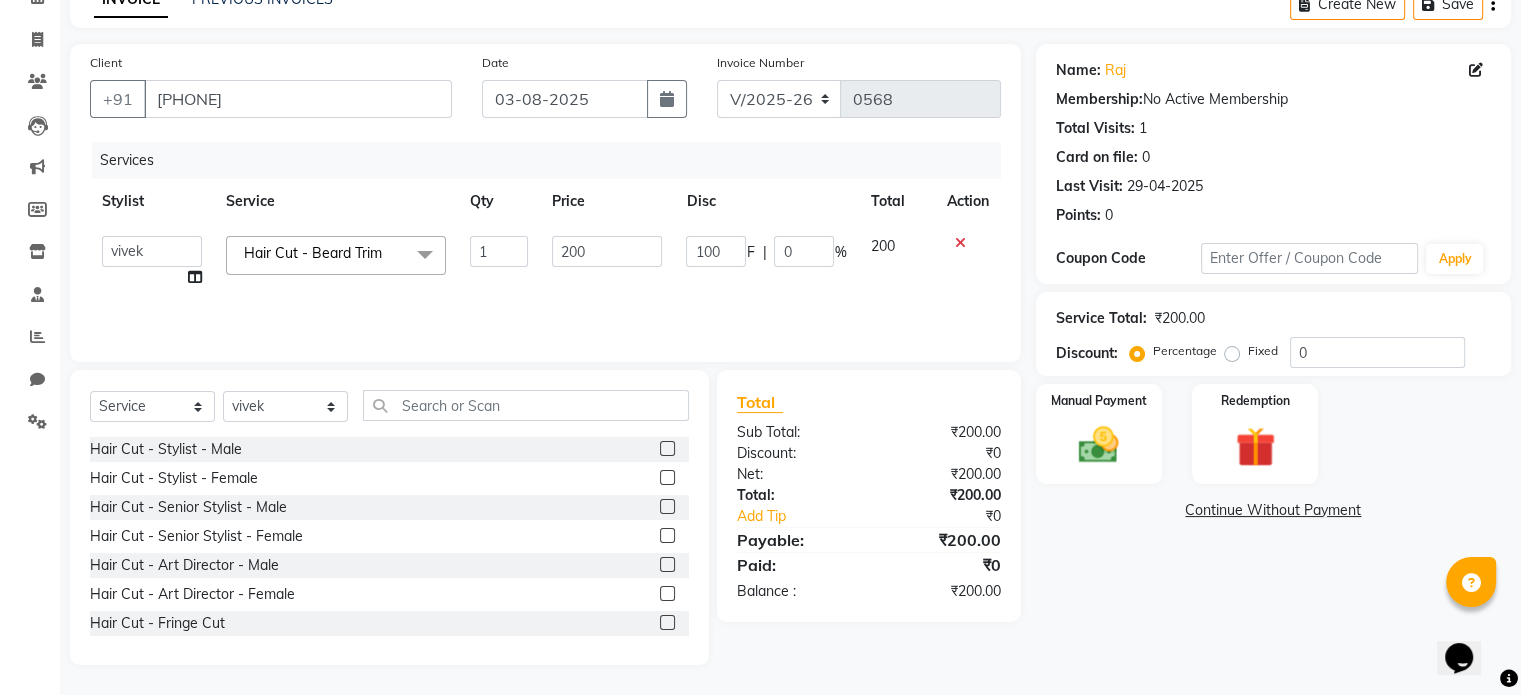 click on "100 F | 0 %" 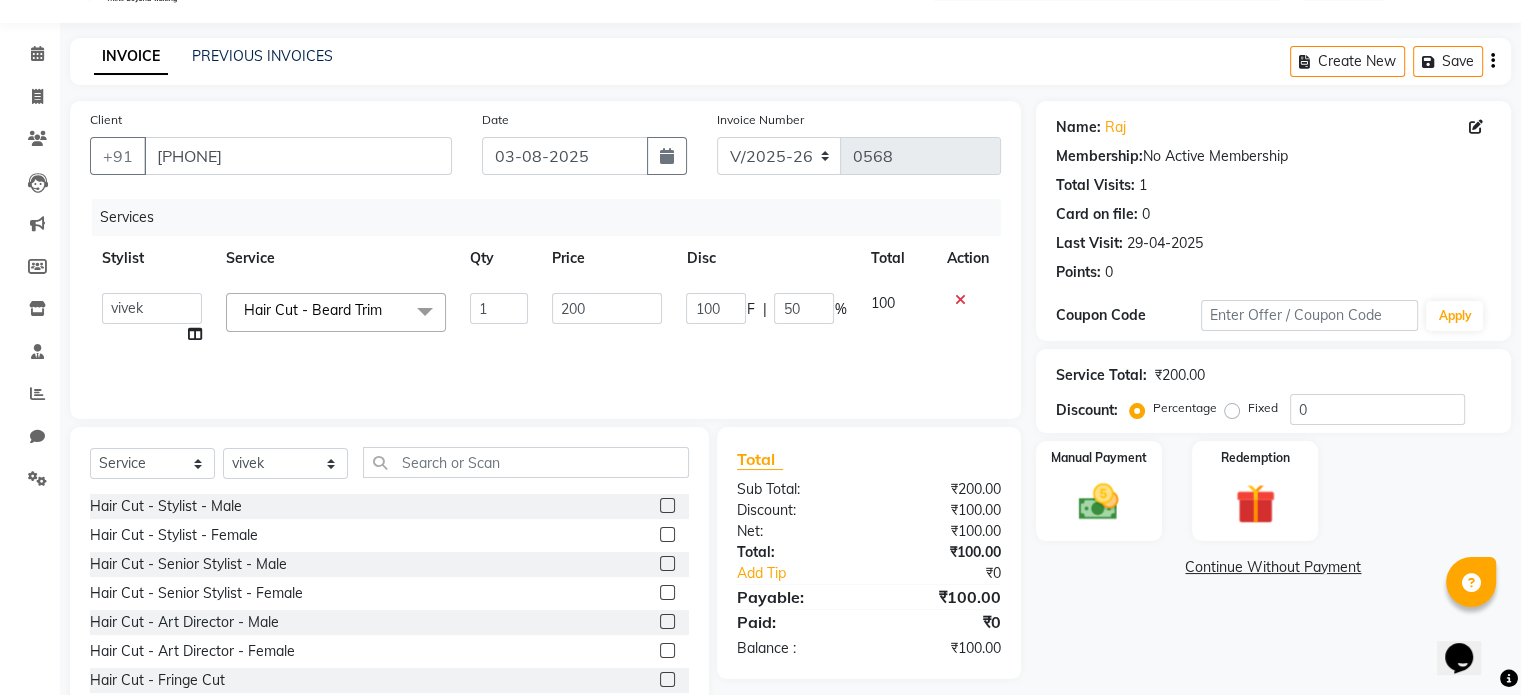 scroll, scrollTop: 6, scrollLeft: 0, axis: vertical 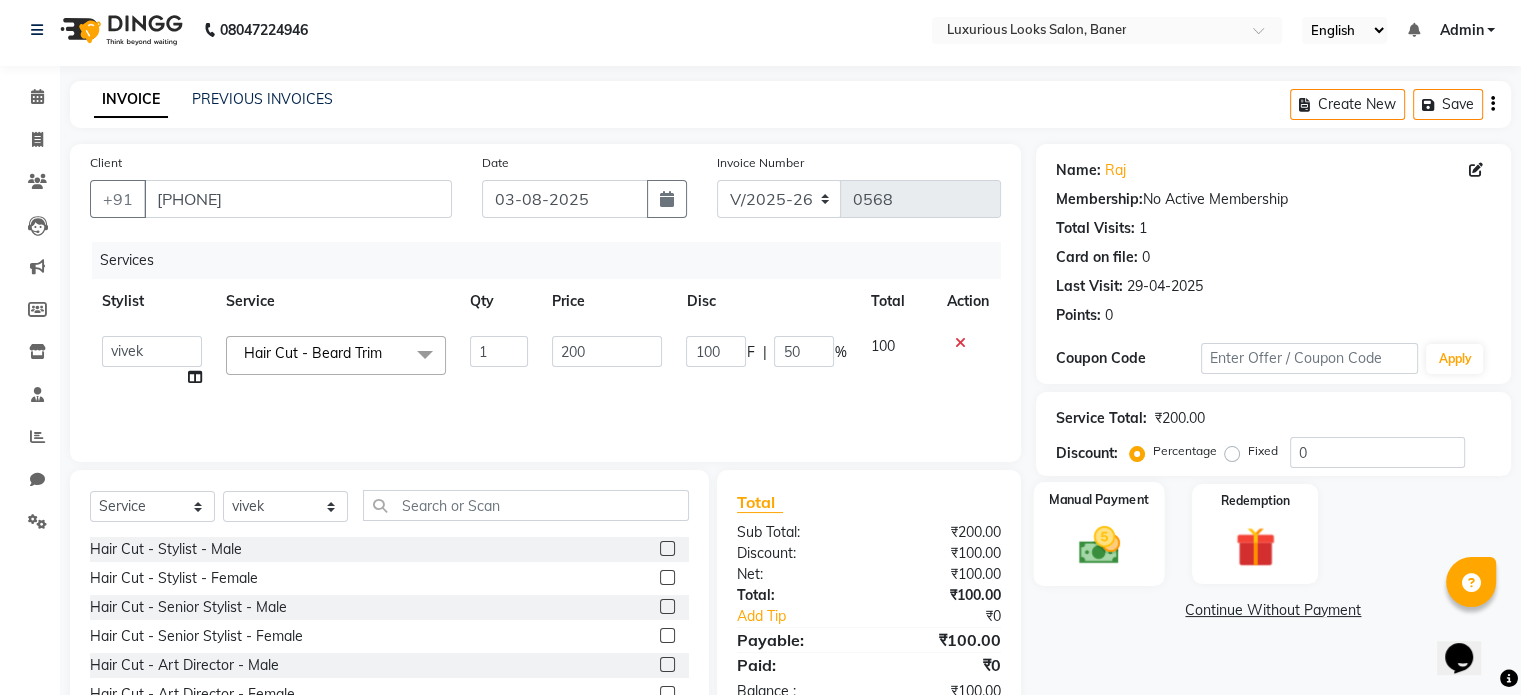 click 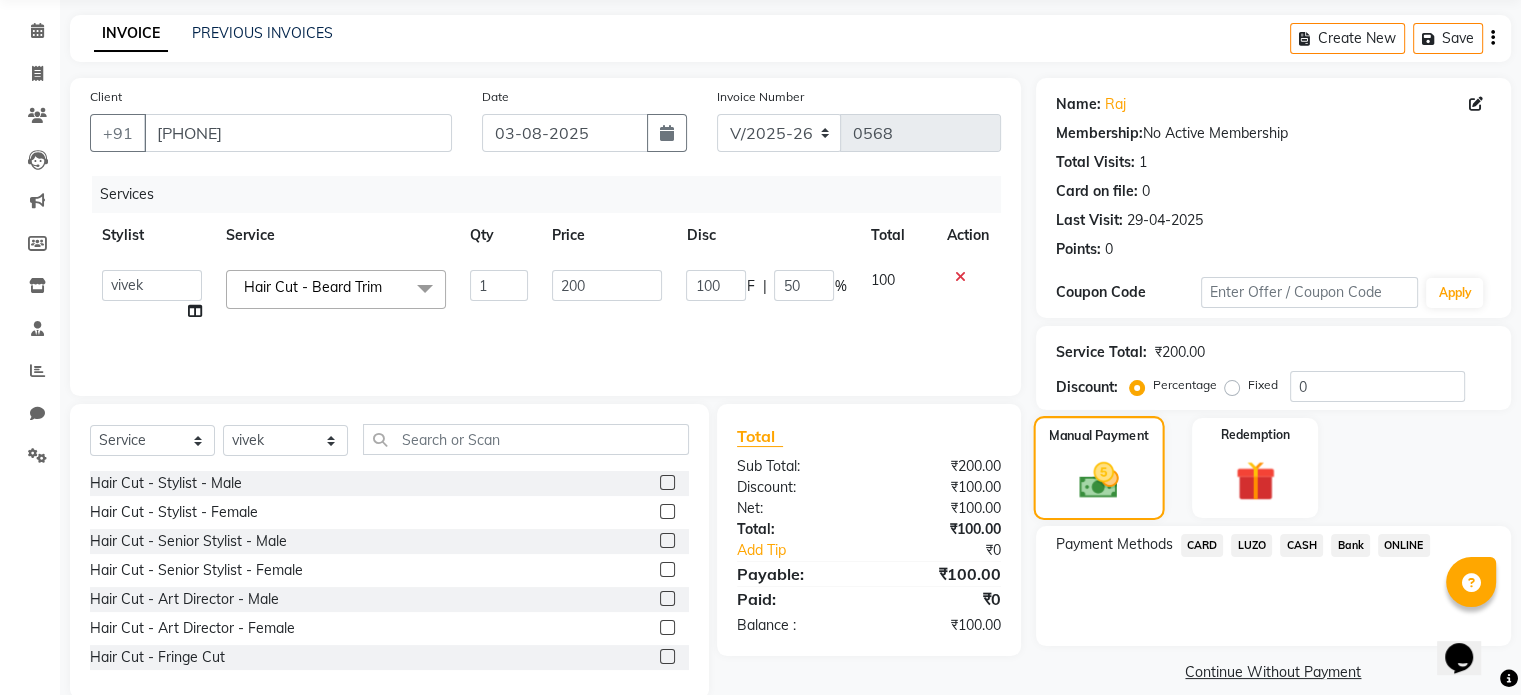 scroll, scrollTop: 106, scrollLeft: 0, axis: vertical 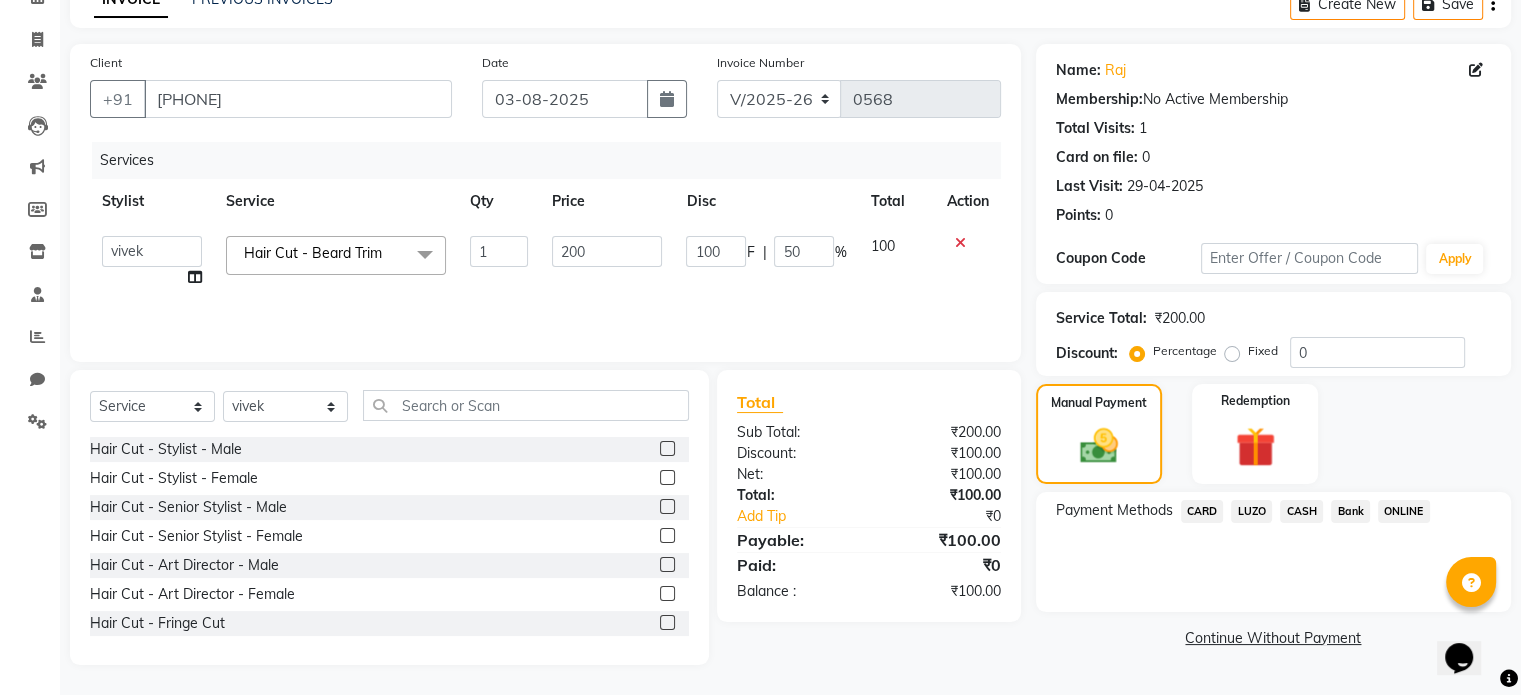 click on "ONLINE" 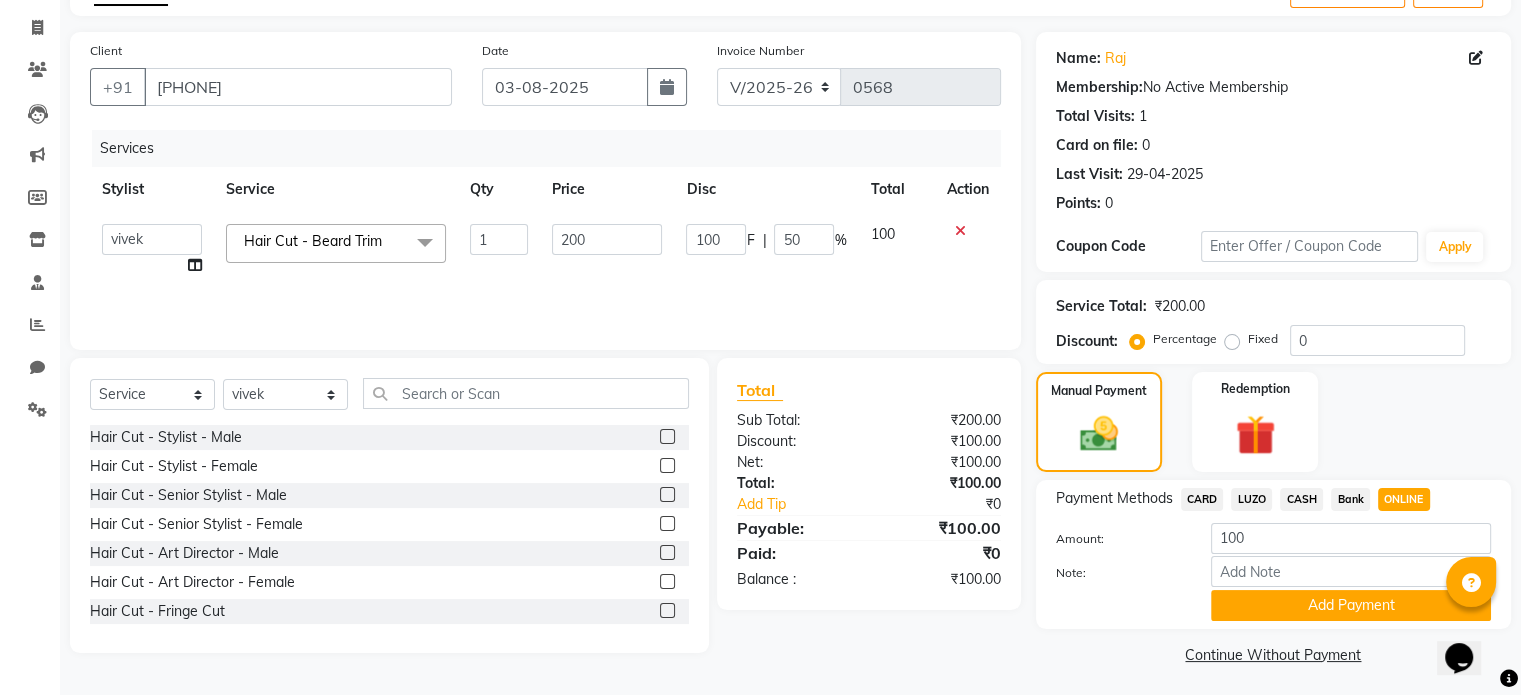 scroll, scrollTop: 124, scrollLeft: 0, axis: vertical 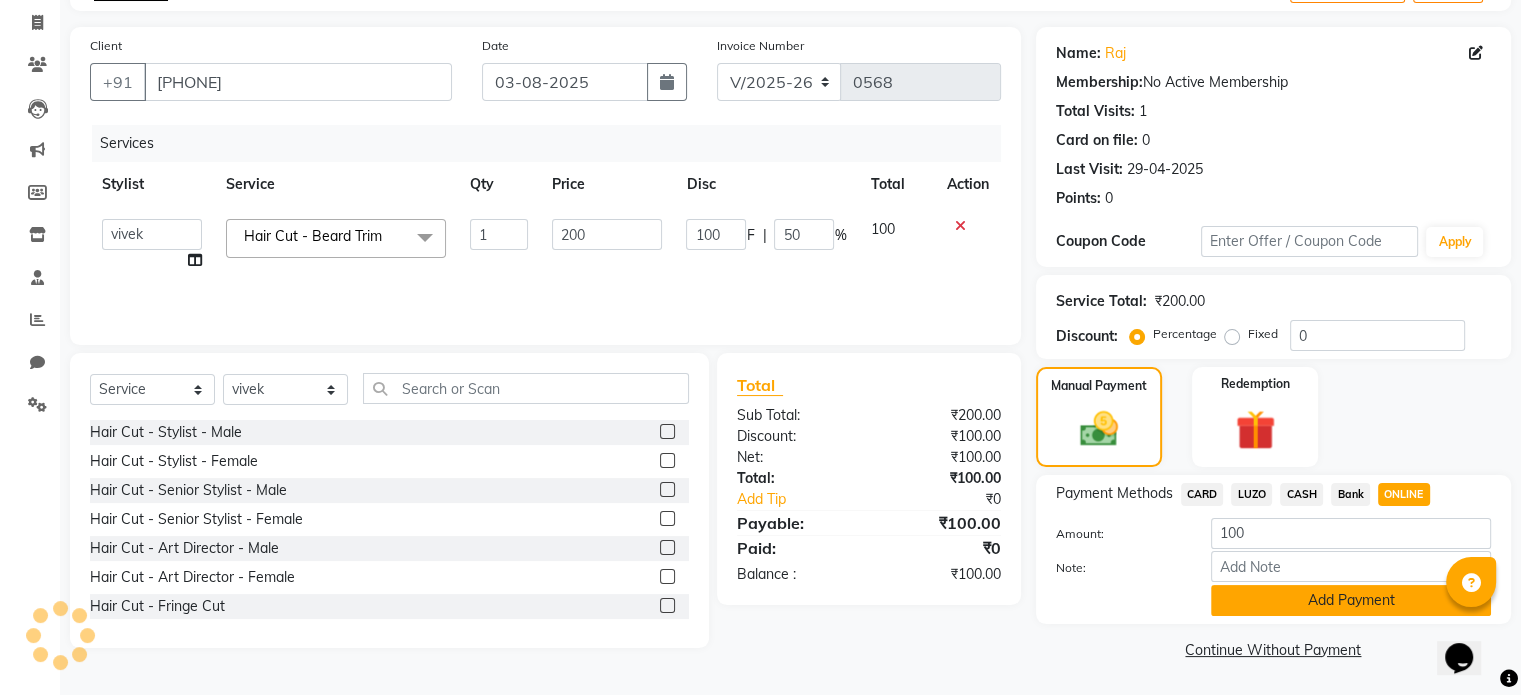 click on "Add Payment" 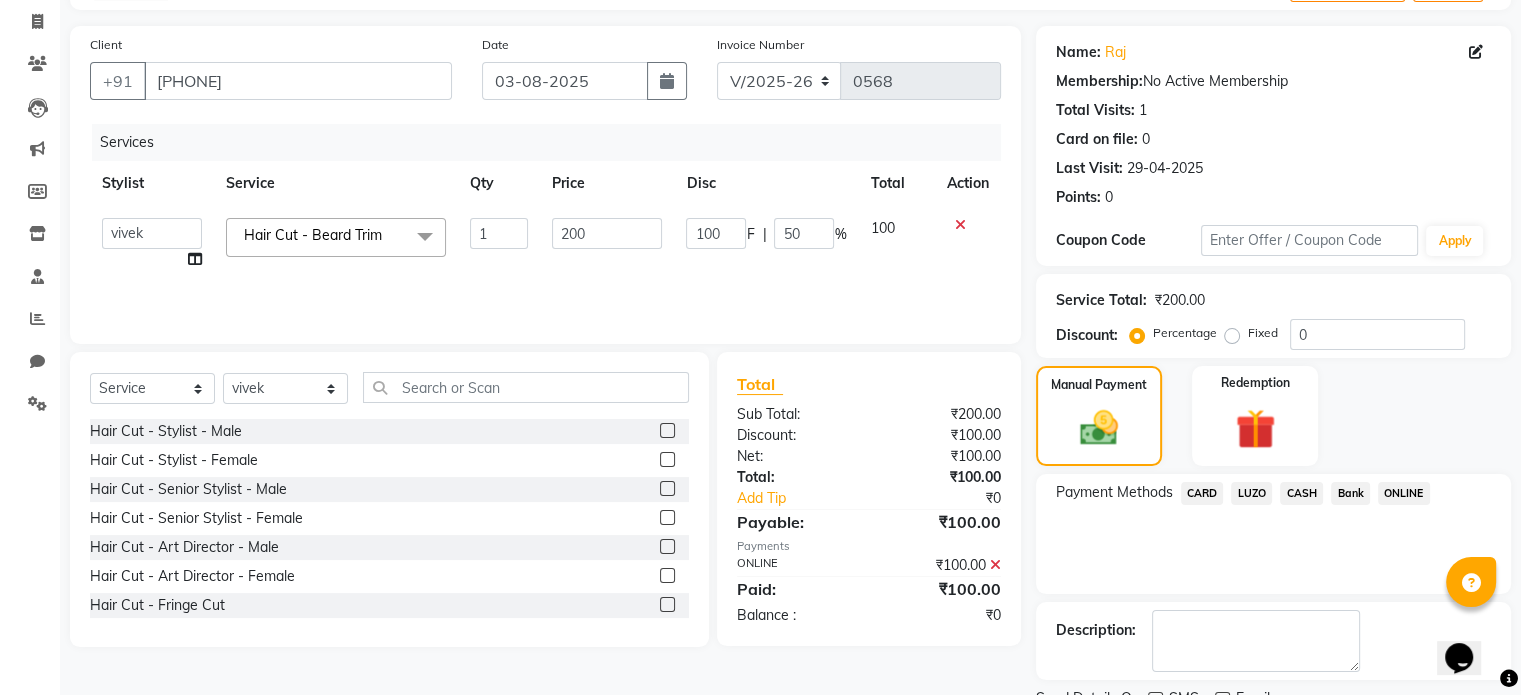 scroll, scrollTop: 205, scrollLeft: 0, axis: vertical 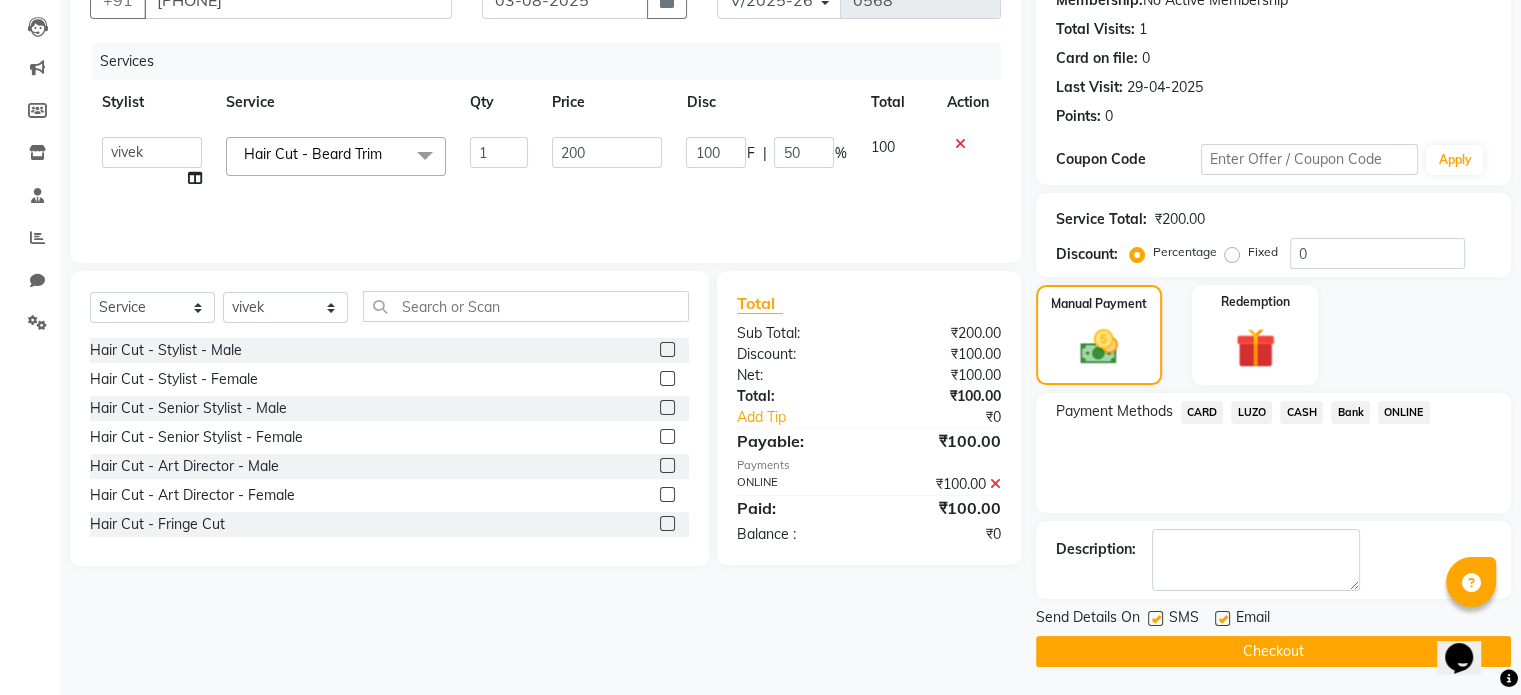 click on "Checkout" 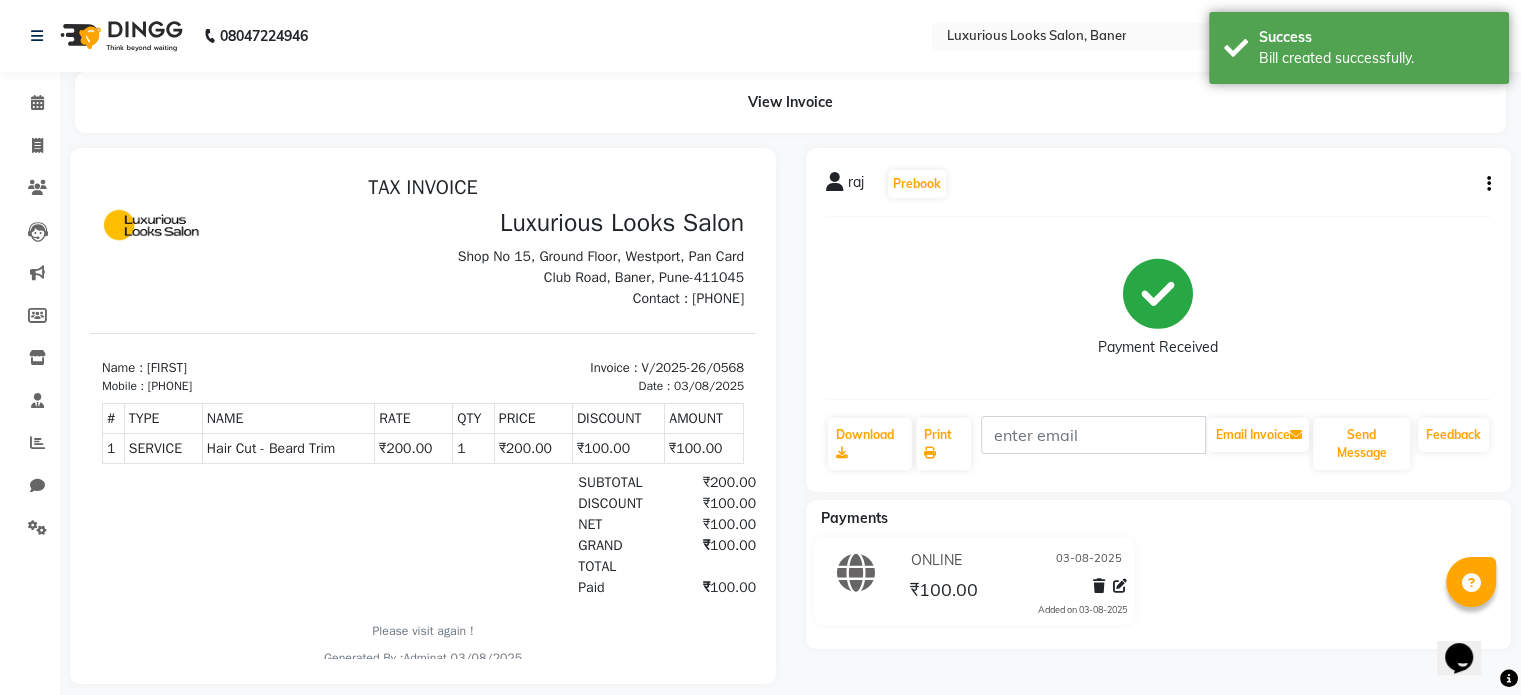 scroll, scrollTop: 0, scrollLeft: 0, axis: both 